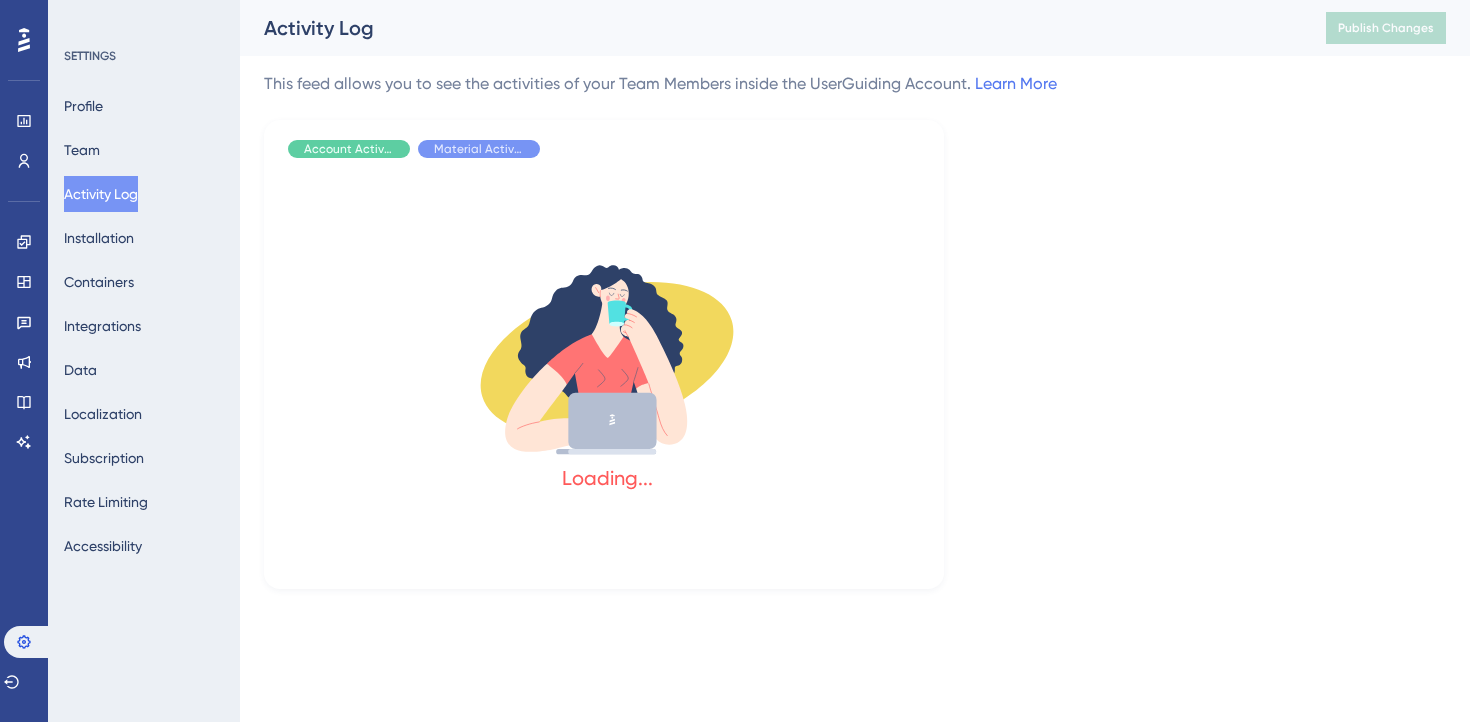 scroll, scrollTop: 0, scrollLeft: 0, axis: both 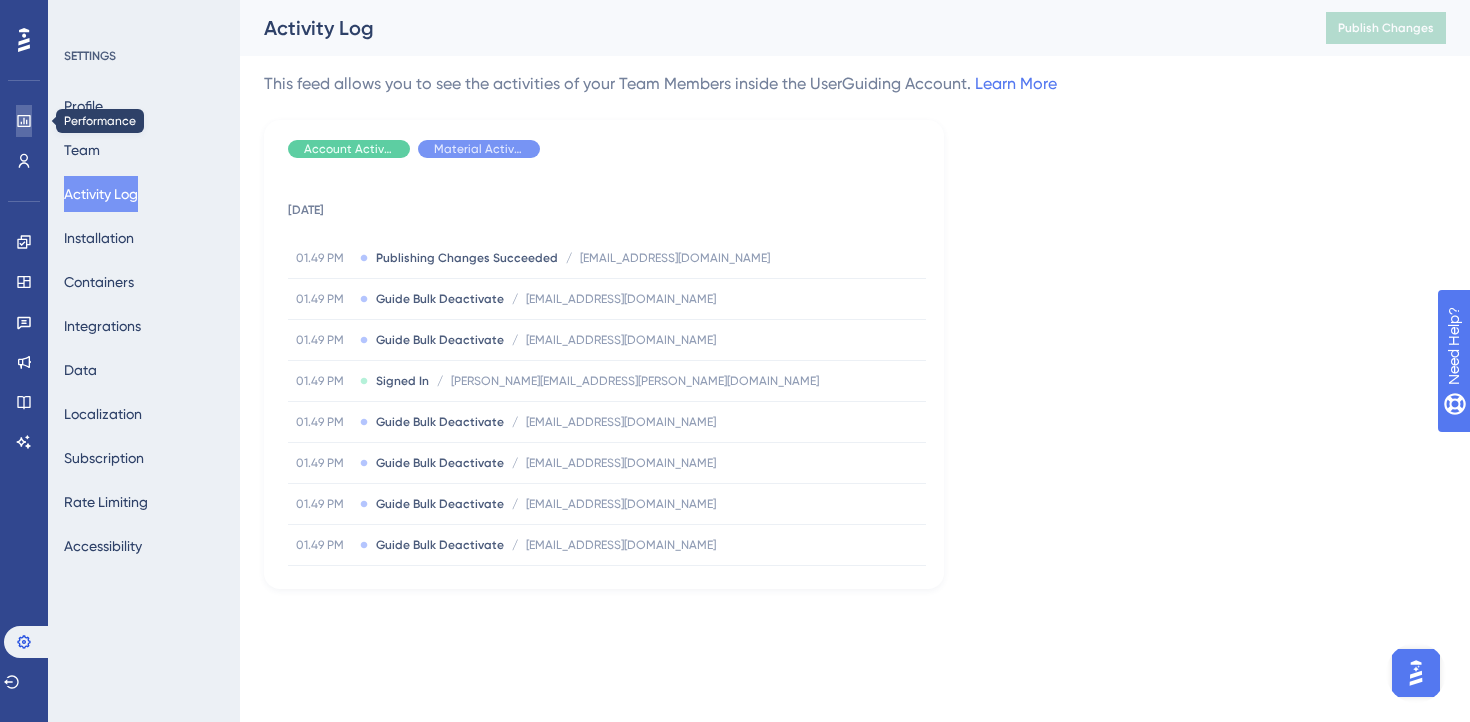 click 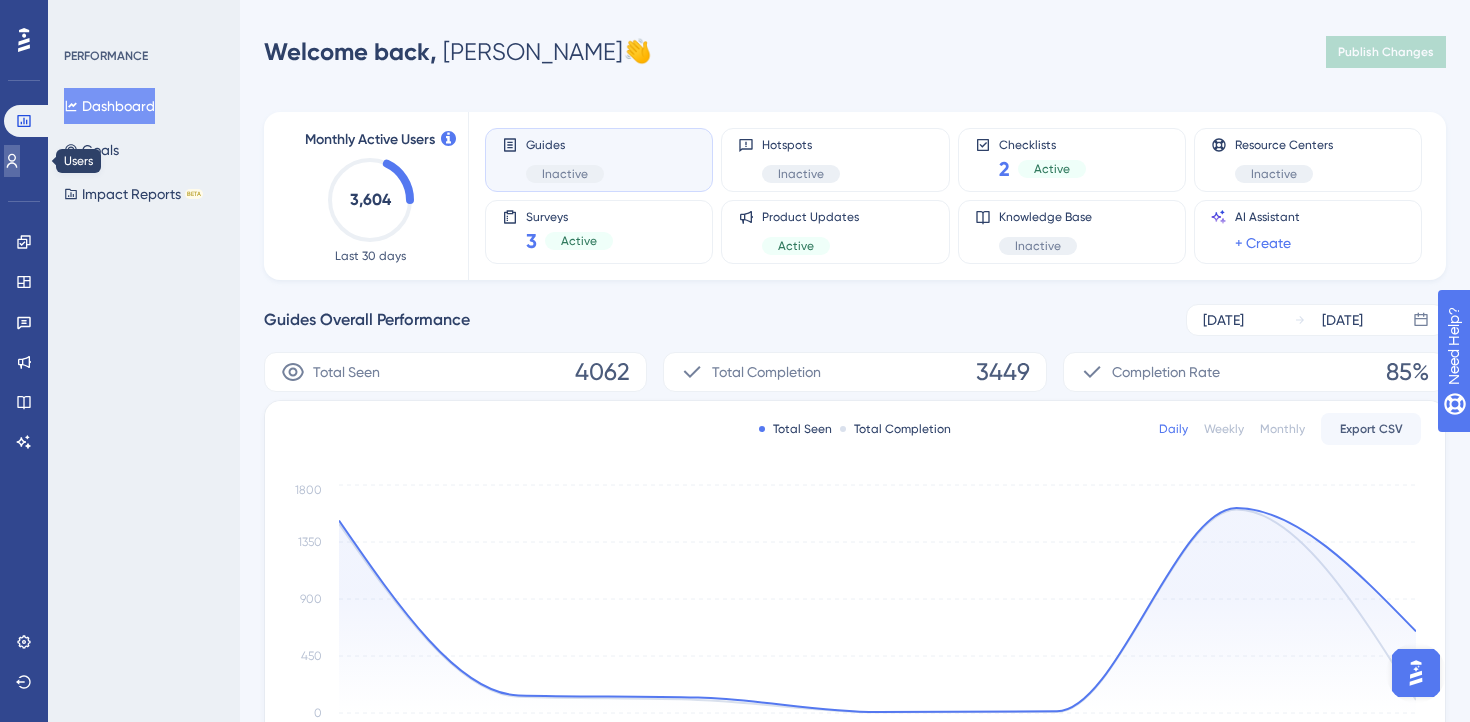 click 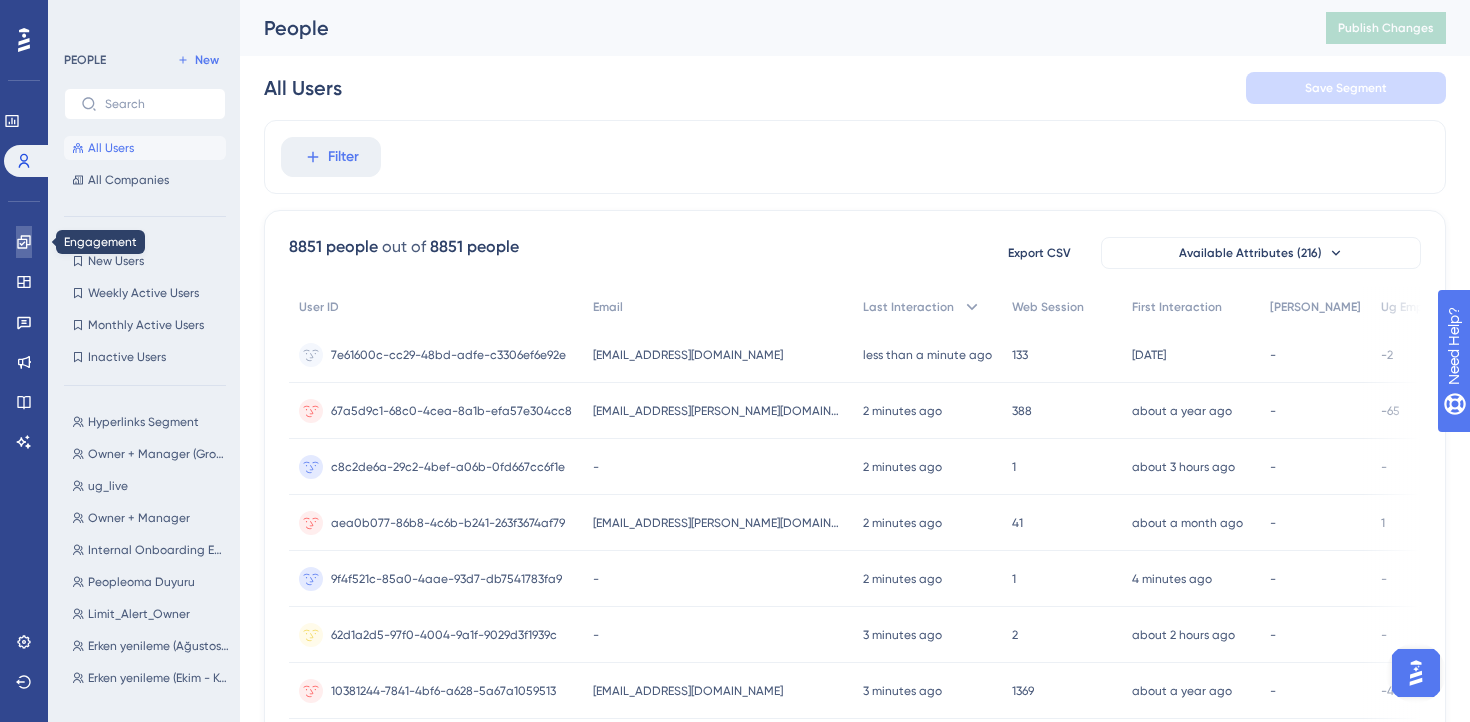 click 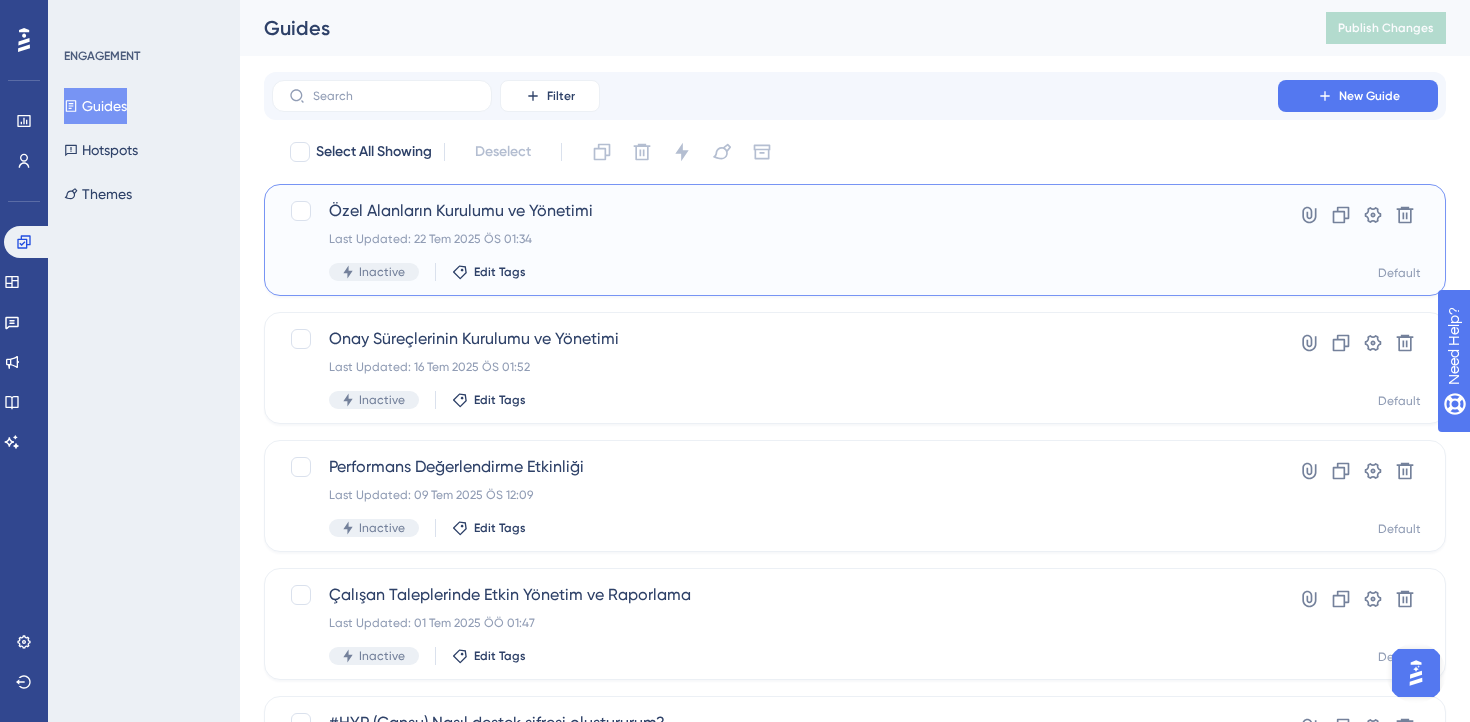 click on "Özel Alanların Kurulumu ve Yönetimi Last Updated: 22 Tem 2025 ÖS 01:34 Inactive Edit Tags" at bounding box center [775, 240] 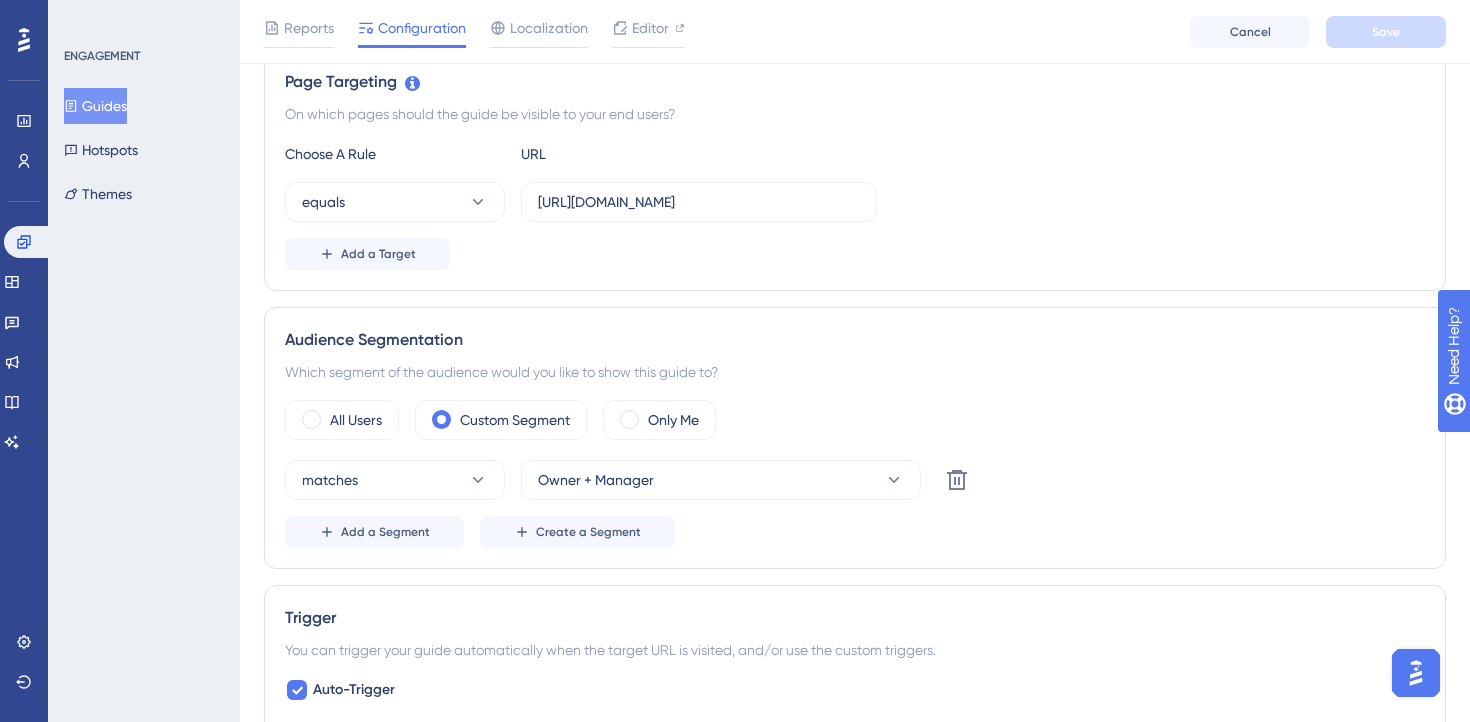 scroll, scrollTop: 0, scrollLeft: 0, axis: both 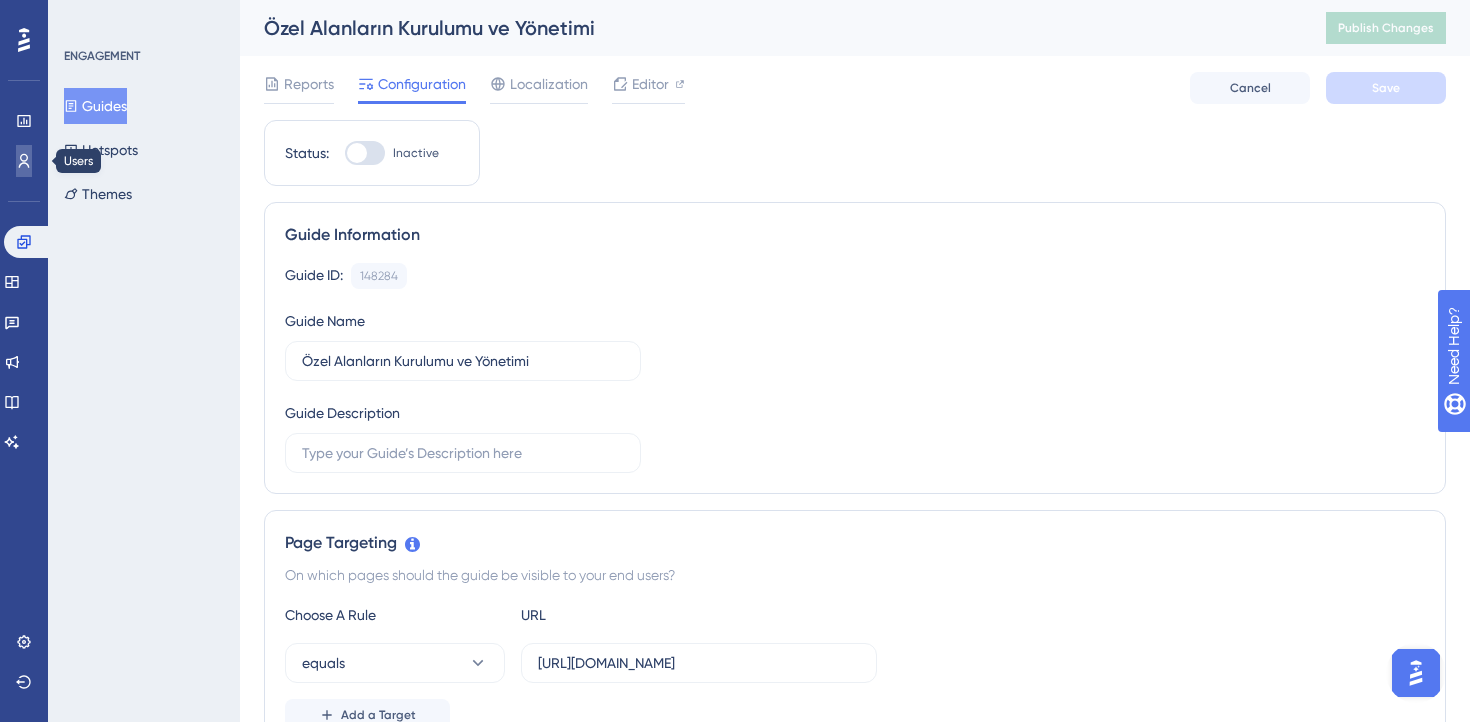 click at bounding box center [24, 161] 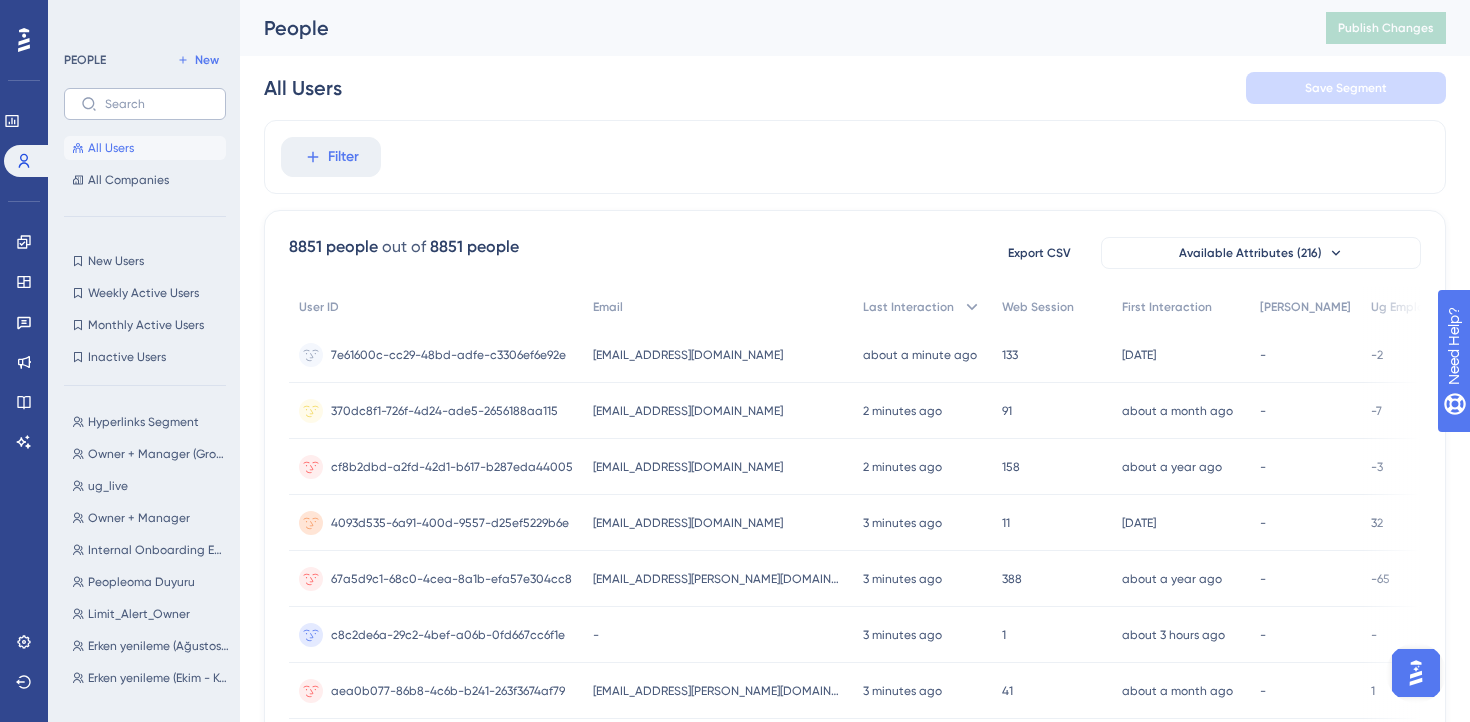 click at bounding box center [145, 104] 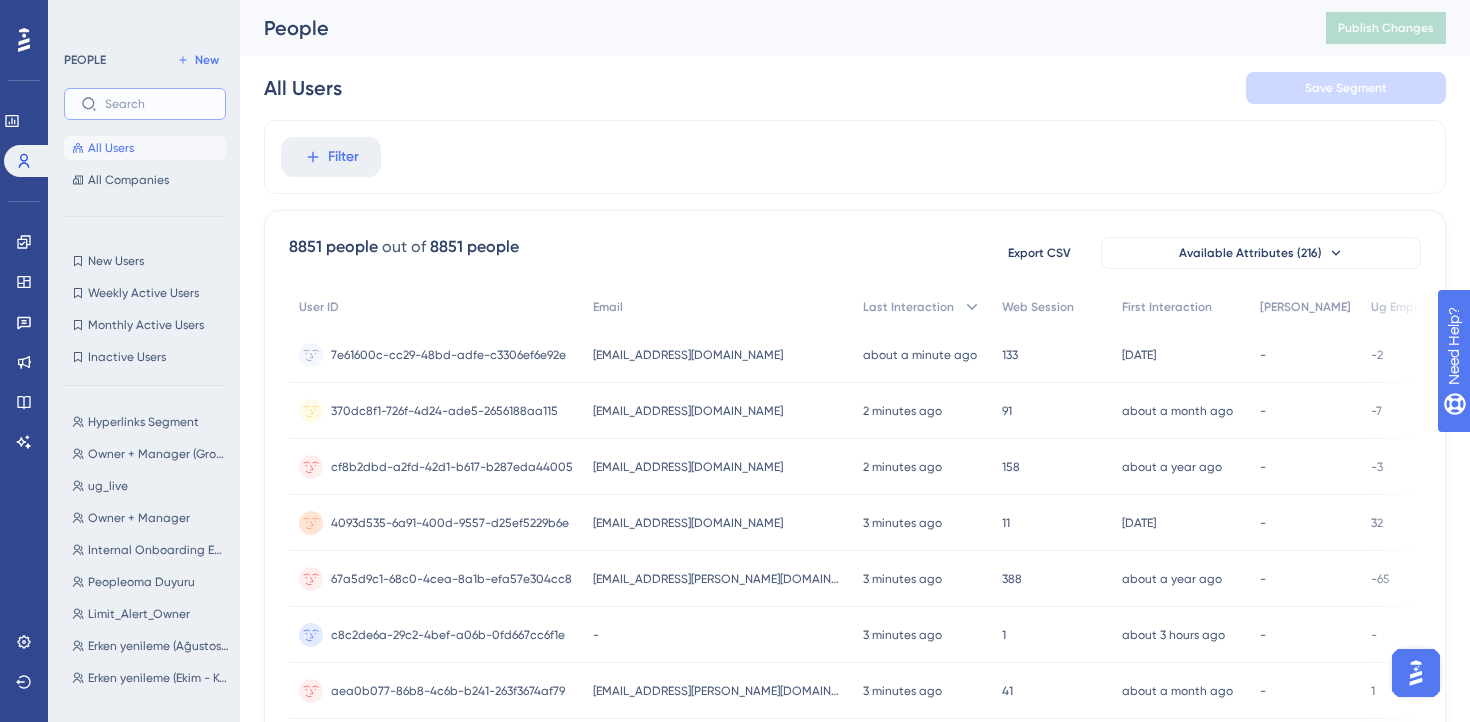 click at bounding box center [157, 104] 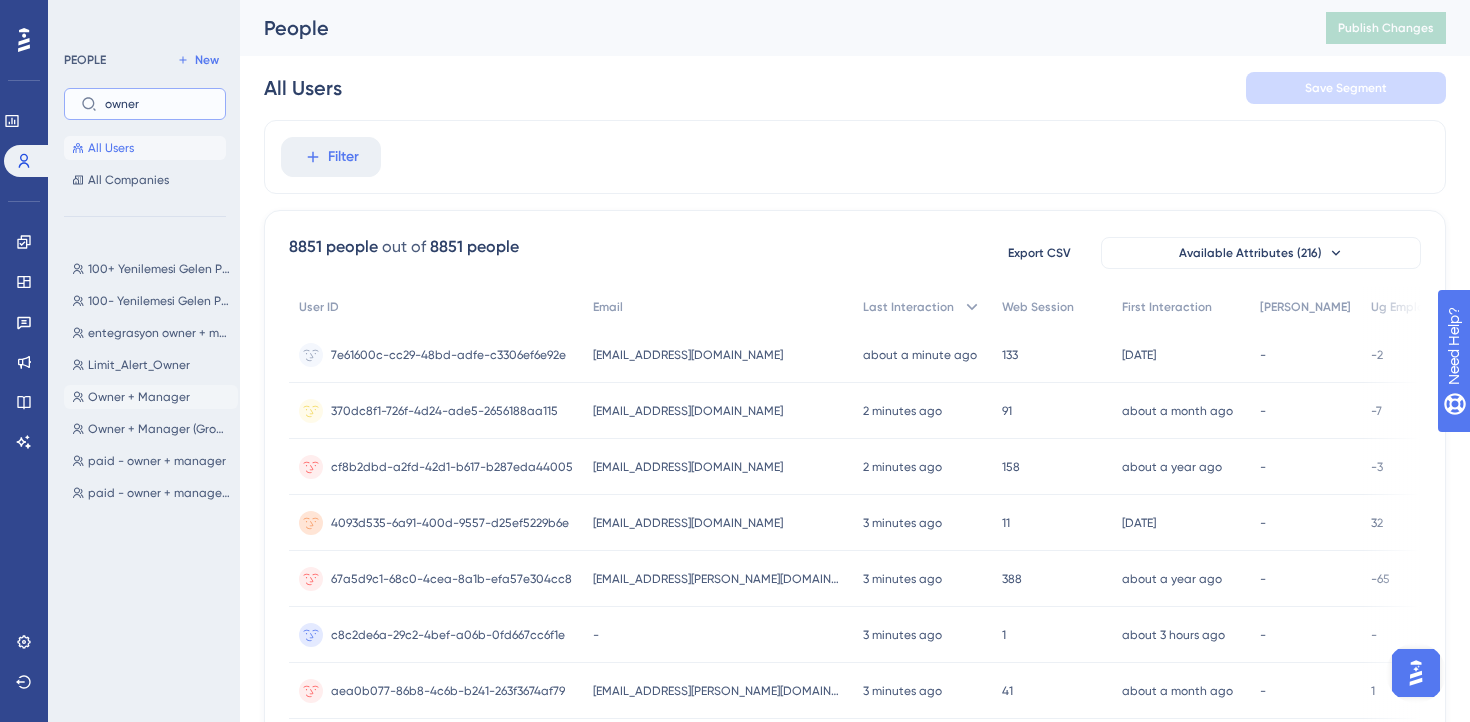 type on "owner" 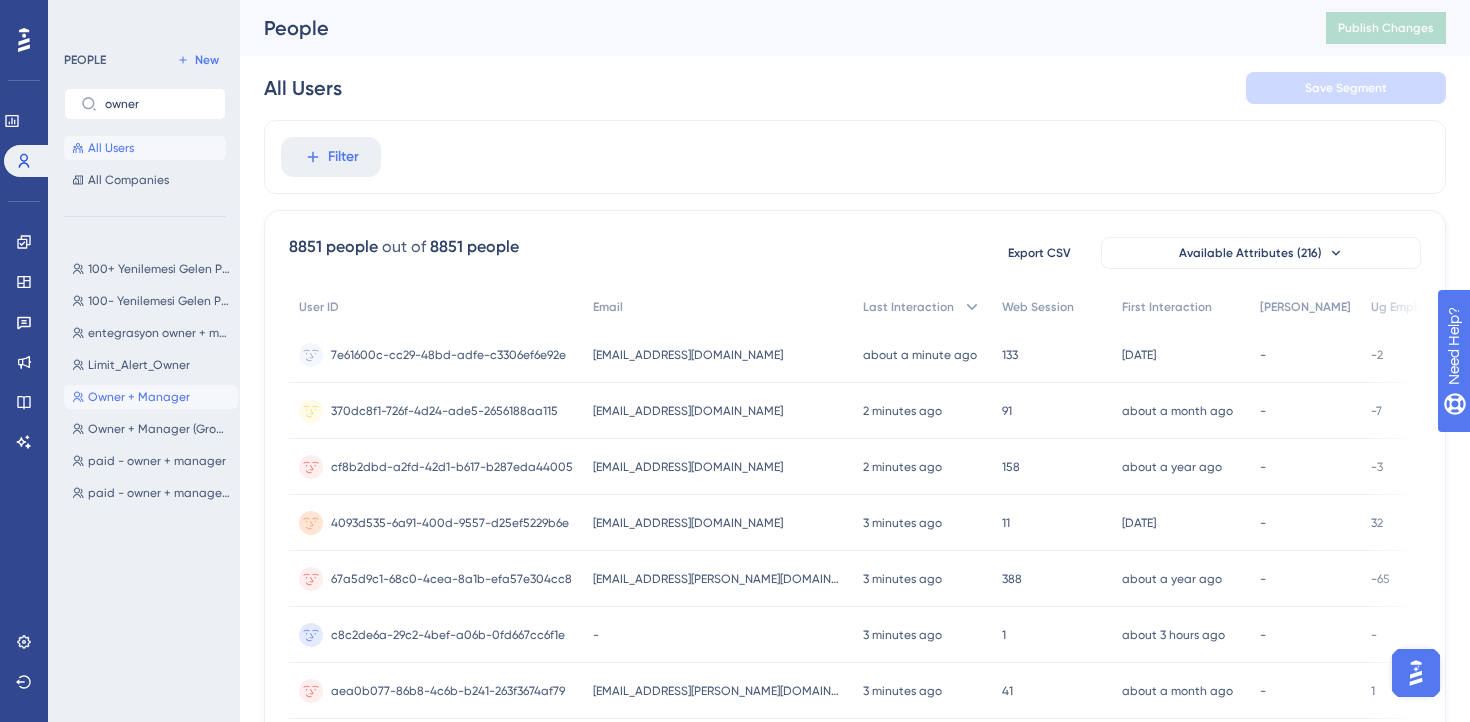 click on "Owner + Manager" at bounding box center (139, 397) 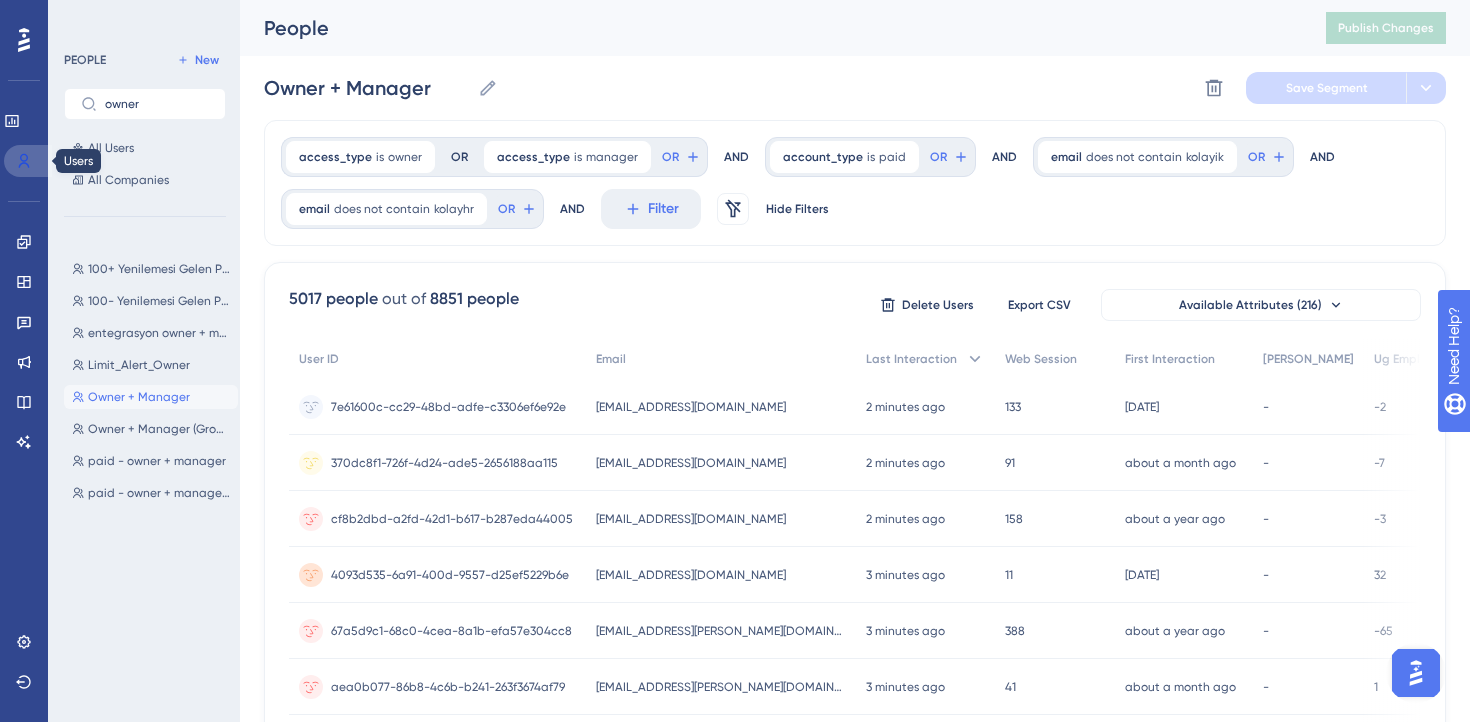 click at bounding box center [28, 161] 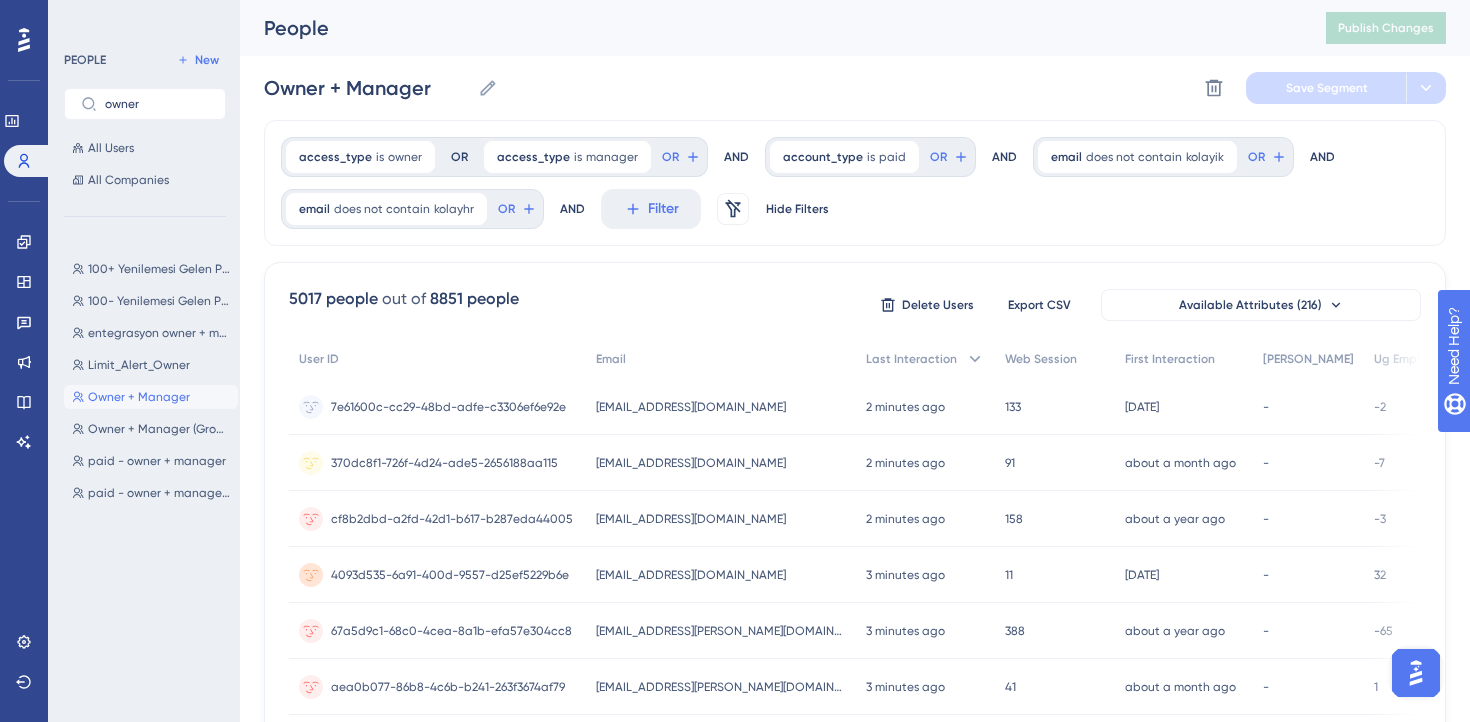 click on "Performance Users" at bounding box center (24, 141) 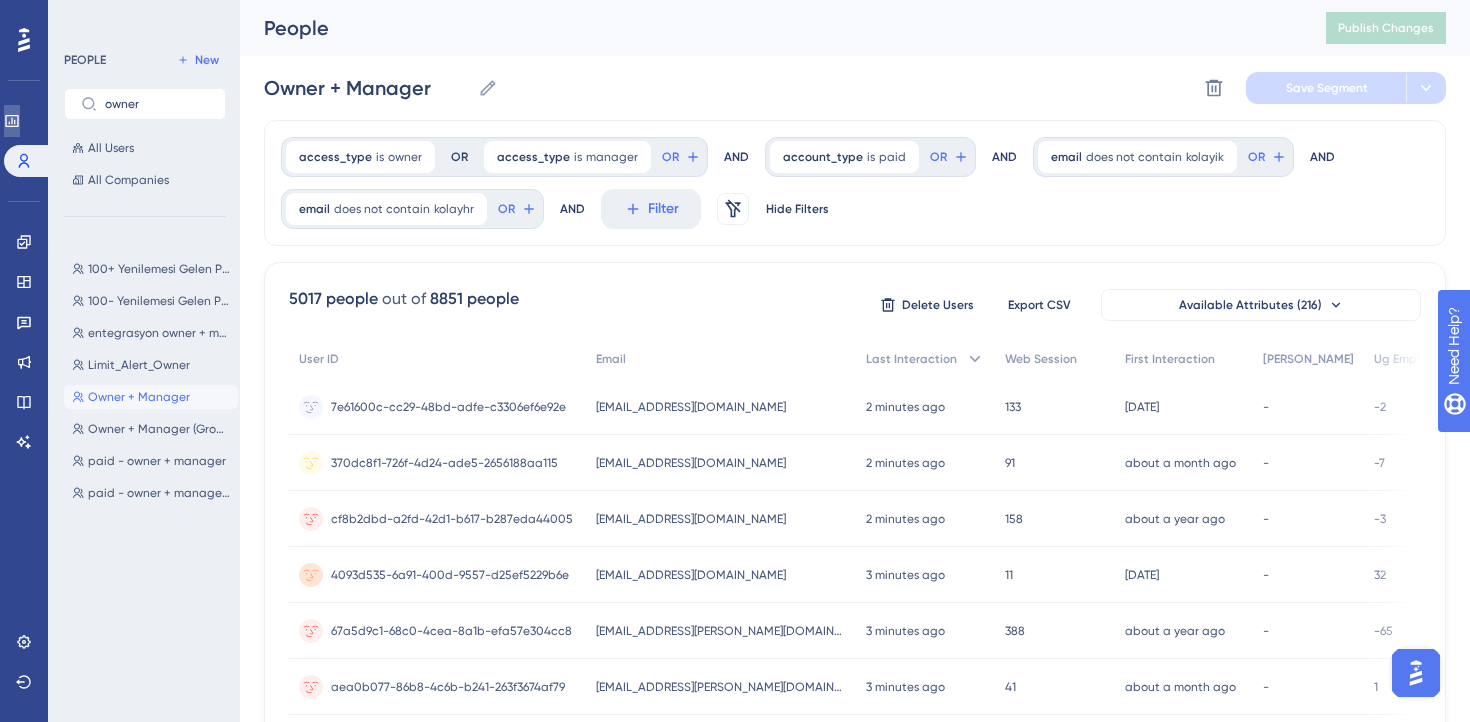 click 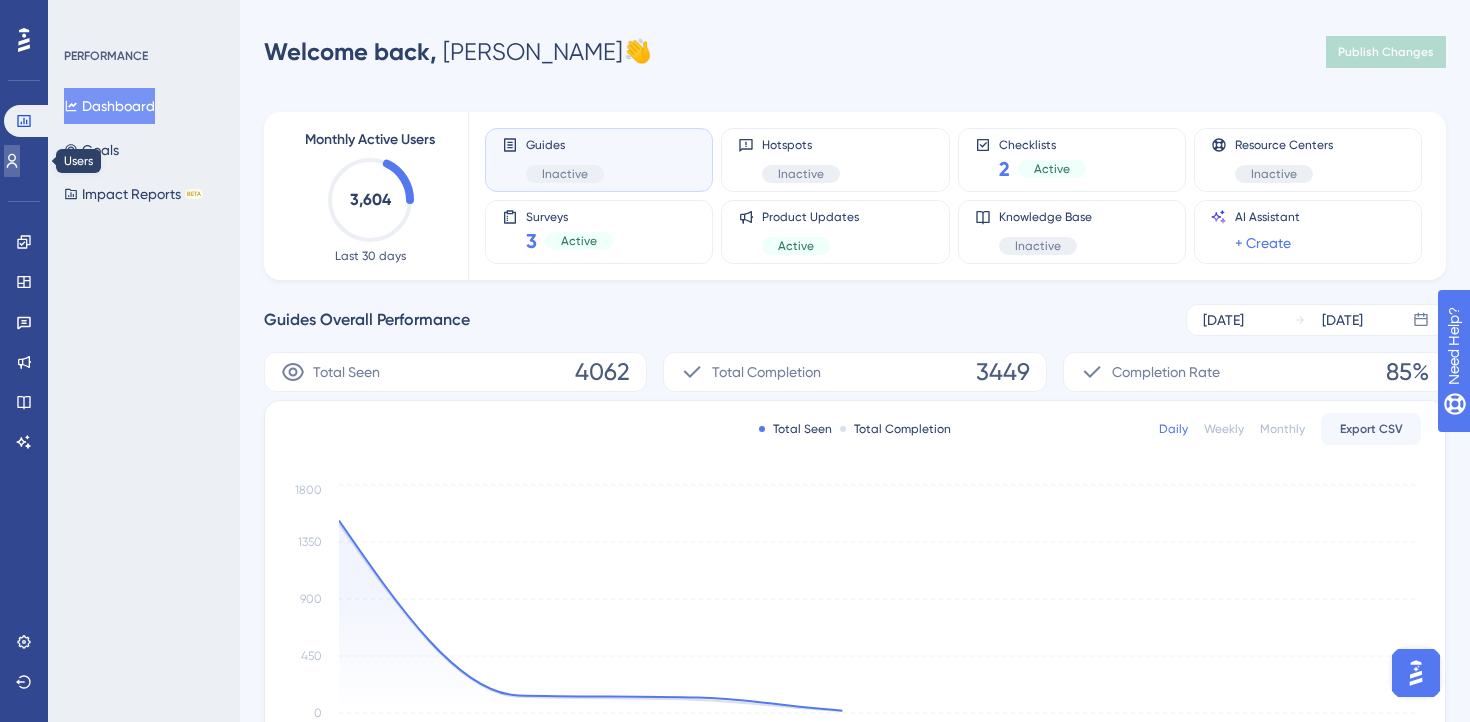 click 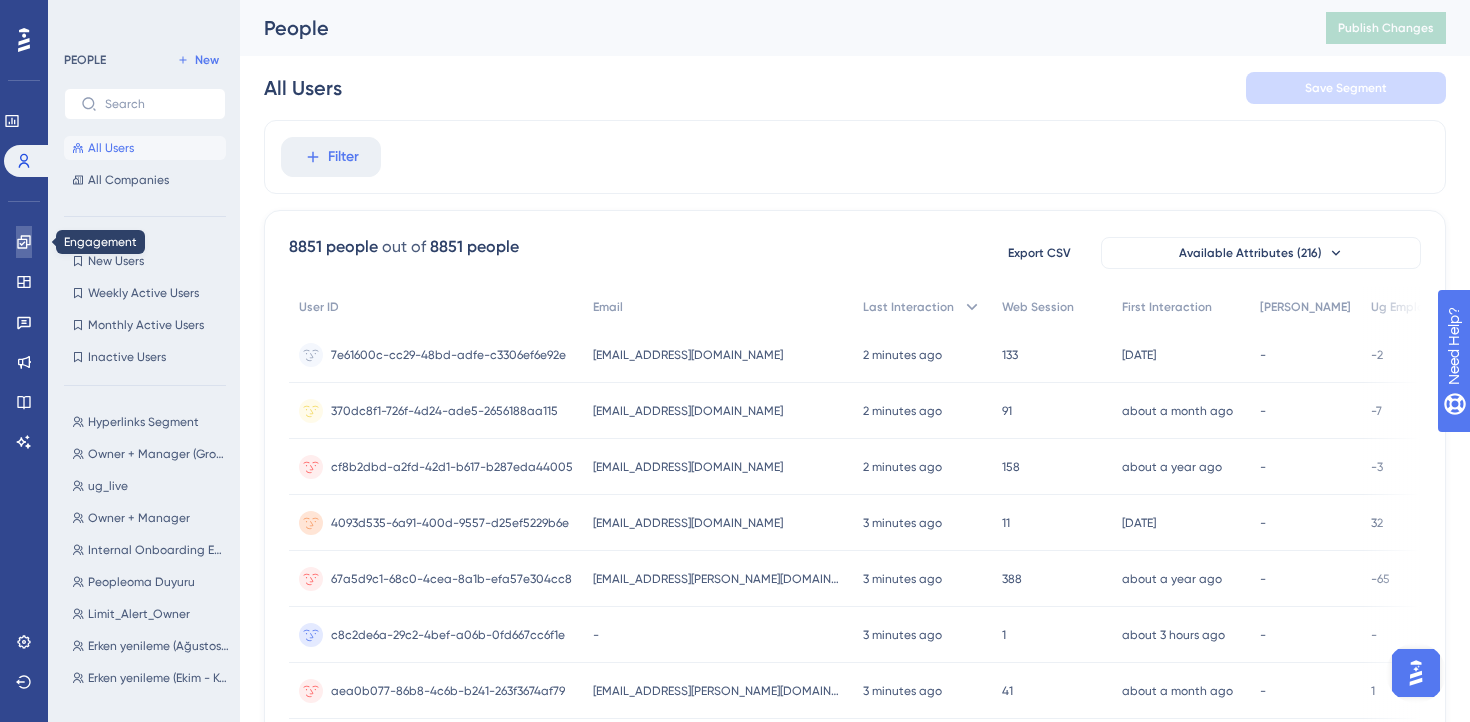 click at bounding box center (24, 242) 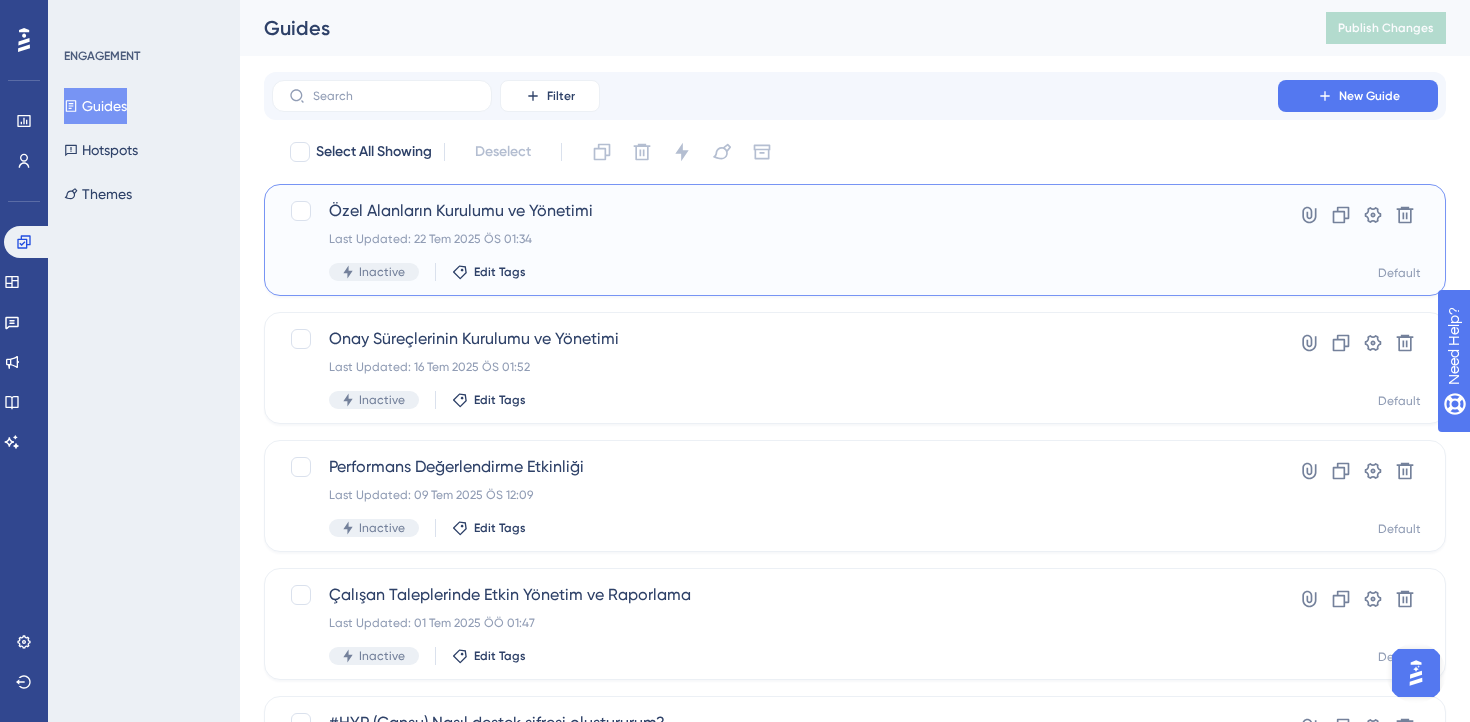 click on "Özel Alanların Kurulumu ve Yönetimi Last Updated: 22 Tem 2025 ÖS 01:34 Inactive Edit Tags" at bounding box center [775, 240] 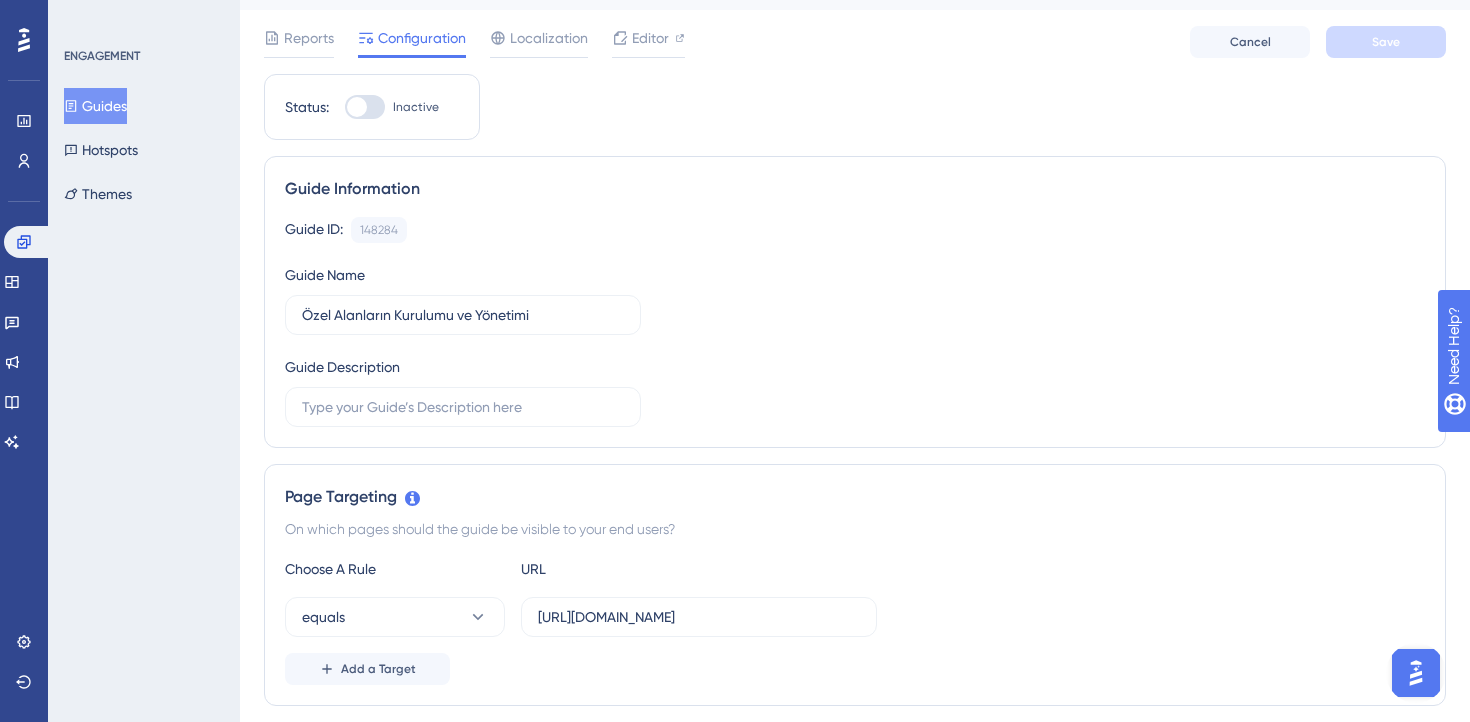 scroll, scrollTop: 0, scrollLeft: 0, axis: both 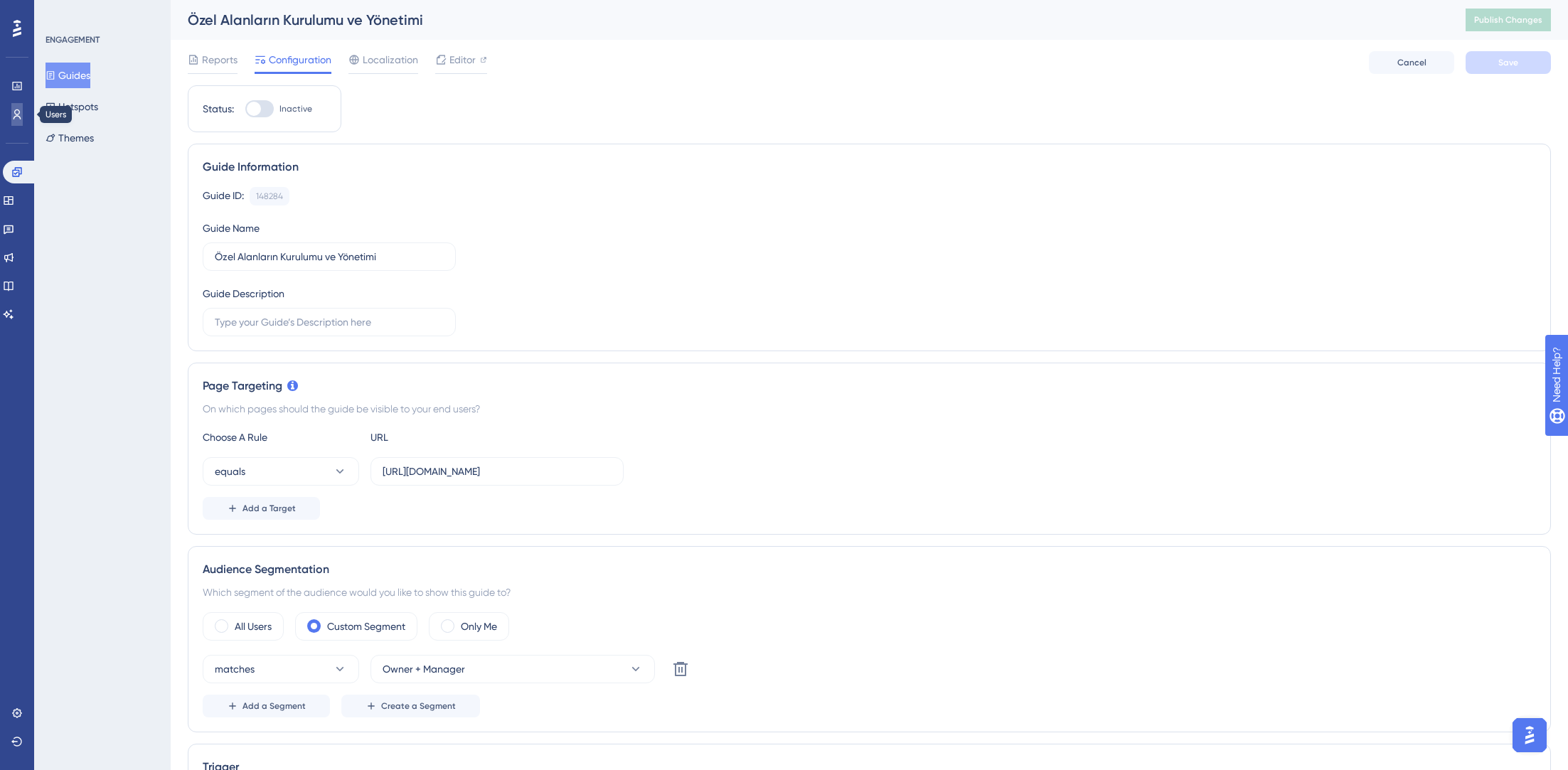 click 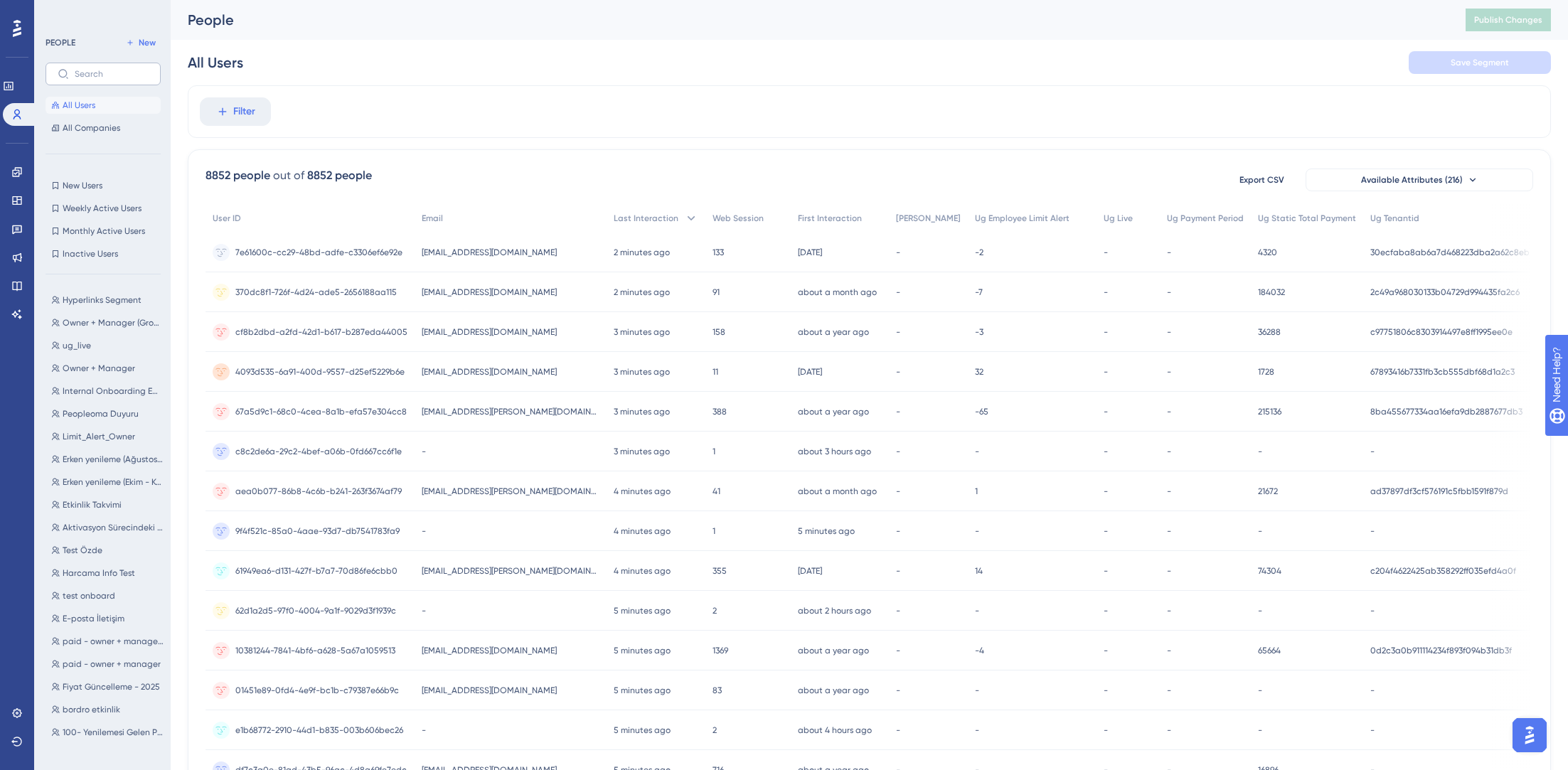 click at bounding box center [103, 74] 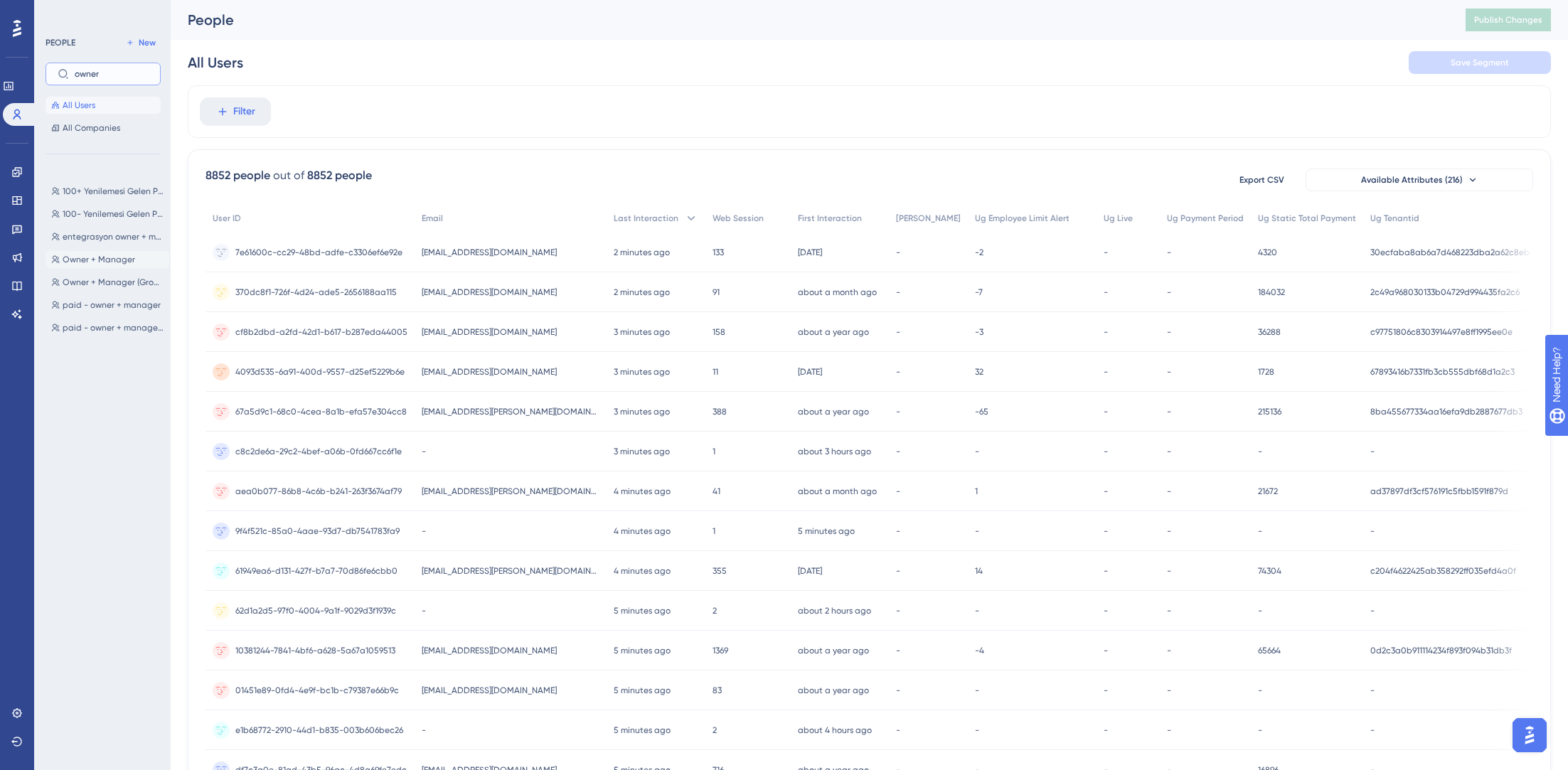 type on "owner" 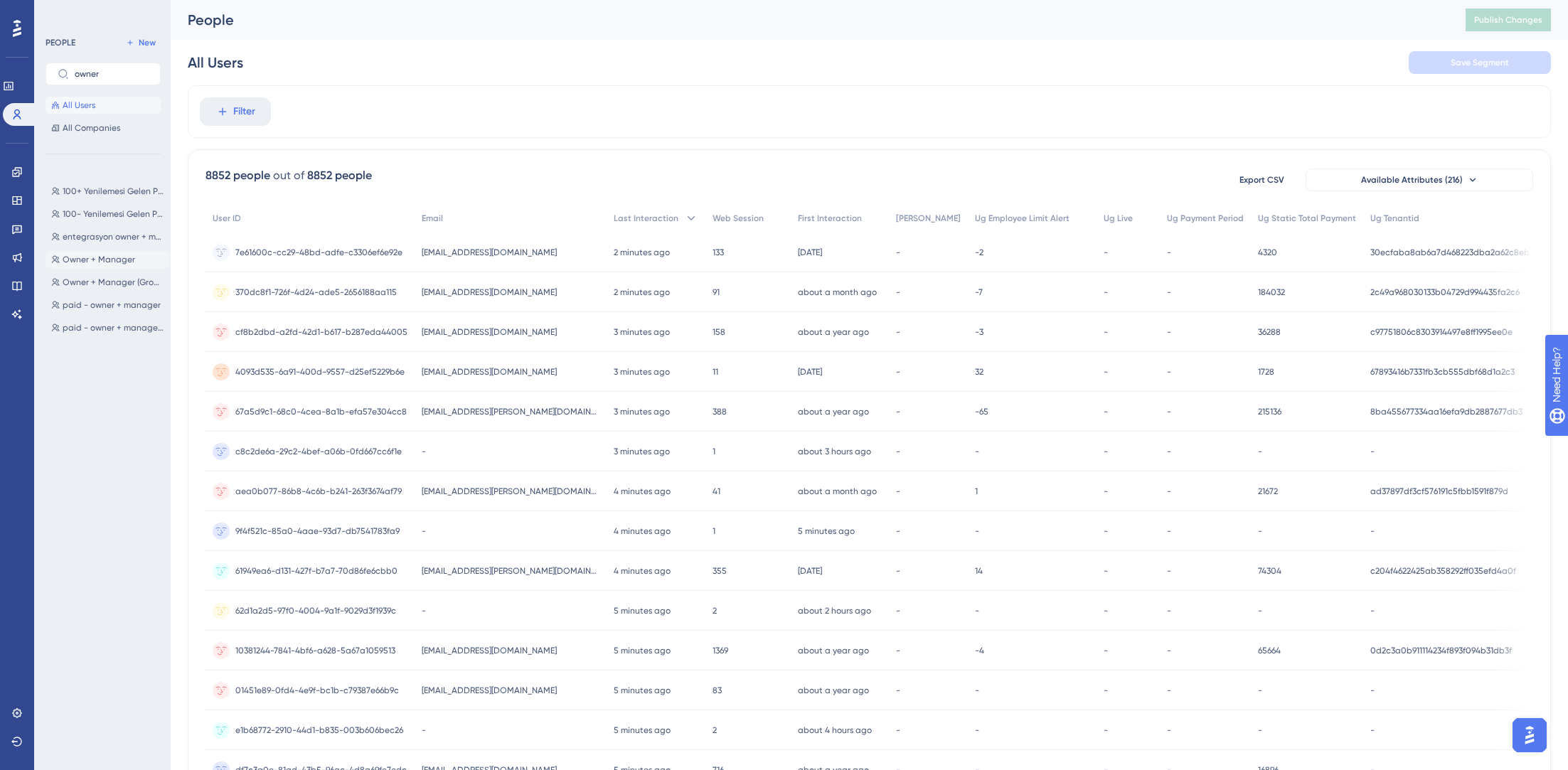 click on "Owner + Manager" at bounding box center (99, 260) 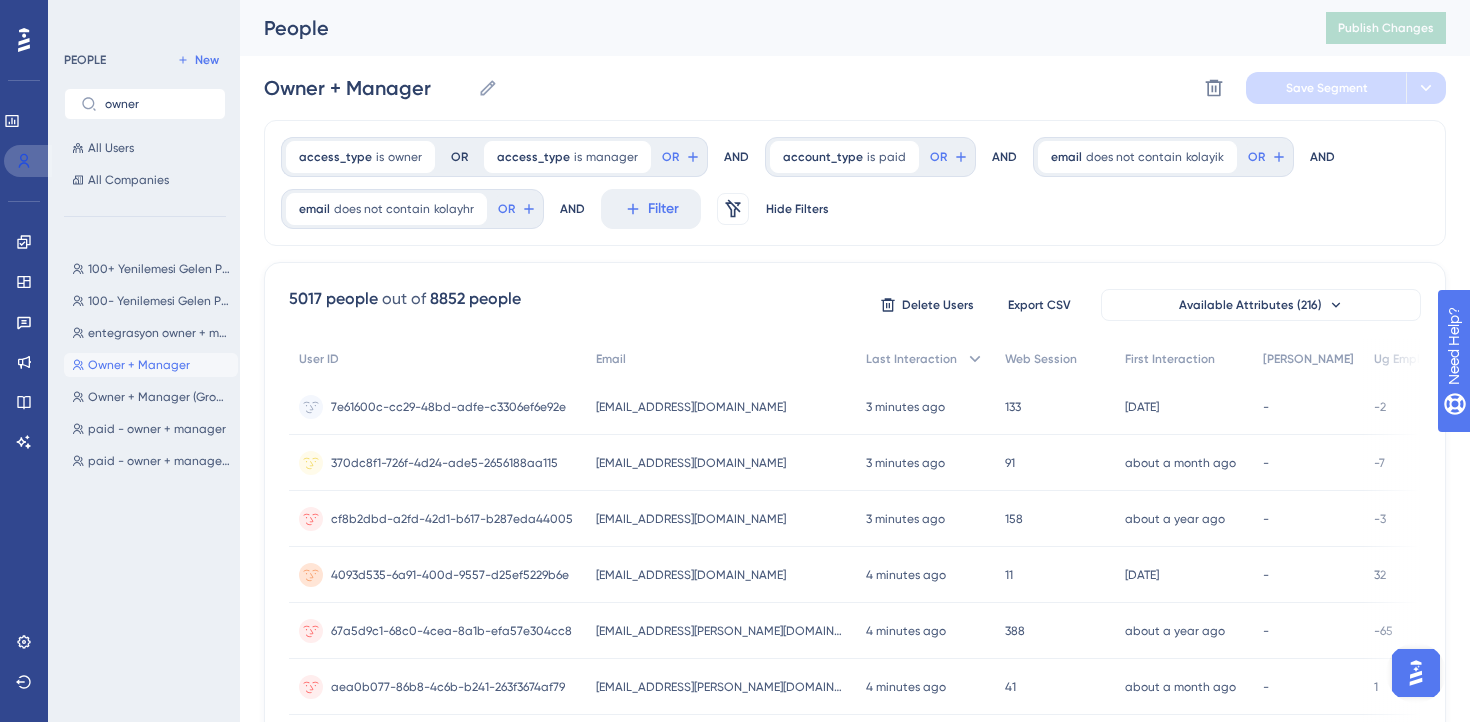 click 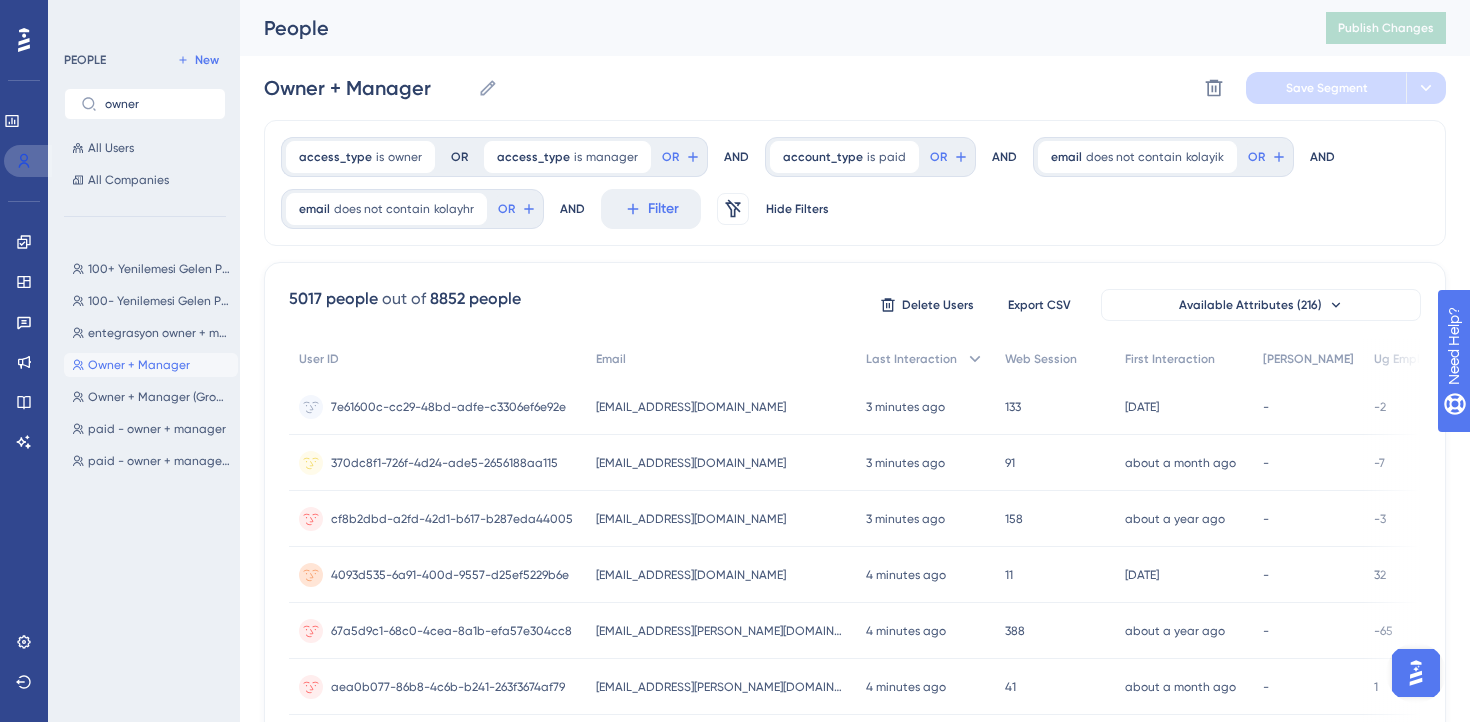 click 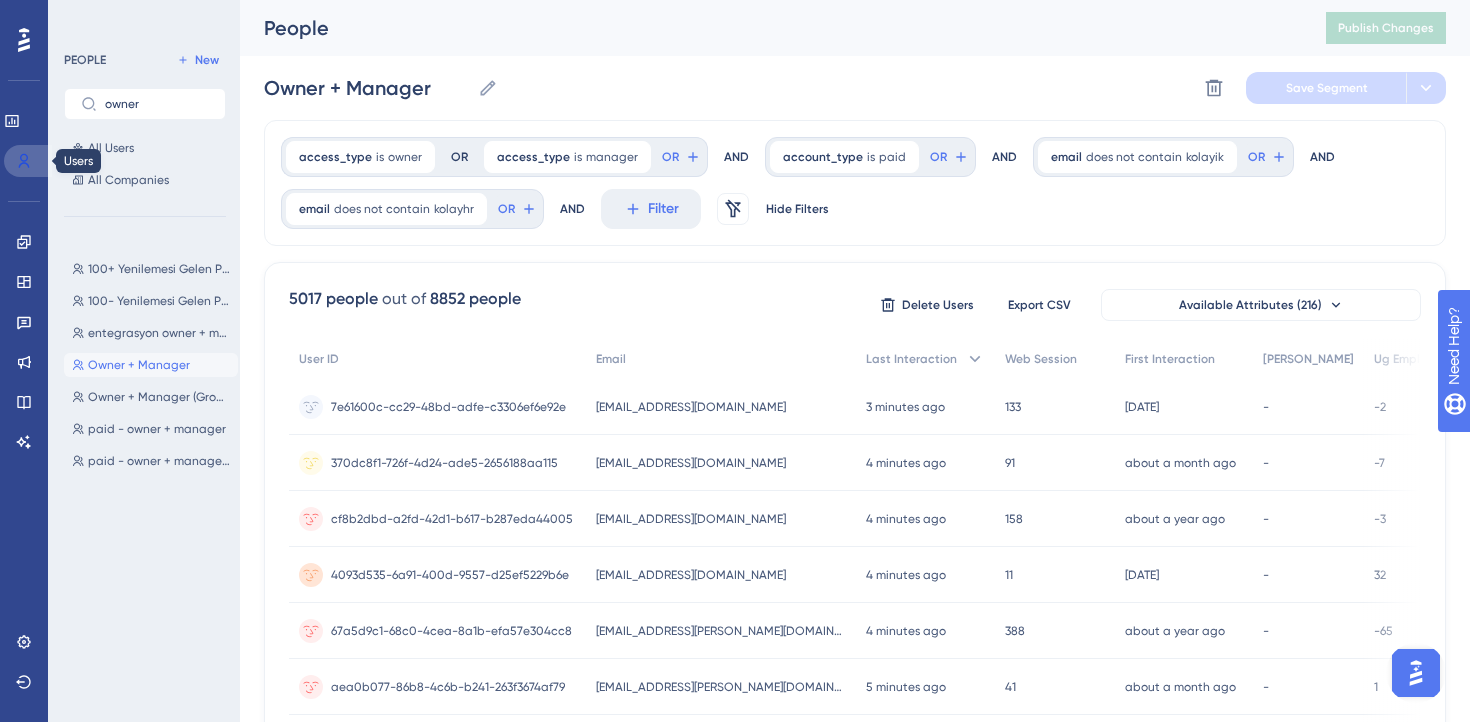 click at bounding box center [28, 161] 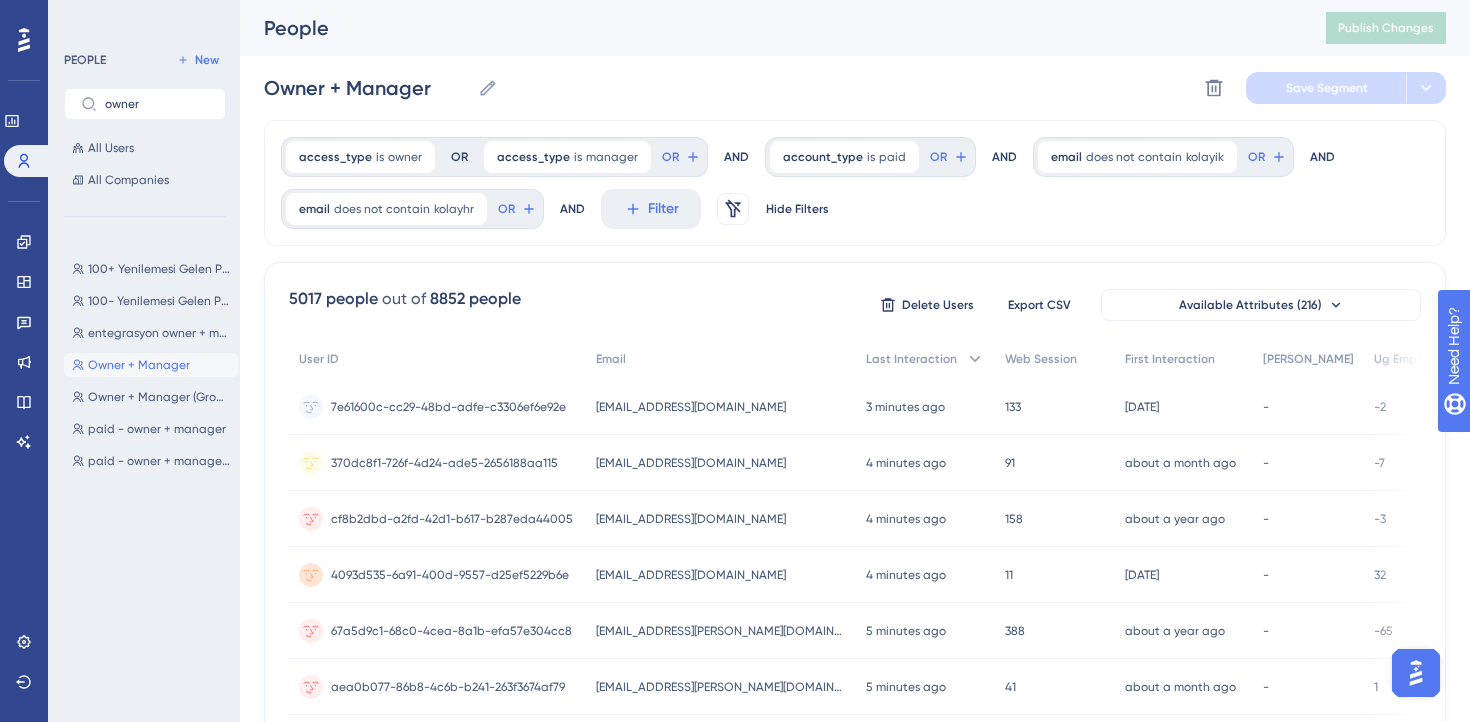 click on "Engagement Widgets Feedback Product Updates Knowledge Base AI Assistant" at bounding box center (24, 317) 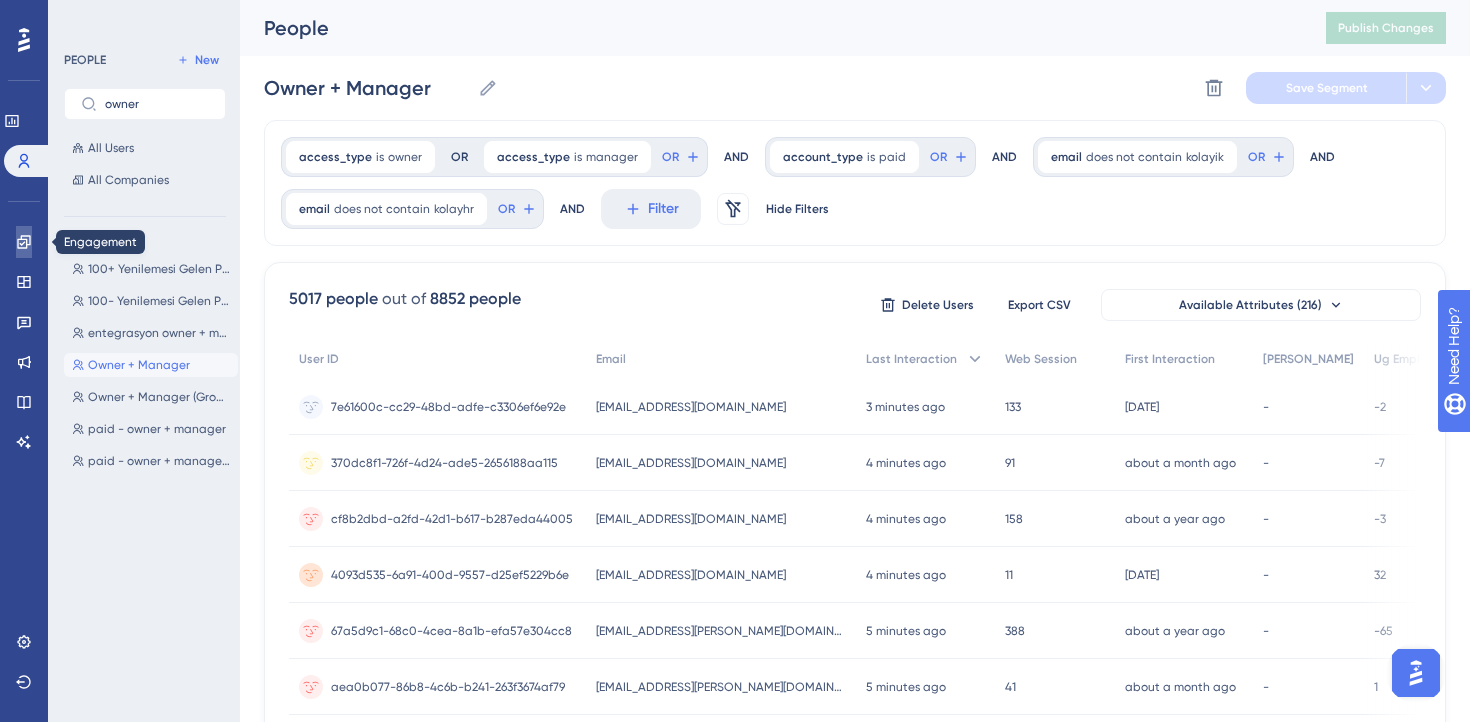 click 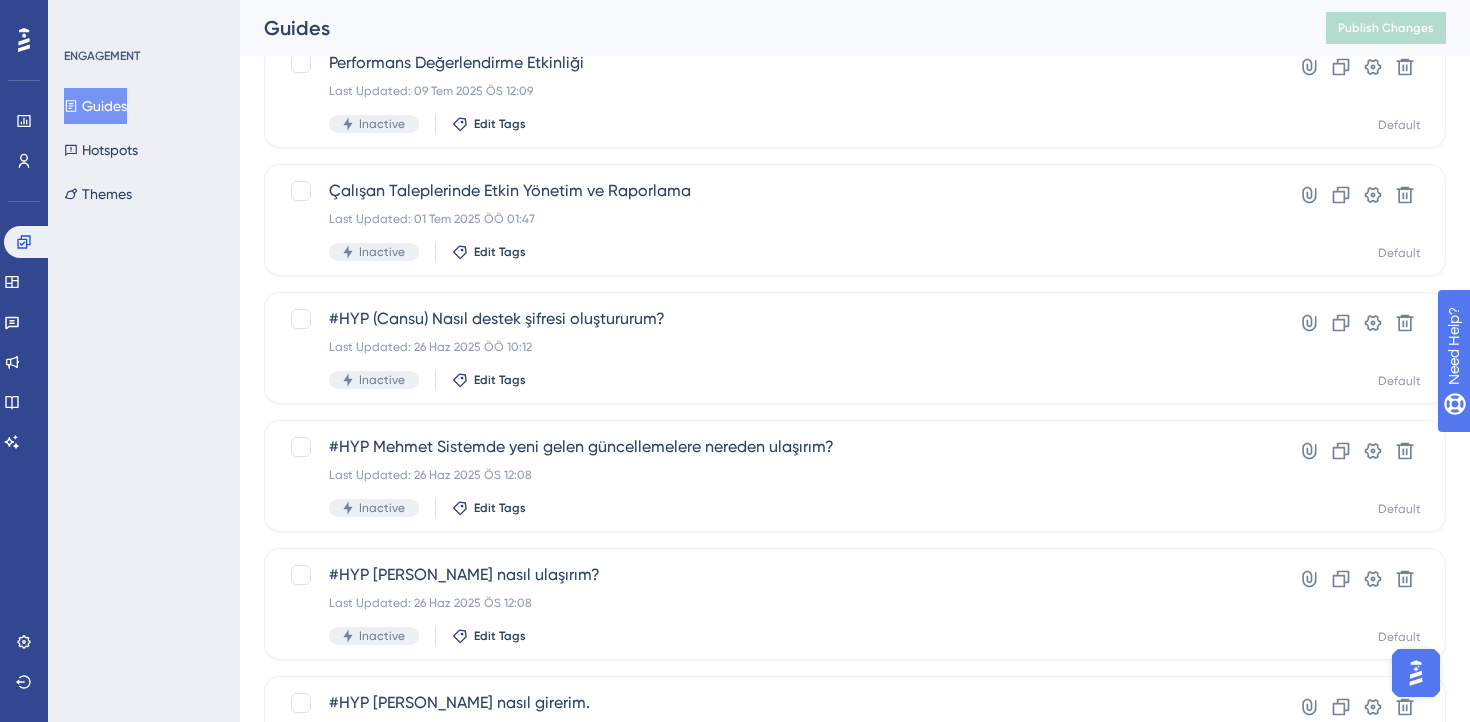 scroll, scrollTop: 410, scrollLeft: 0, axis: vertical 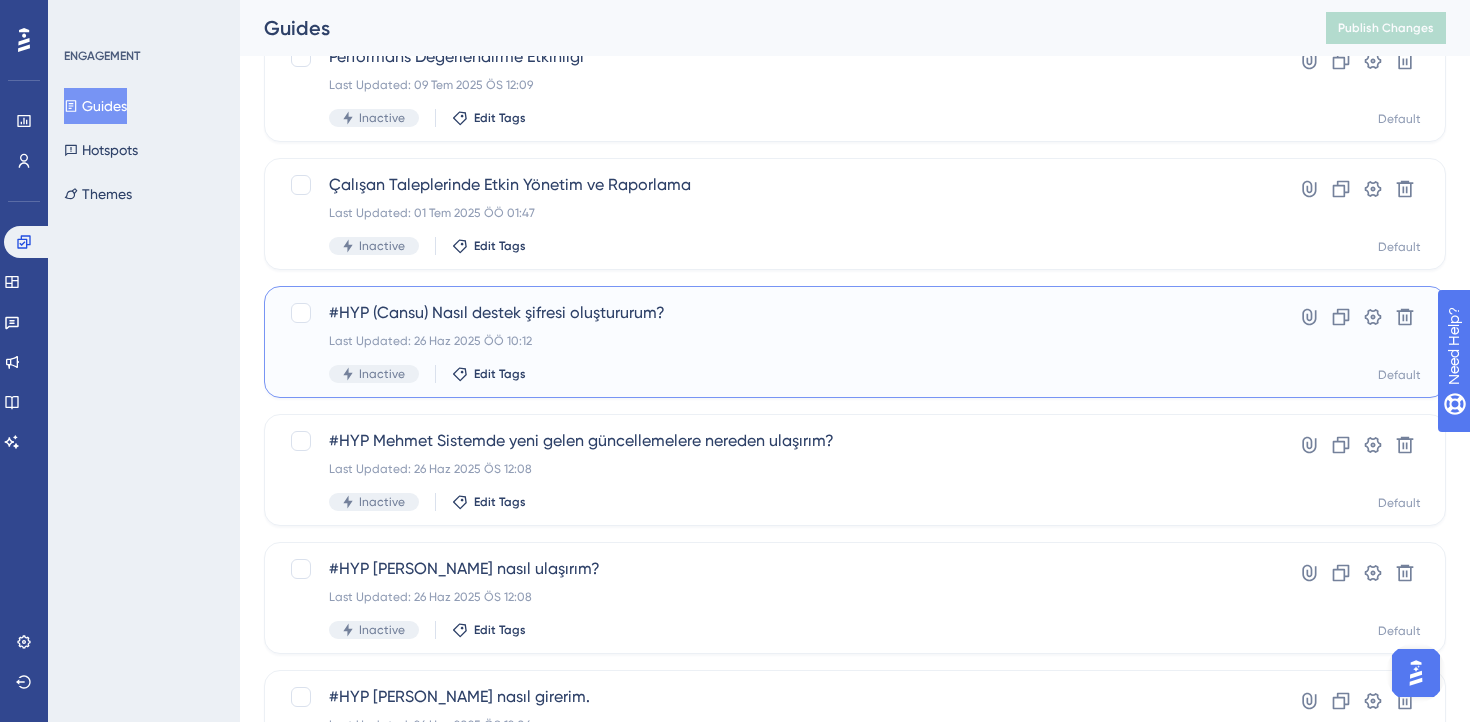 click on "#HYP (Cansu) Nasıl destek şifresi oluştururum? Last Updated: 26 Haz 2025 ÖÖ 10:12 Inactive Edit Tags" at bounding box center (775, 342) 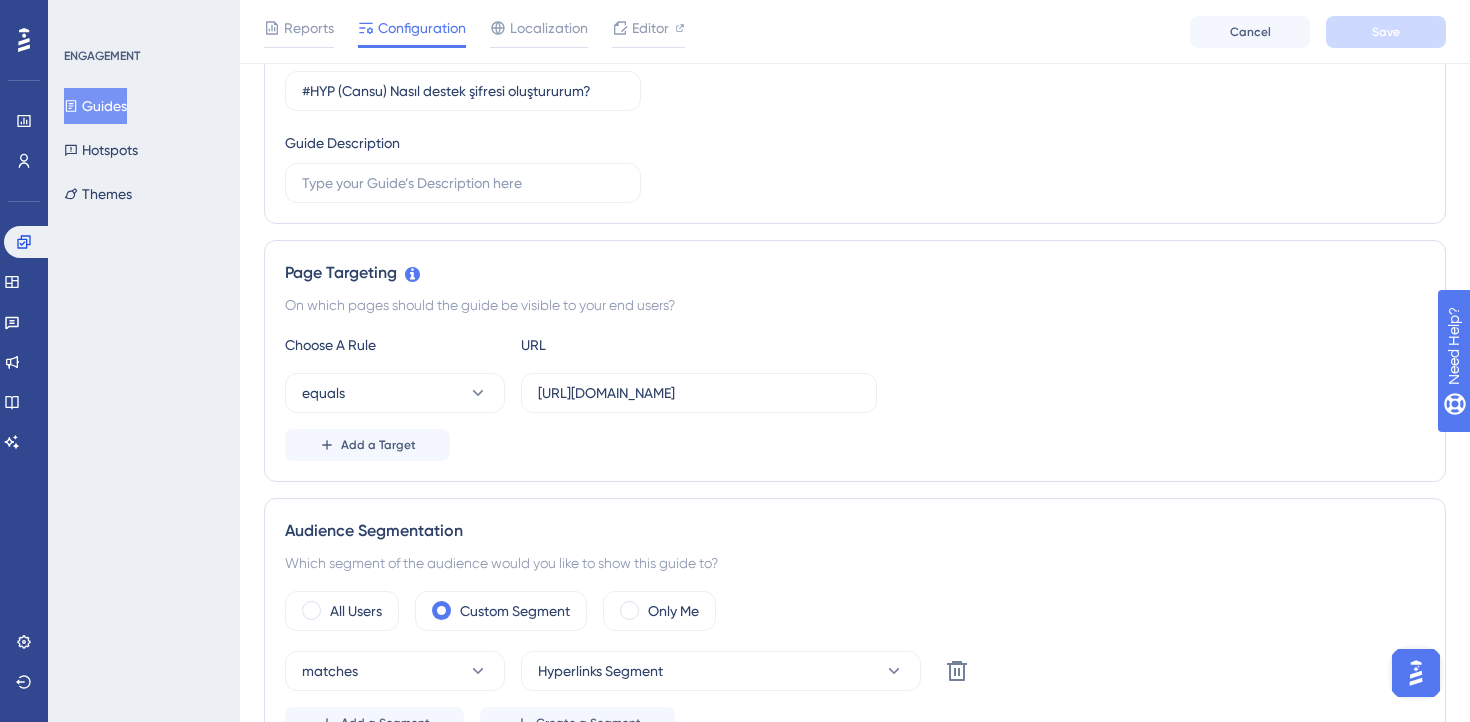 scroll, scrollTop: 93, scrollLeft: 0, axis: vertical 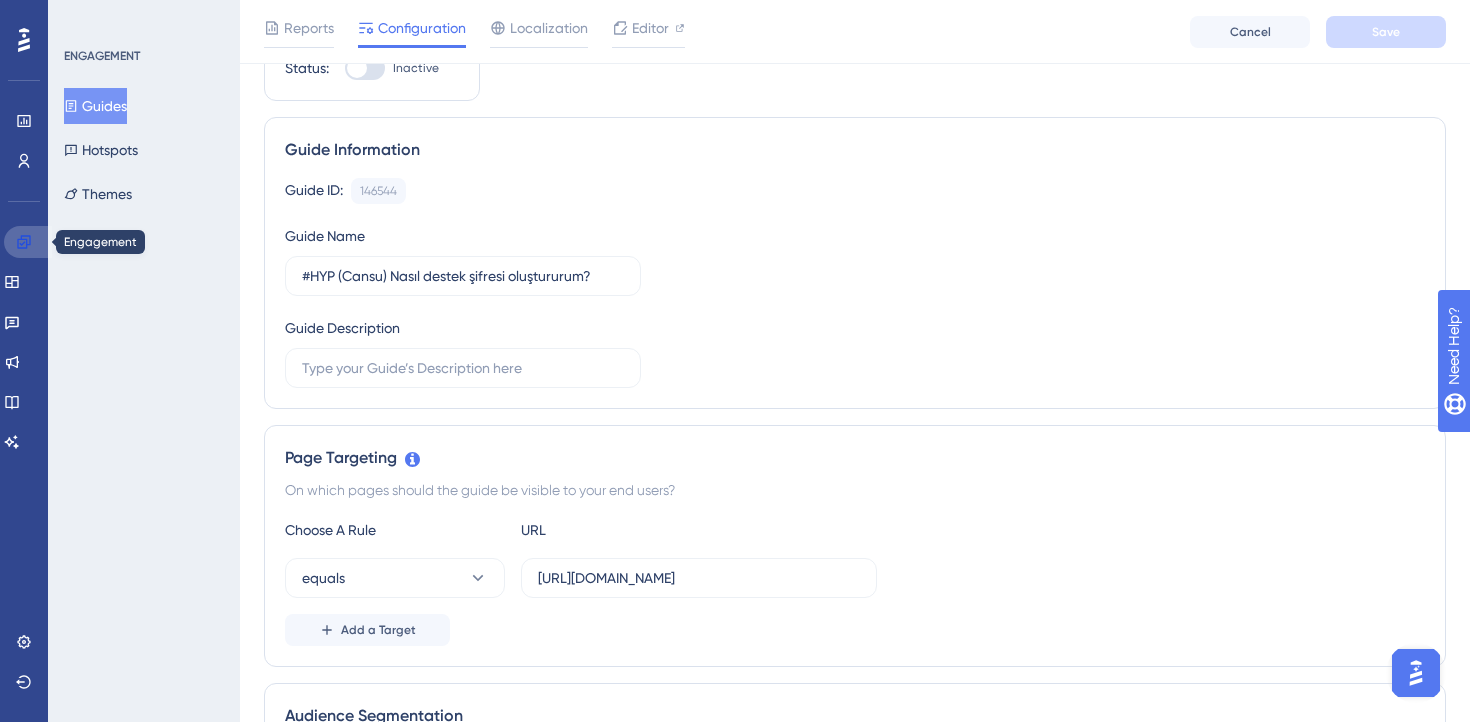 click at bounding box center [28, 242] 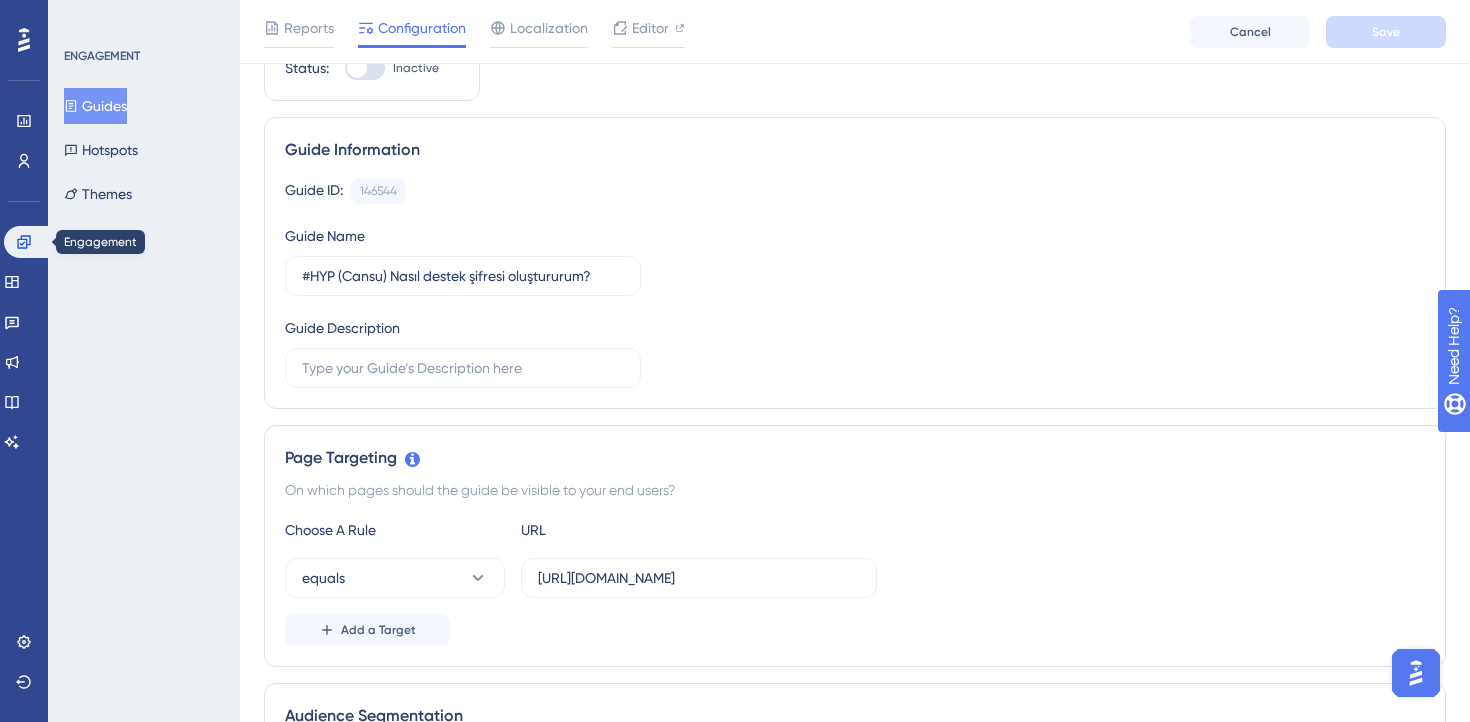 scroll, scrollTop: 0, scrollLeft: 0, axis: both 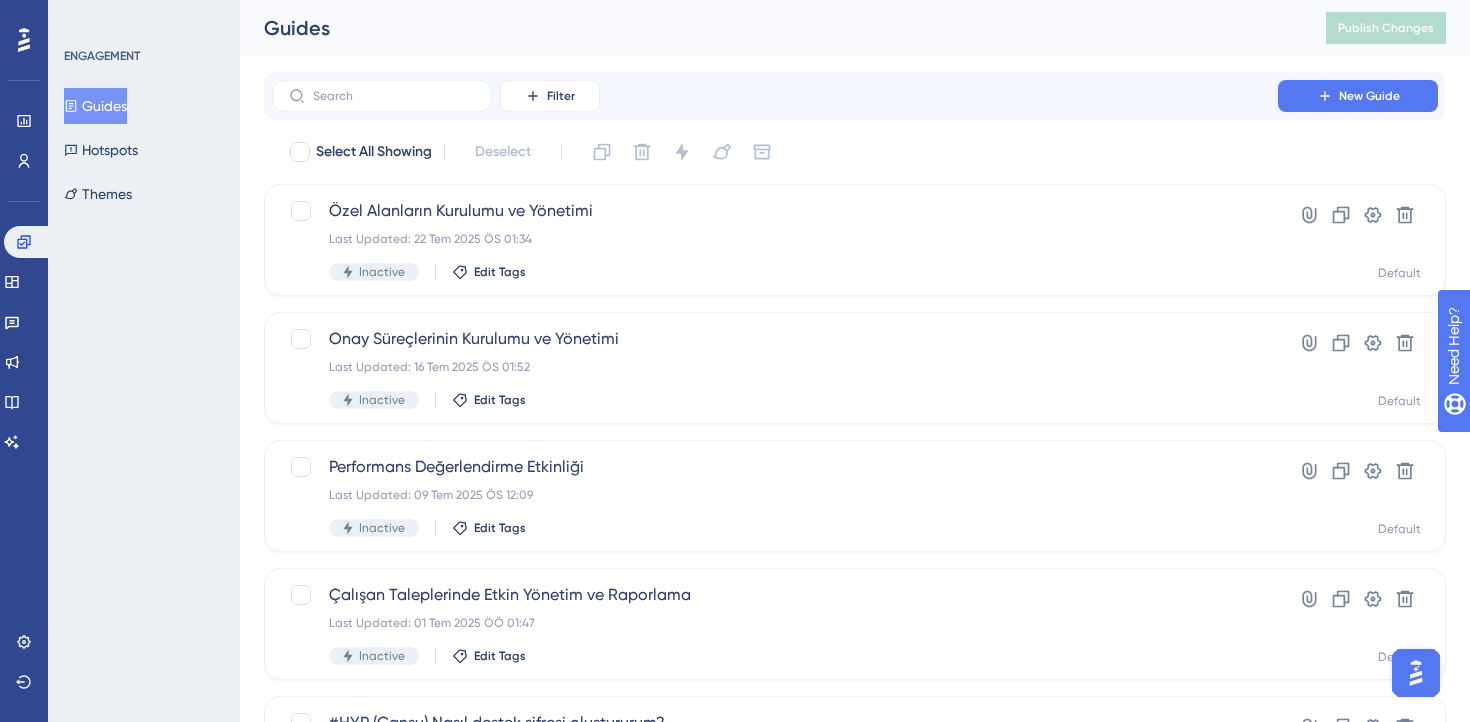 click on "ENGAGEMENT Guides Hotspots Themes" at bounding box center [144, 361] 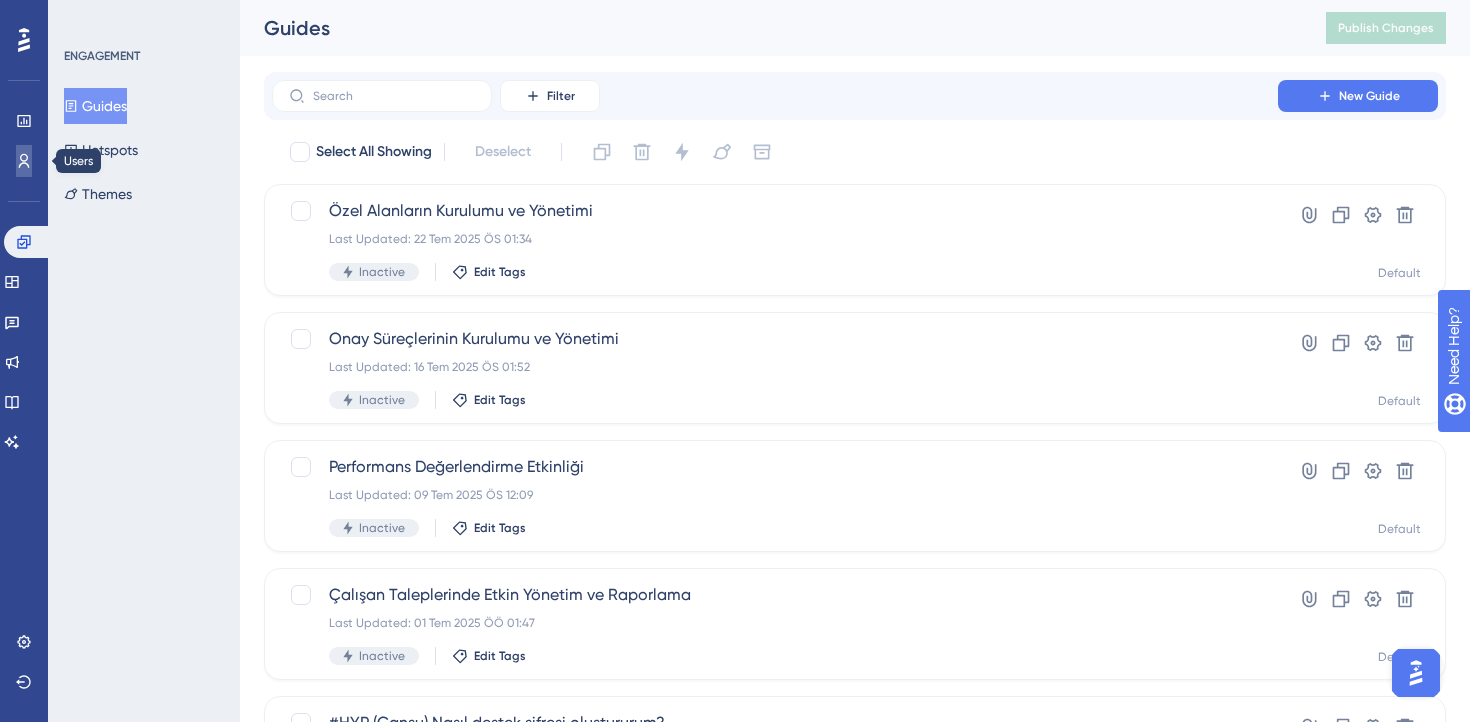 click 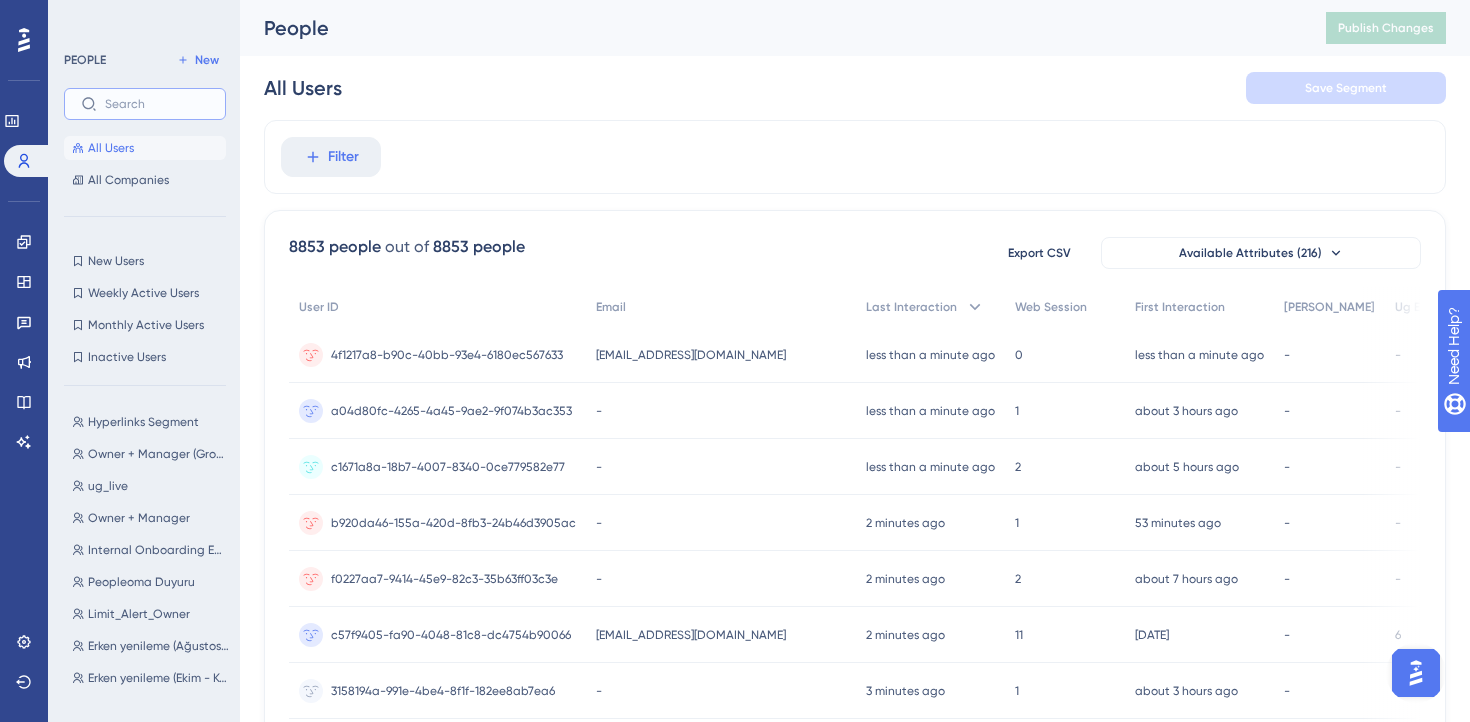 click at bounding box center [157, 104] 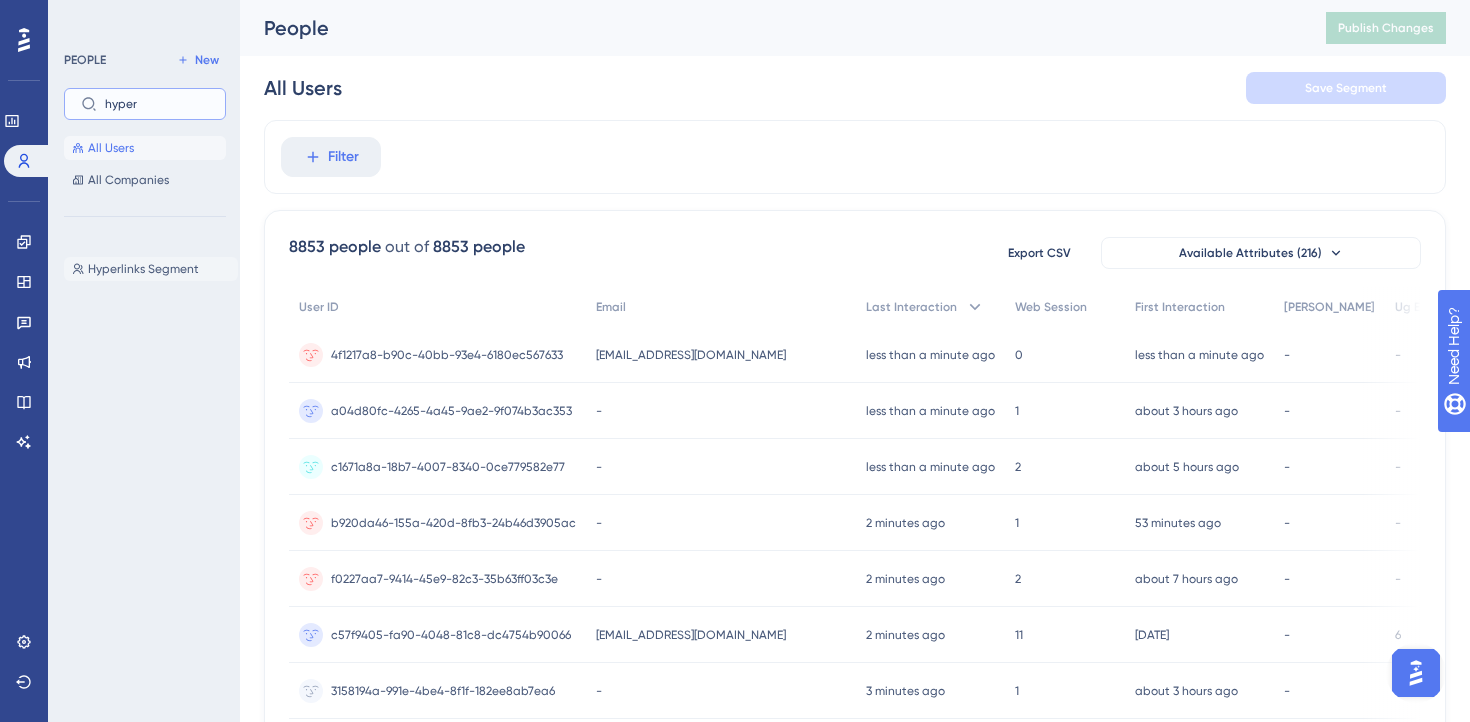 type on "hyper" 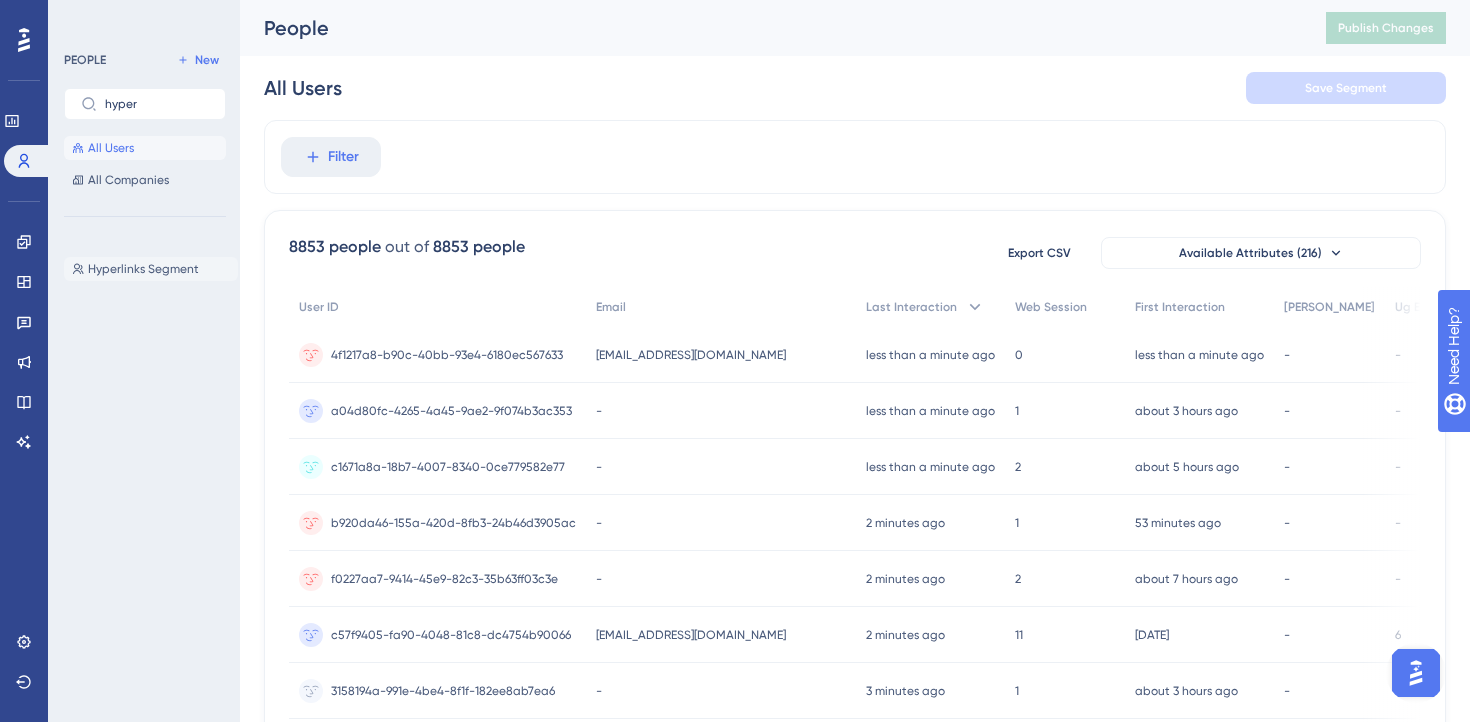 click on "Hyperlinks Segment" at bounding box center (143, 269) 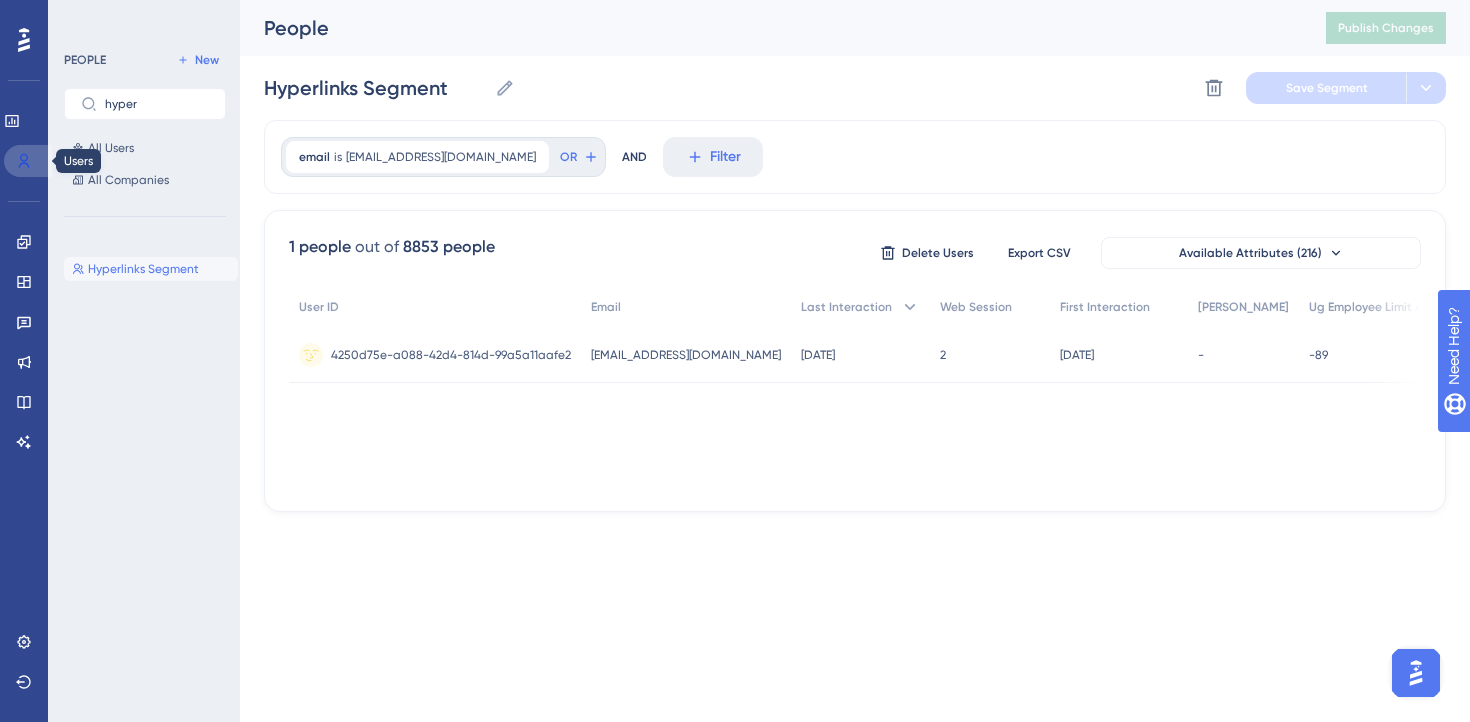 click at bounding box center [28, 161] 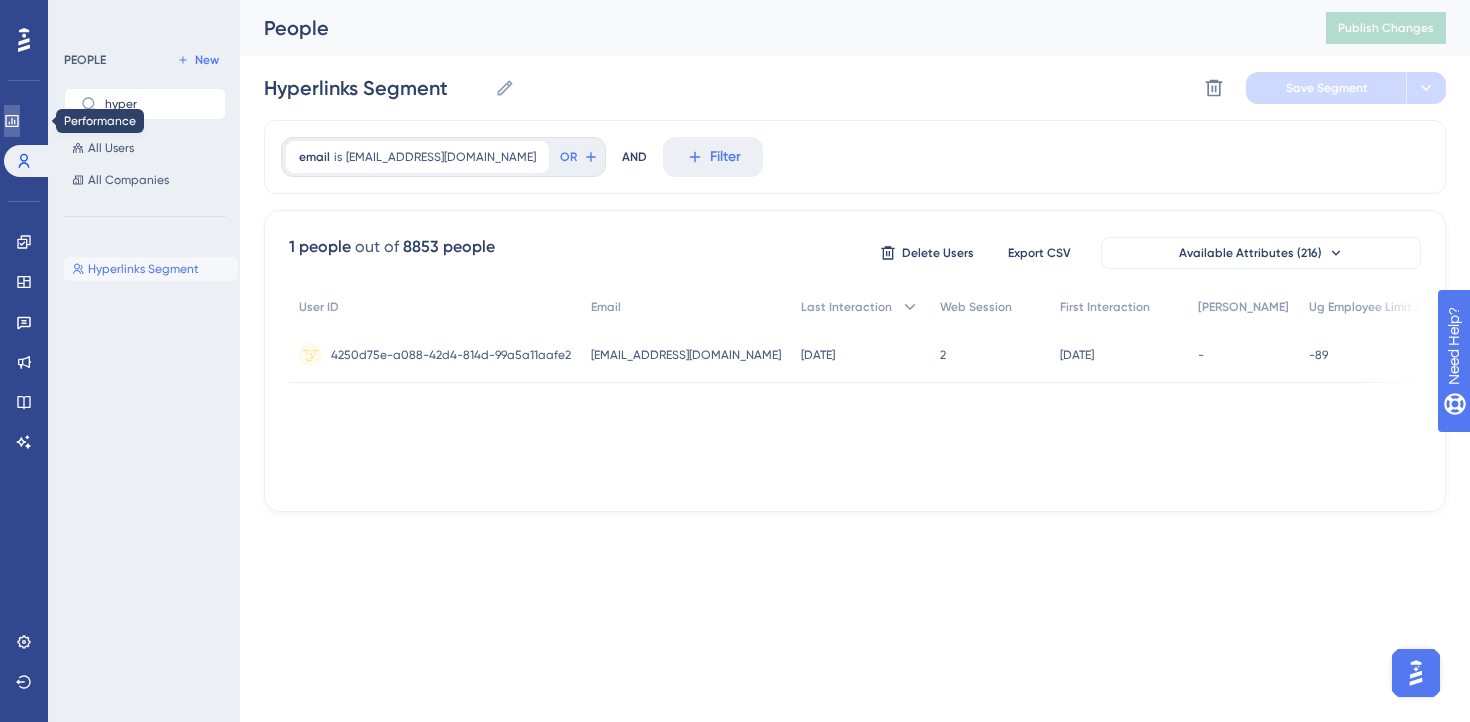 click 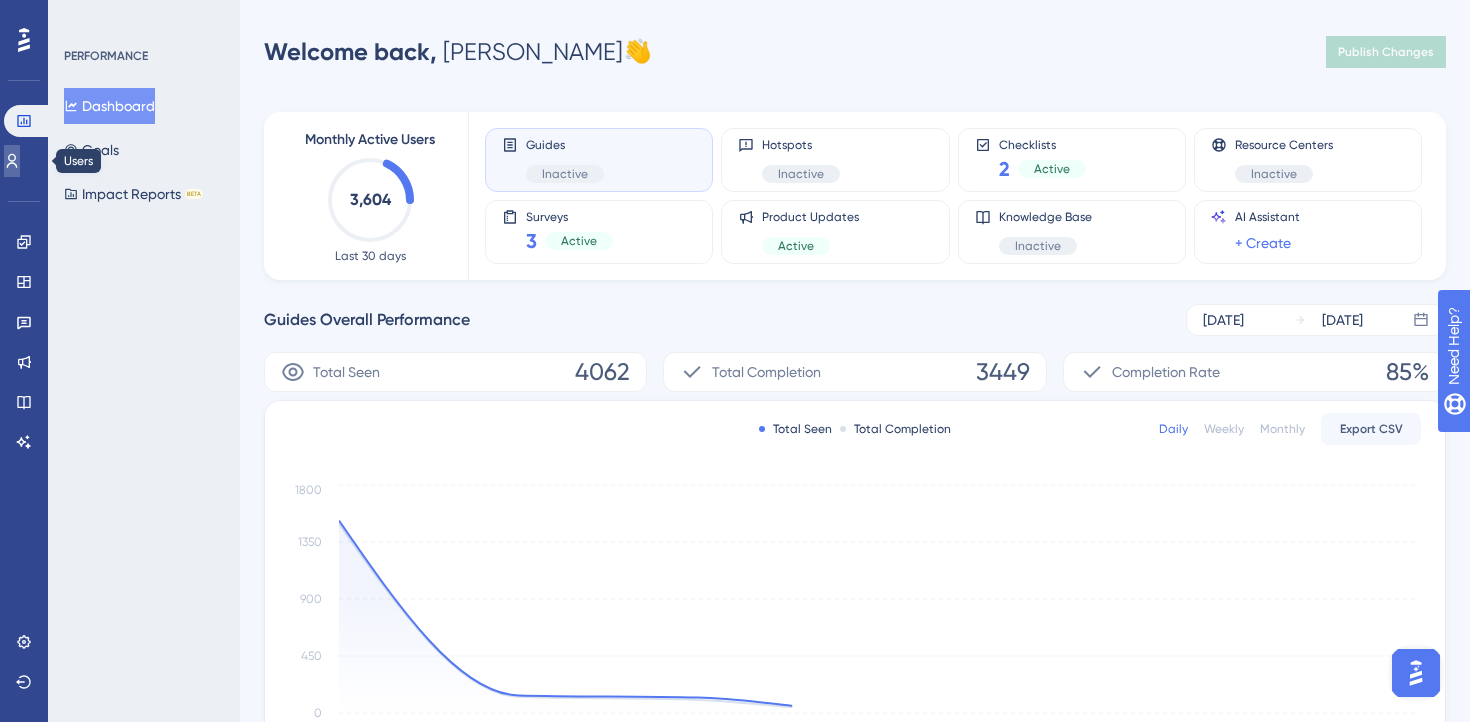 click 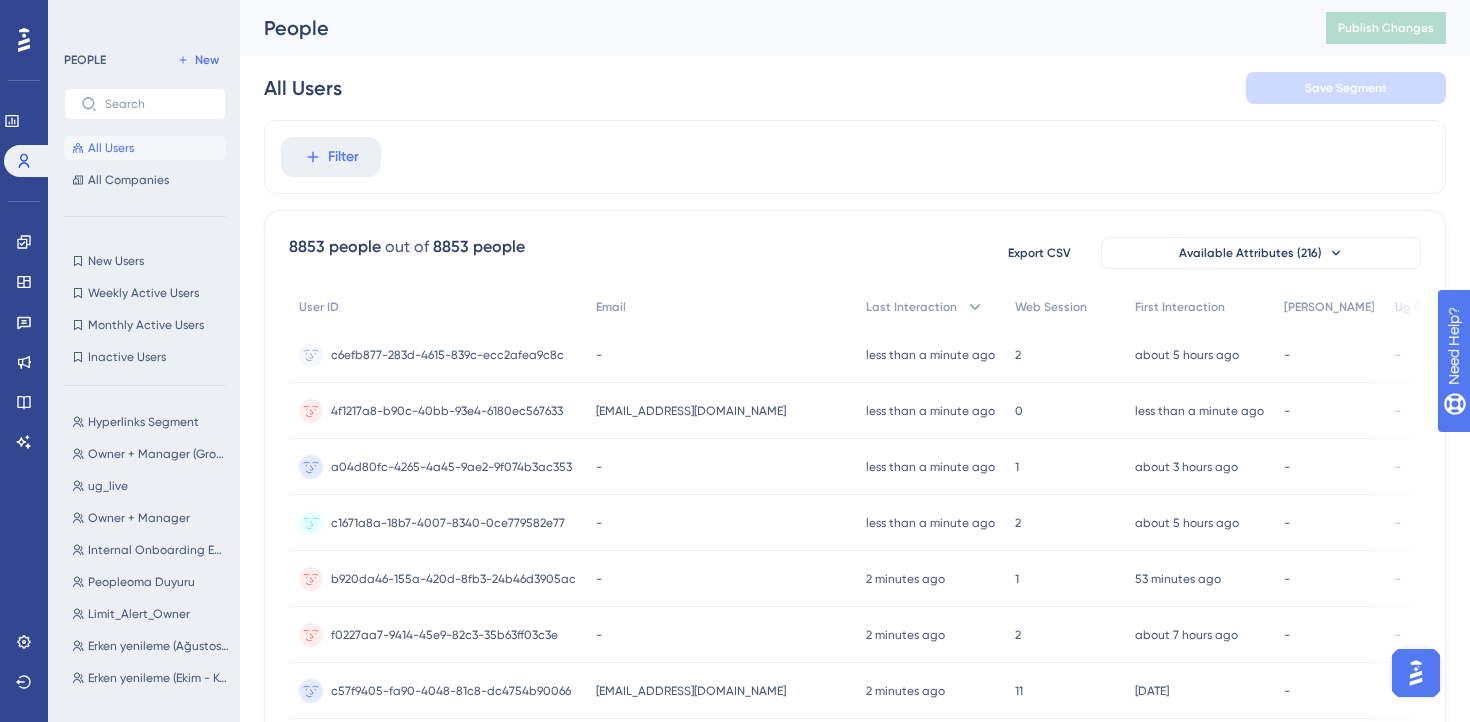 click on "PEOPLE New All Users All Companies" at bounding box center [145, 120] 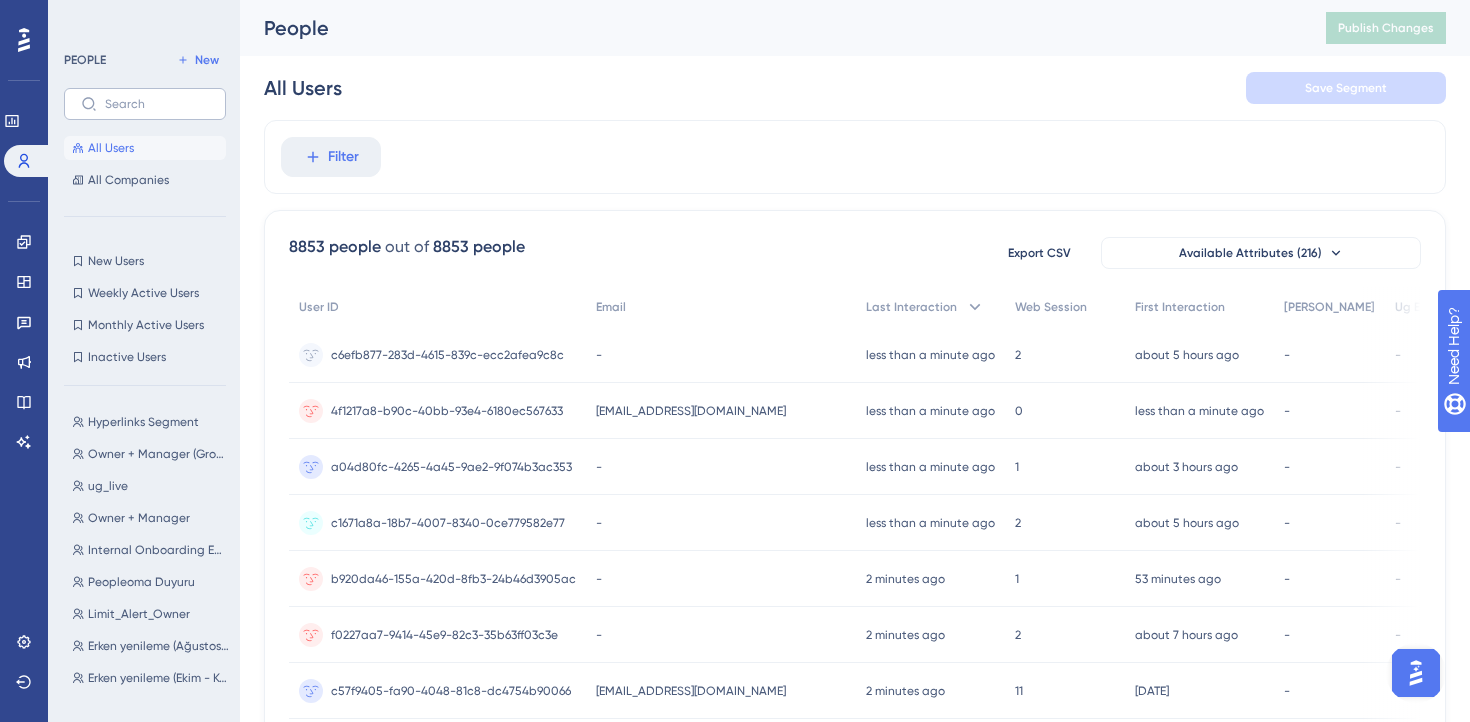 click at bounding box center [145, 104] 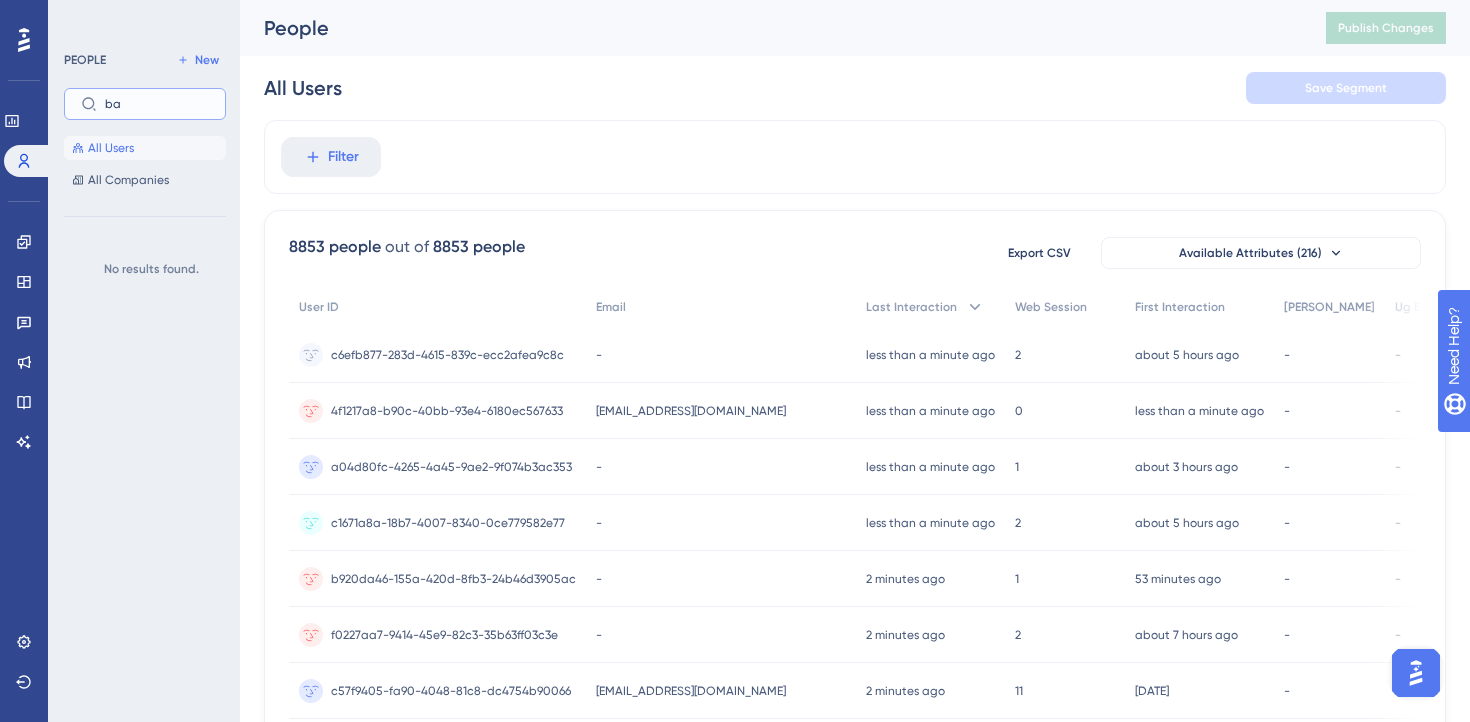 type on "b" 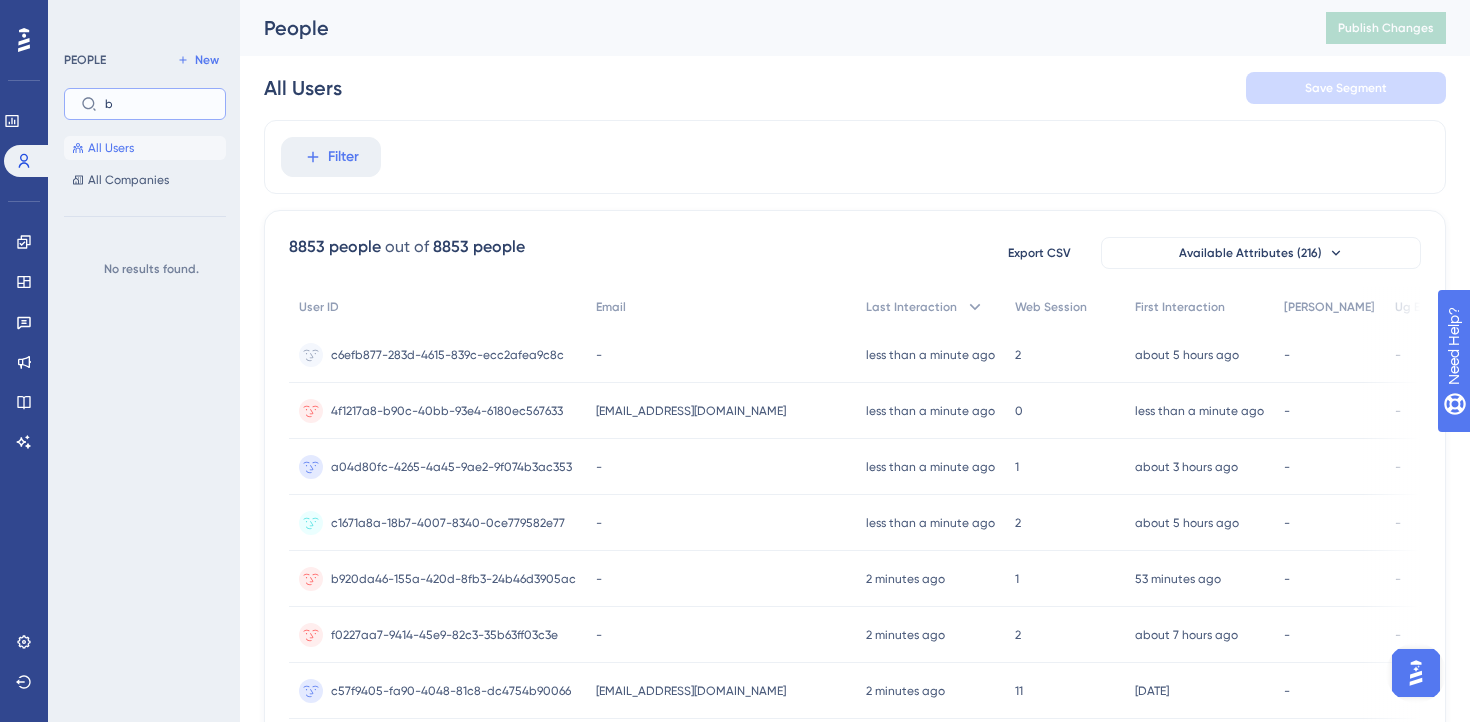 type 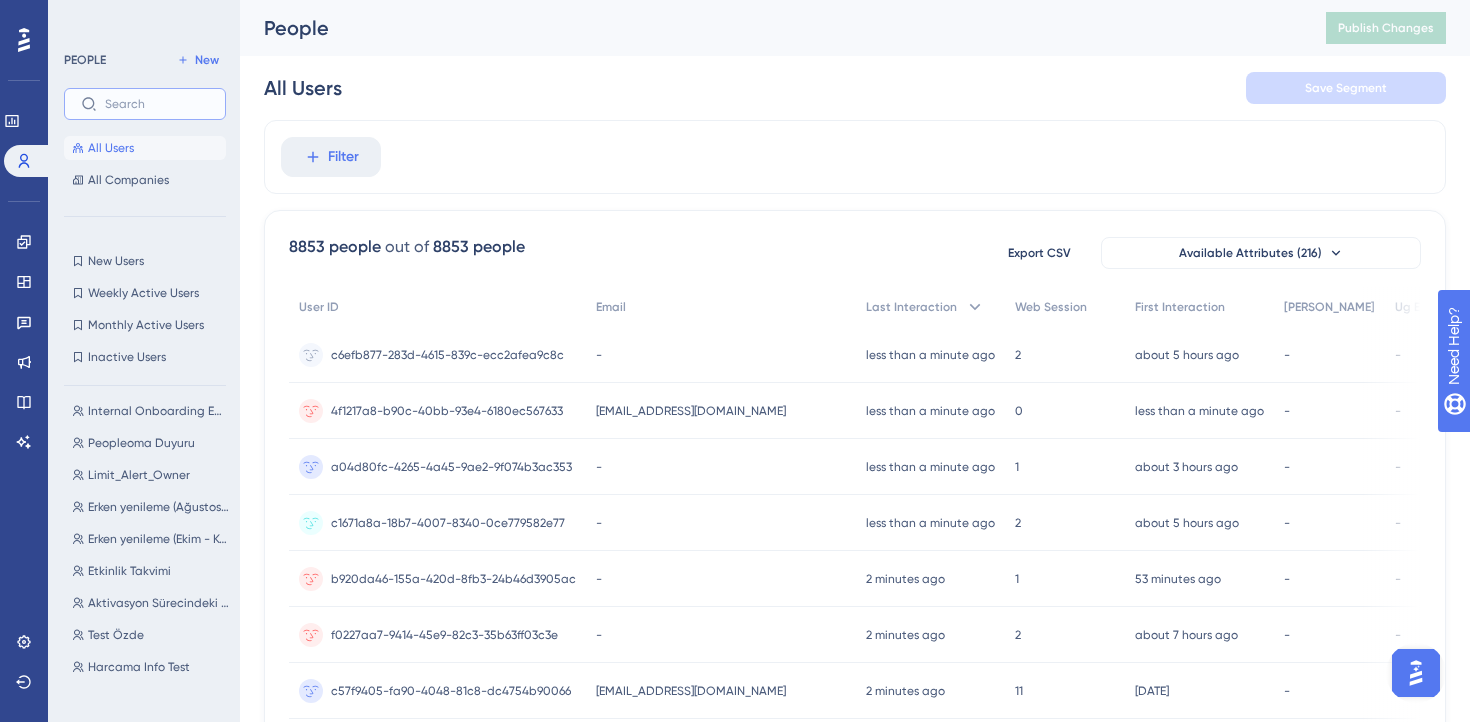 scroll, scrollTop: 146, scrollLeft: 0, axis: vertical 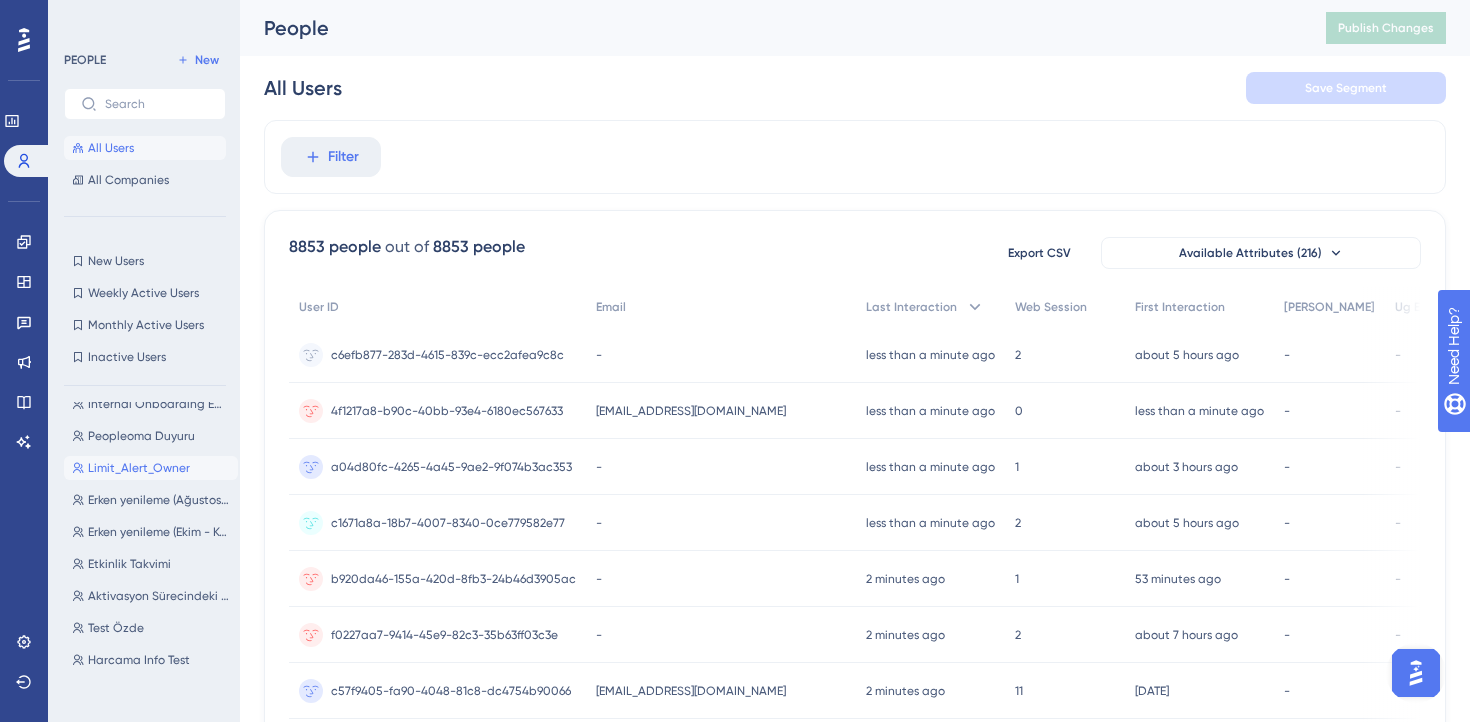 click on "Limit_Alert_Owner" at bounding box center [139, 468] 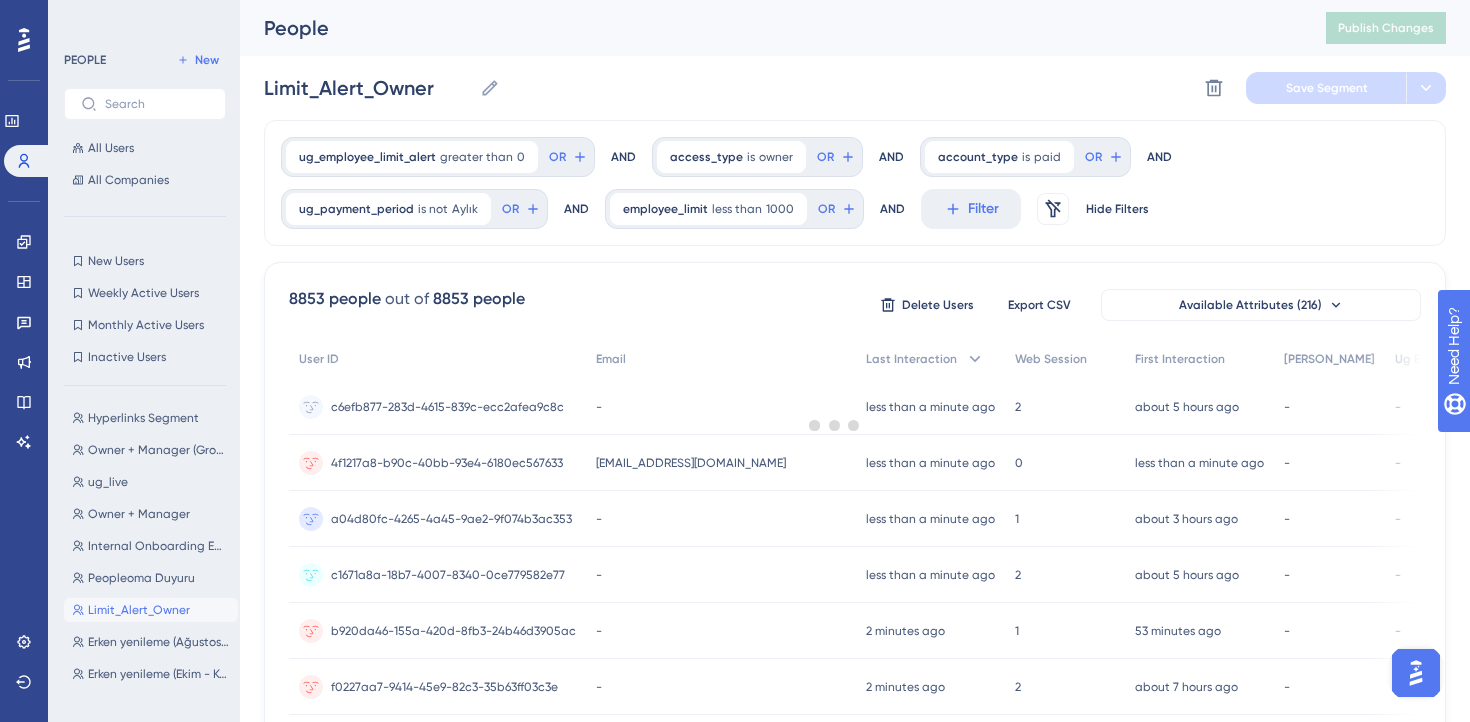 scroll, scrollTop: 0, scrollLeft: 0, axis: both 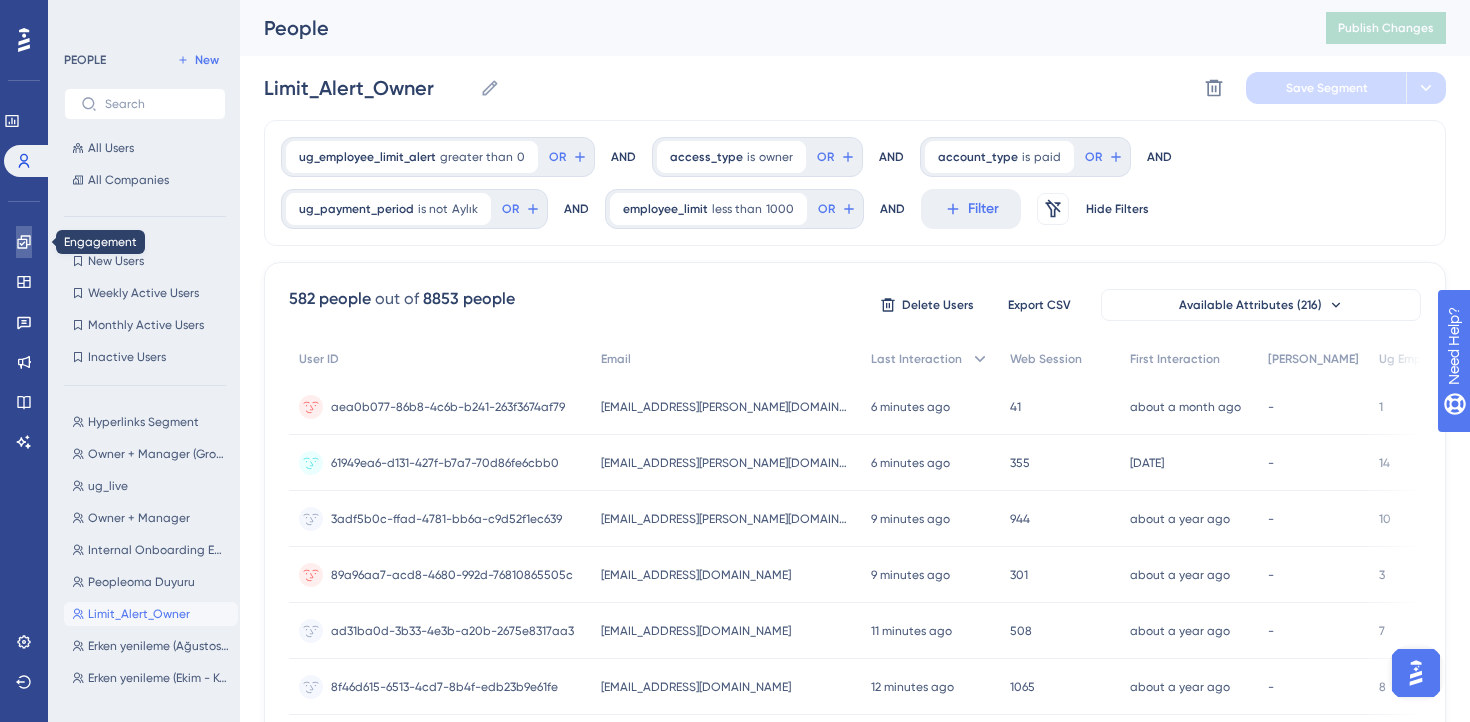 click at bounding box center [24, 242] 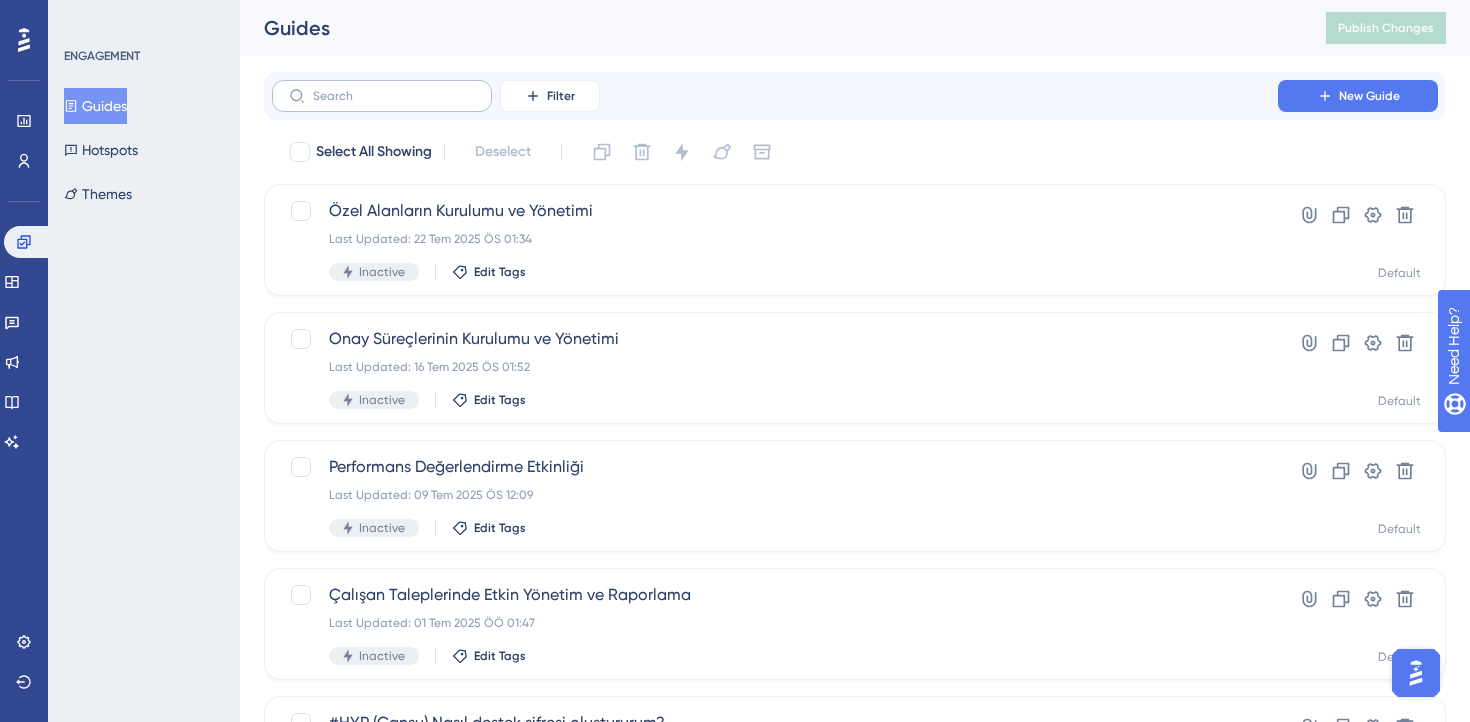 click at bounding box center [382, 96] 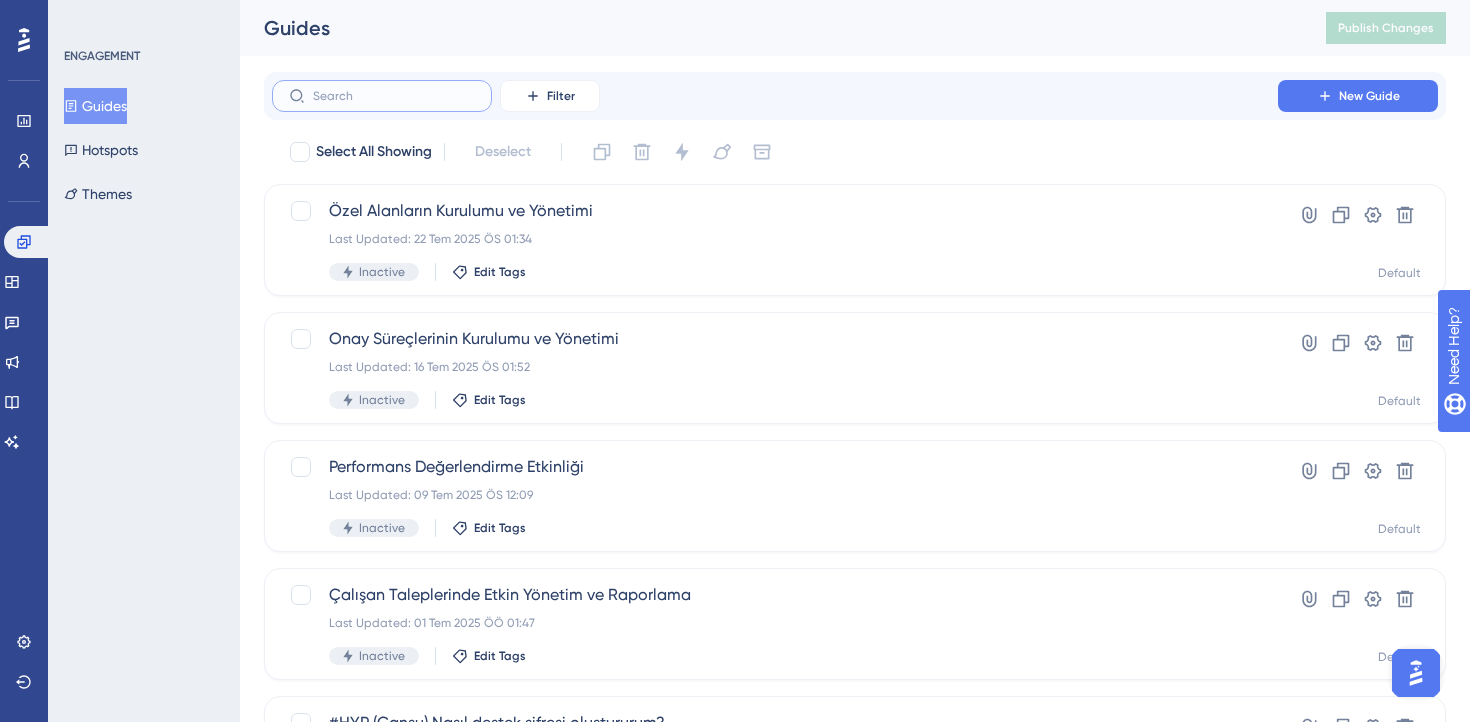 click at bounding box center [394, 96] 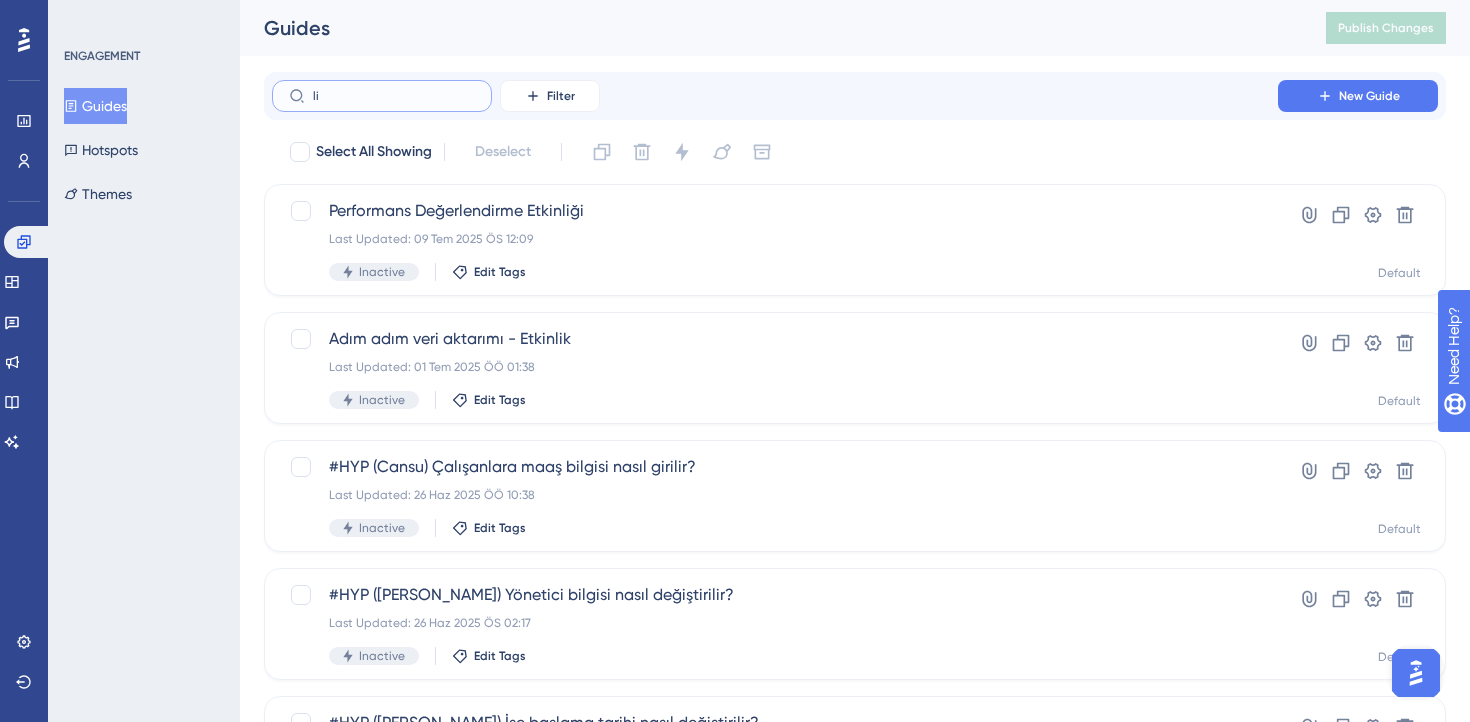 type on "lia" 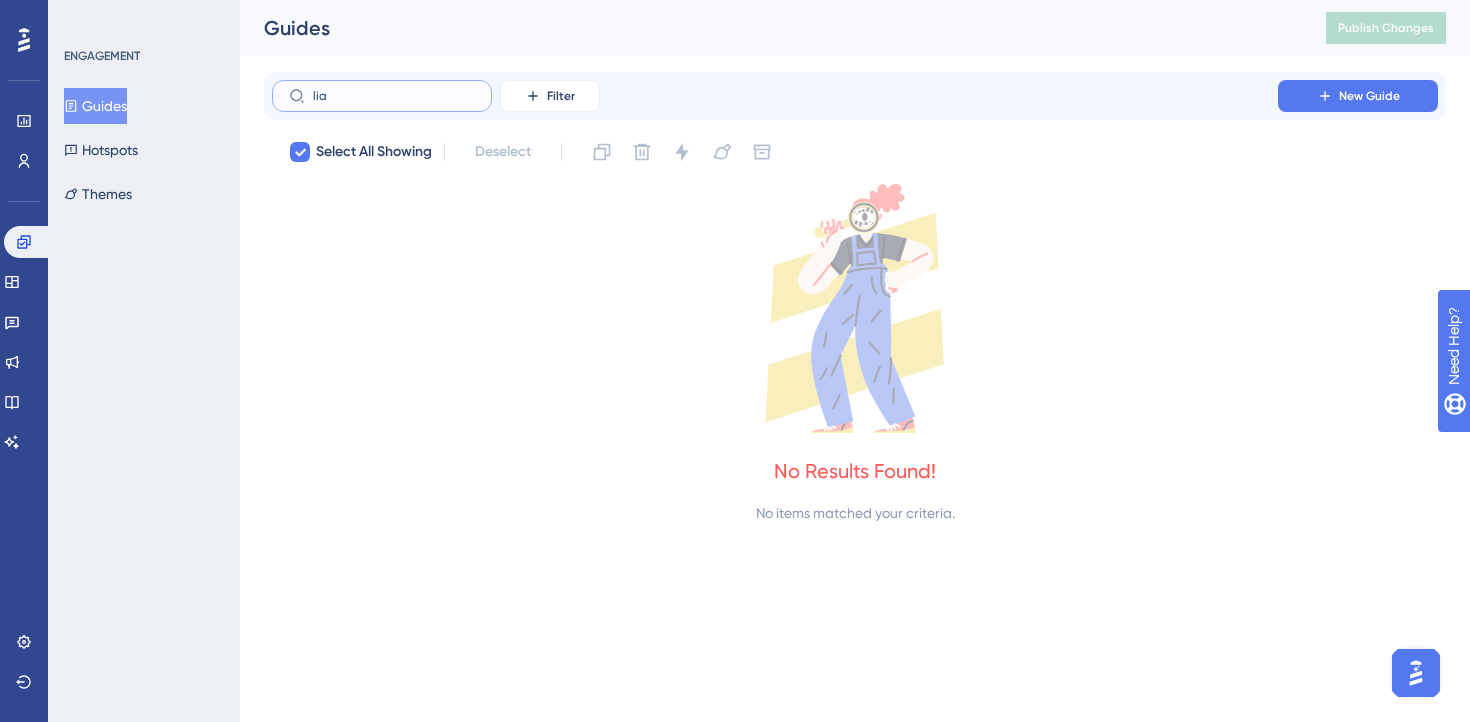 type on "li" 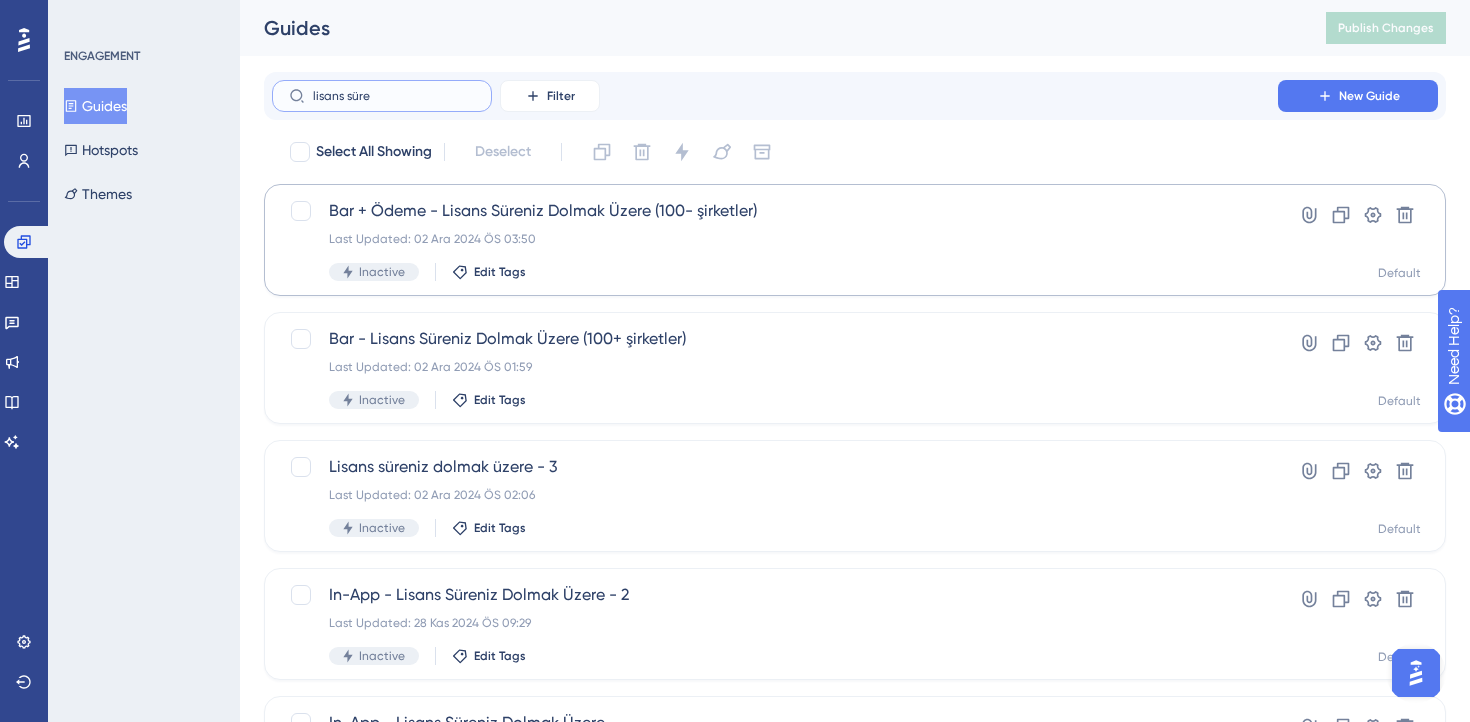 type on "lisans süre" 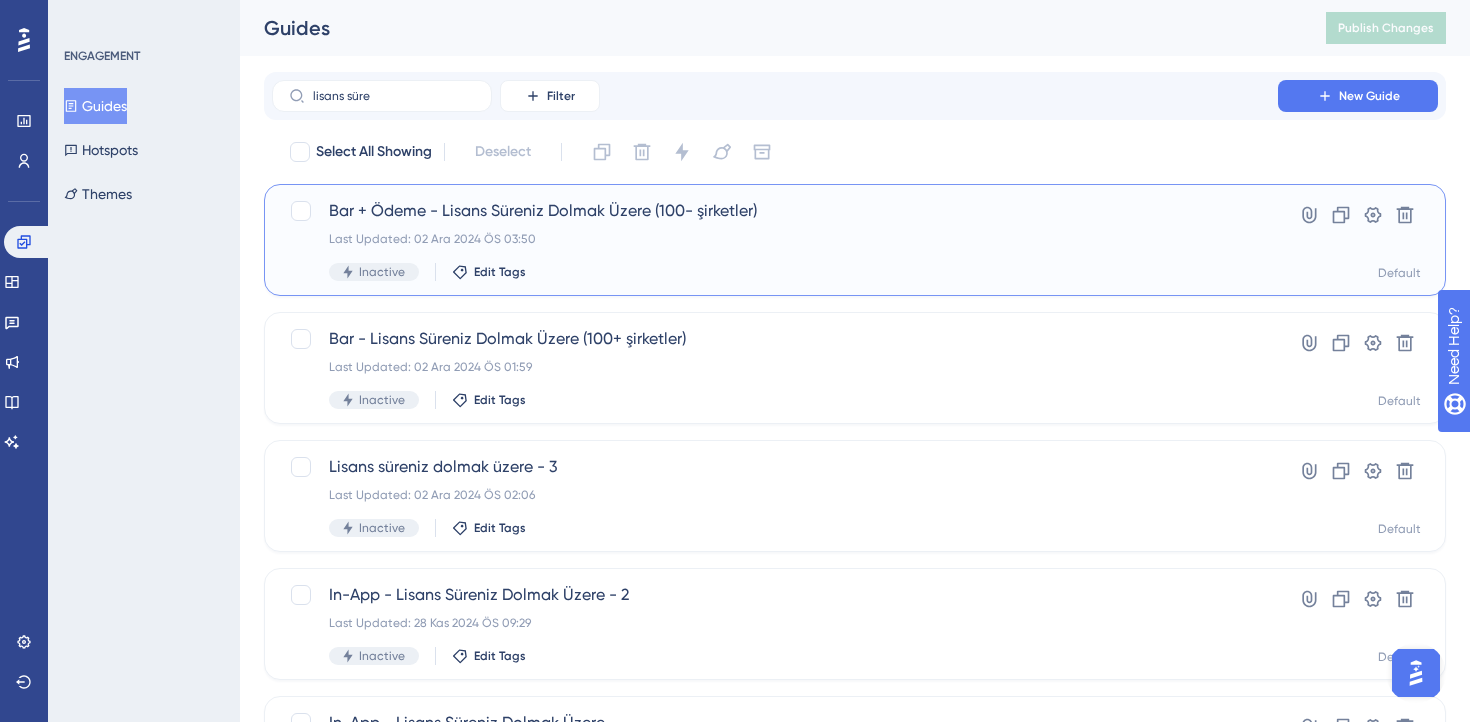 click on "Inactive Edit Tags" at bounding box center (775, 272) 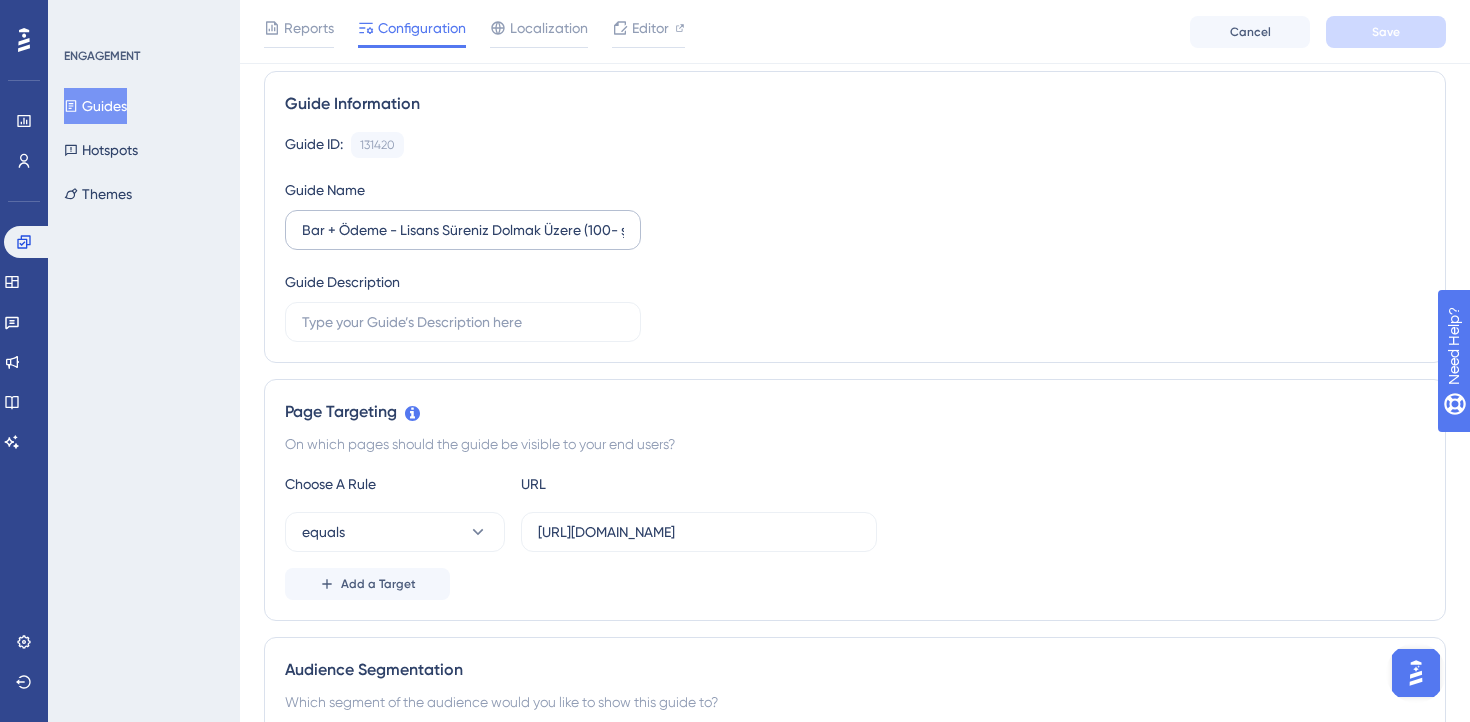 scroll, scrollTop: 16, scrollLeft: 0, axis: vertical 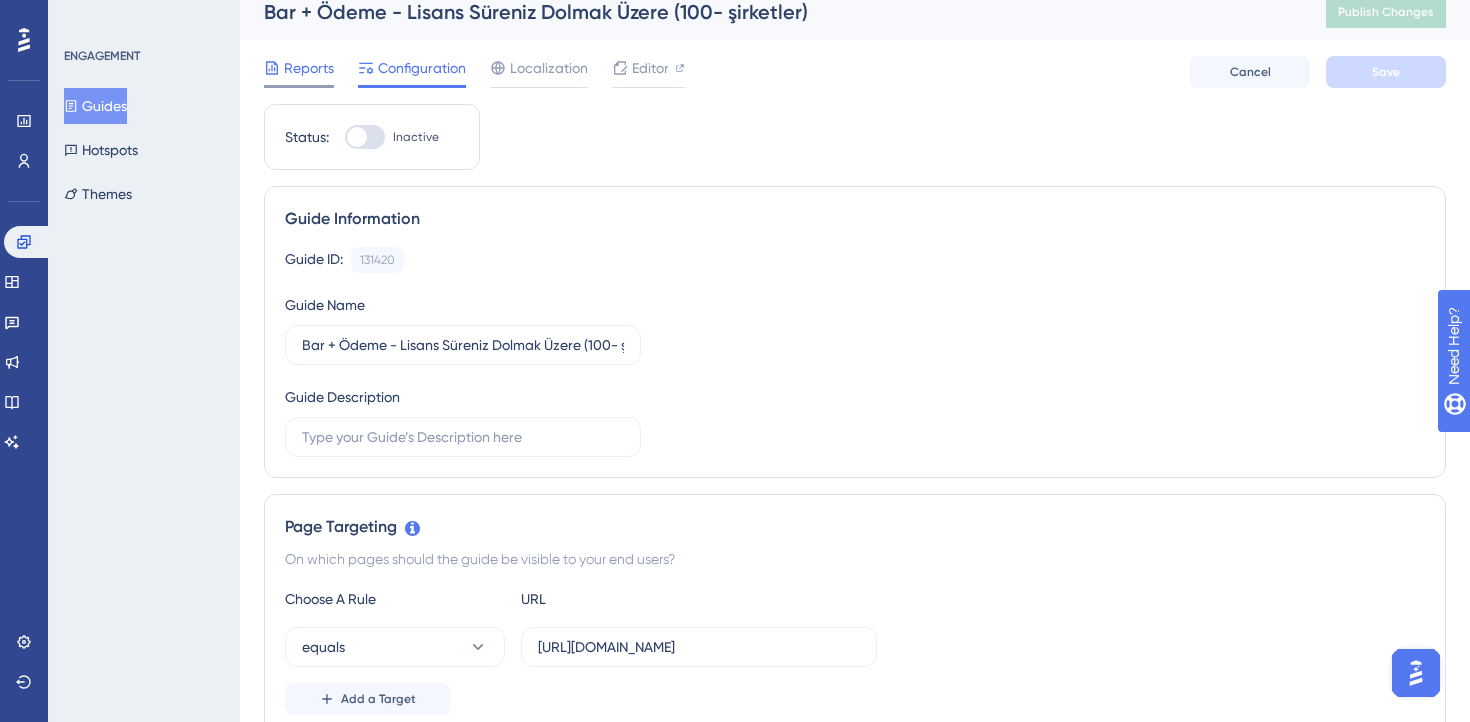 click on "Reports" at bounding box center [309, 68] 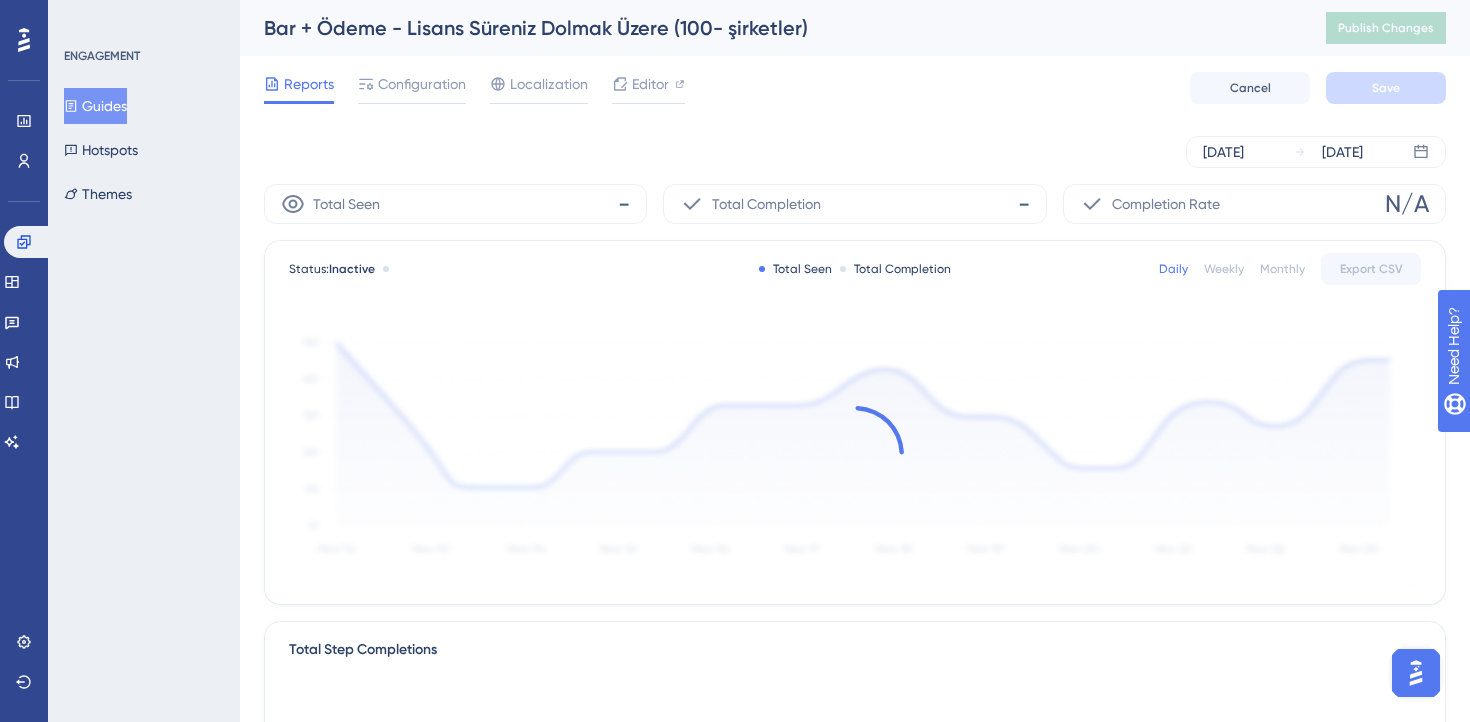 click on "Guides" at bounding box center (95, 106) 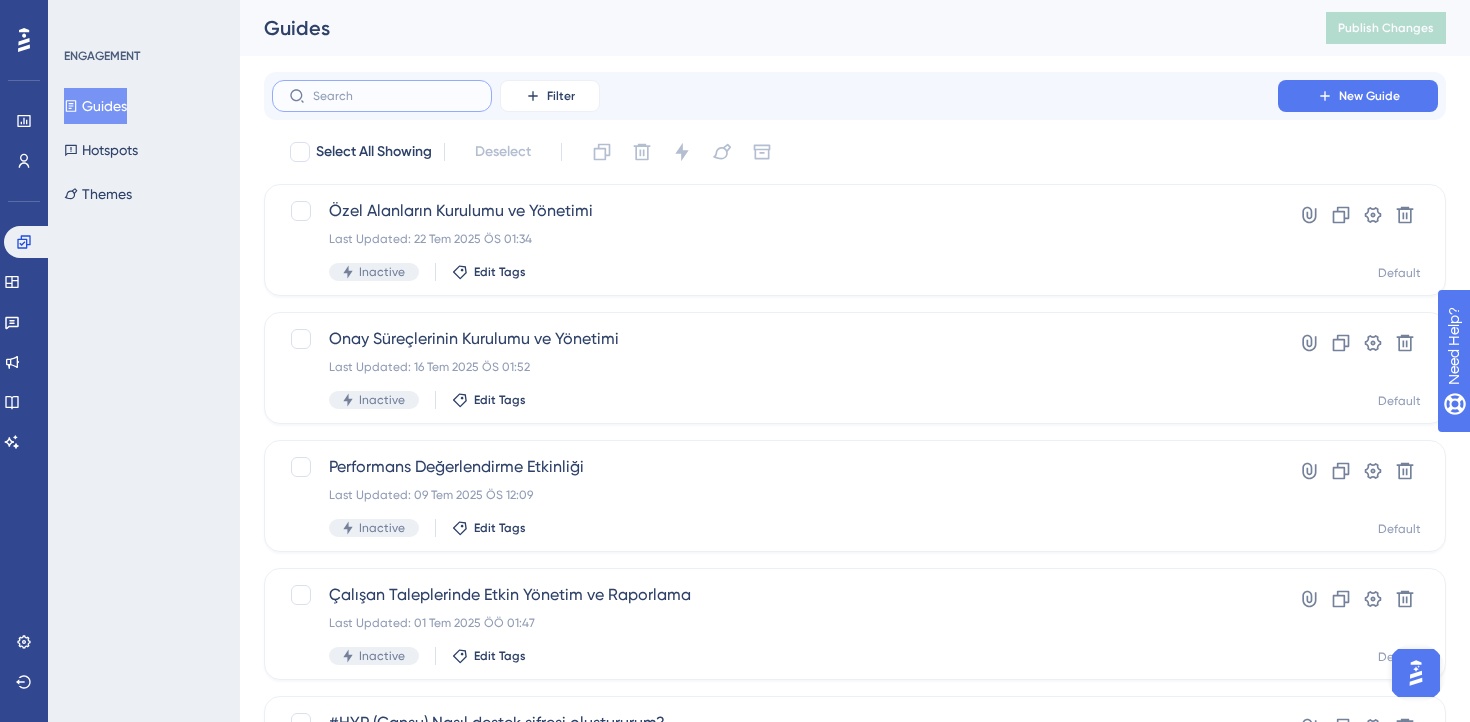 click at bounding box center (394, 96) 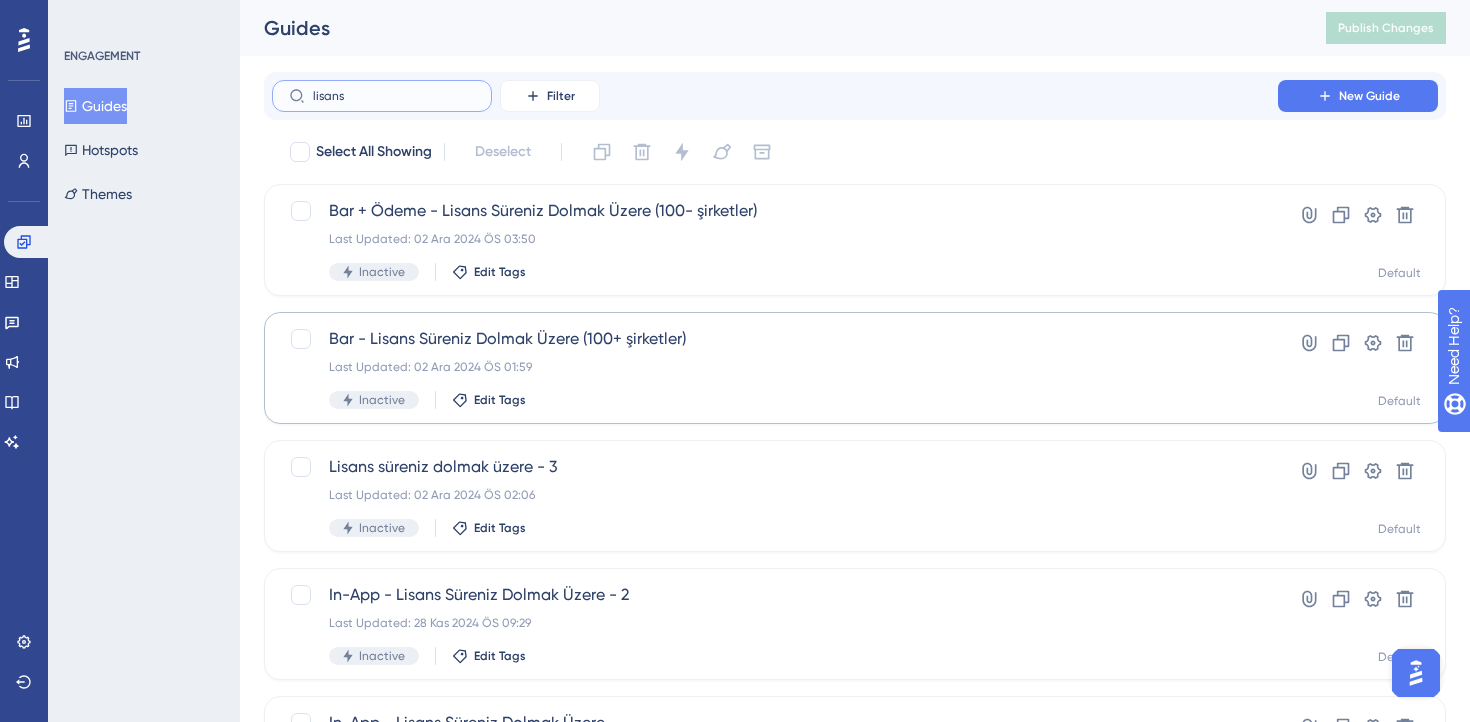 type on "lisans" 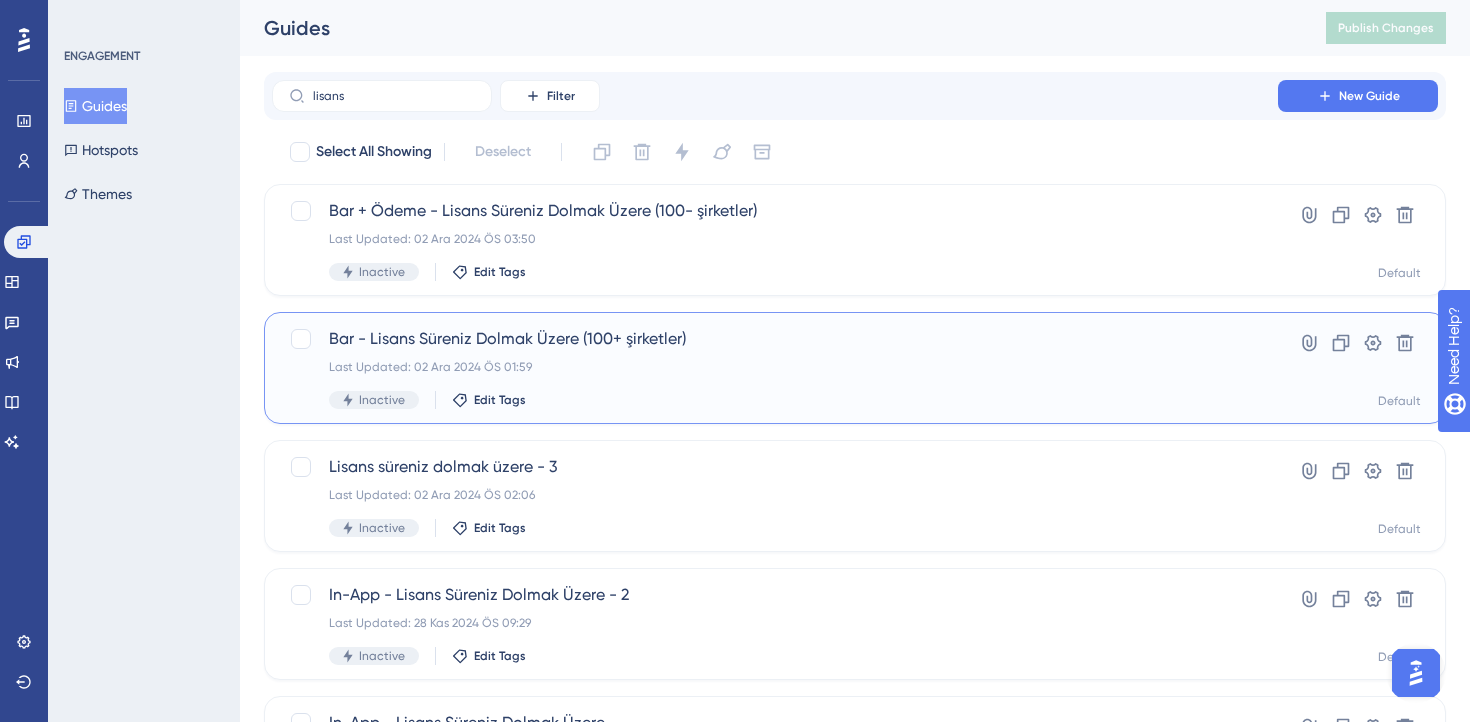 click on "Bar - Lisans Süreniz Dolmak Üzere (100+ şirketler) Last Updated: 02 Ara 2024 ÖS 01:59 Inactive Edit Tags" at bounding box center (775, 368) 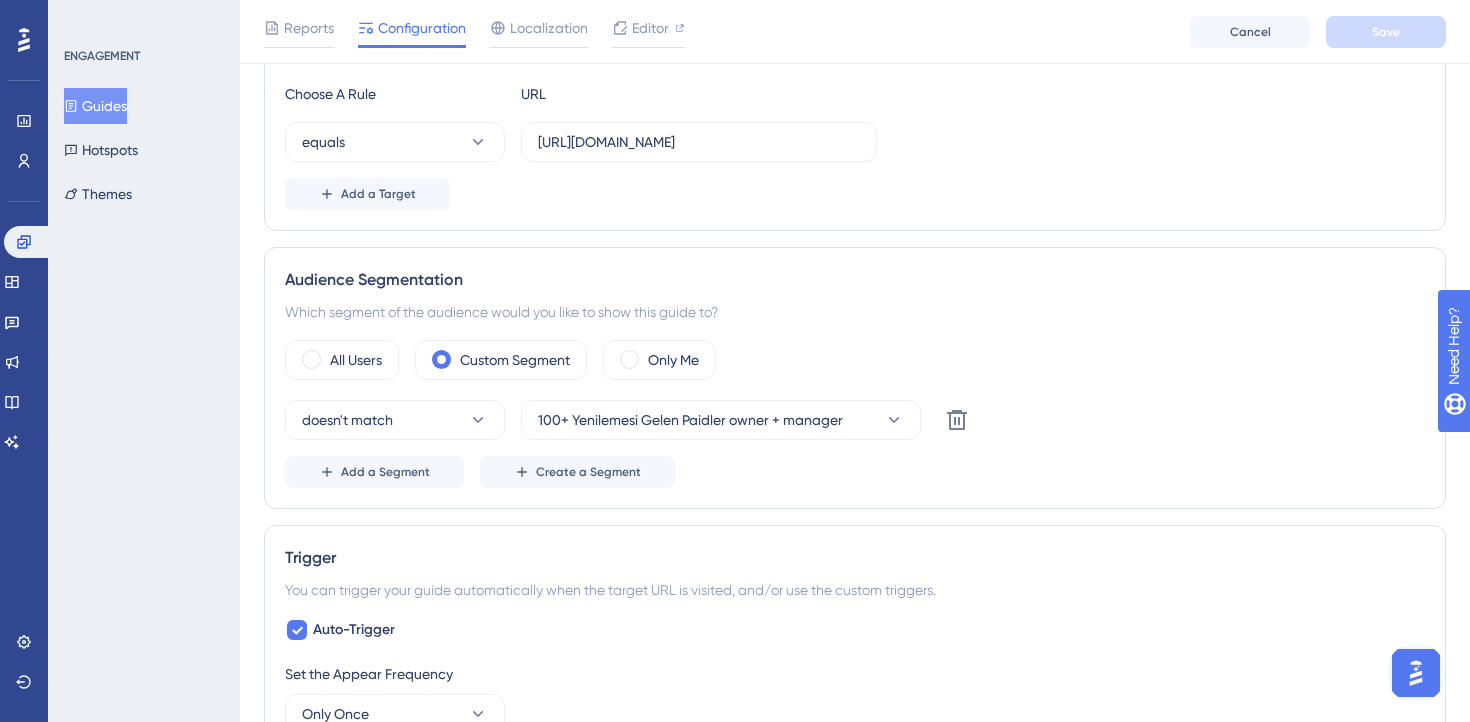 scroll, scrollTop: 530, scrollLeft: 0, axis: vertical 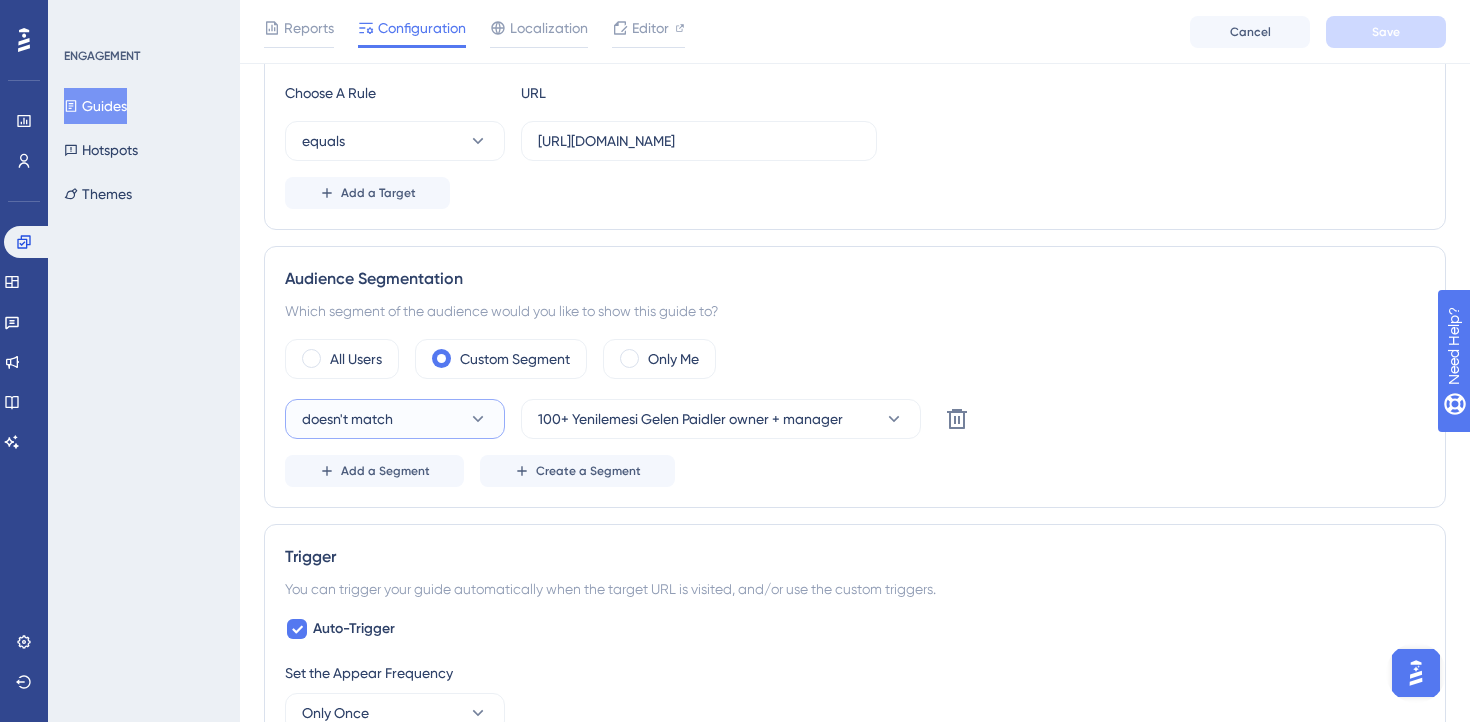 click on "doesn't match" at bounding box center [347, 419] 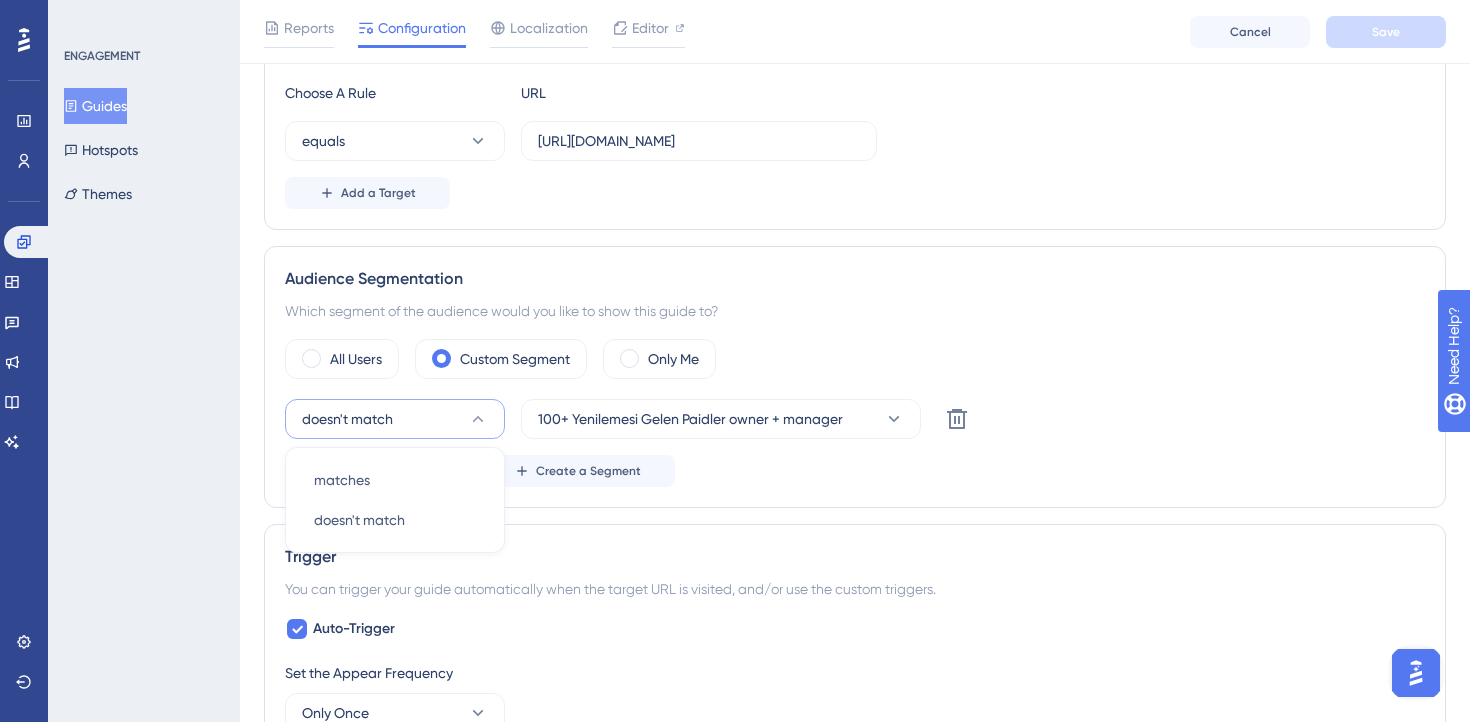 click on "doesn't match" at bounding box center [347, 419] 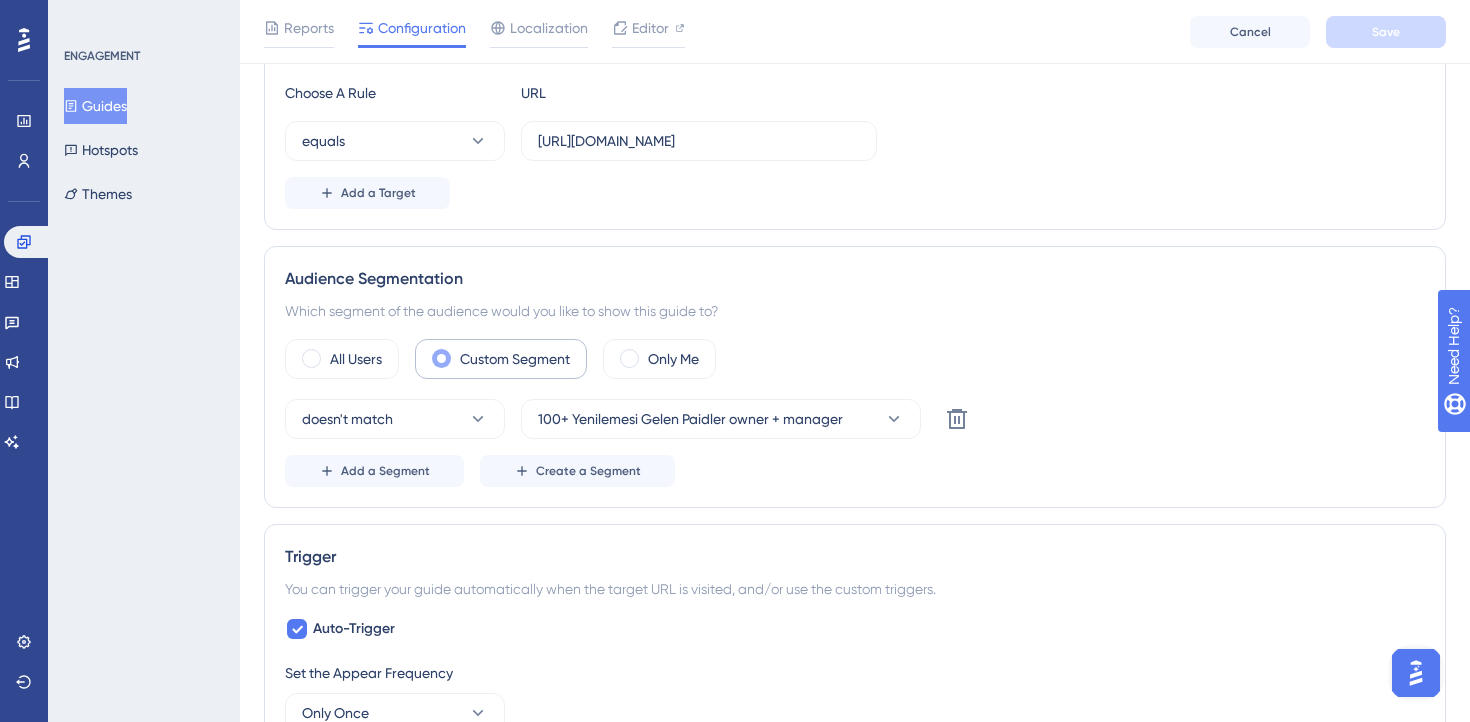 scroll, scrollTop: 0, scrollLeft: 0, axis: both 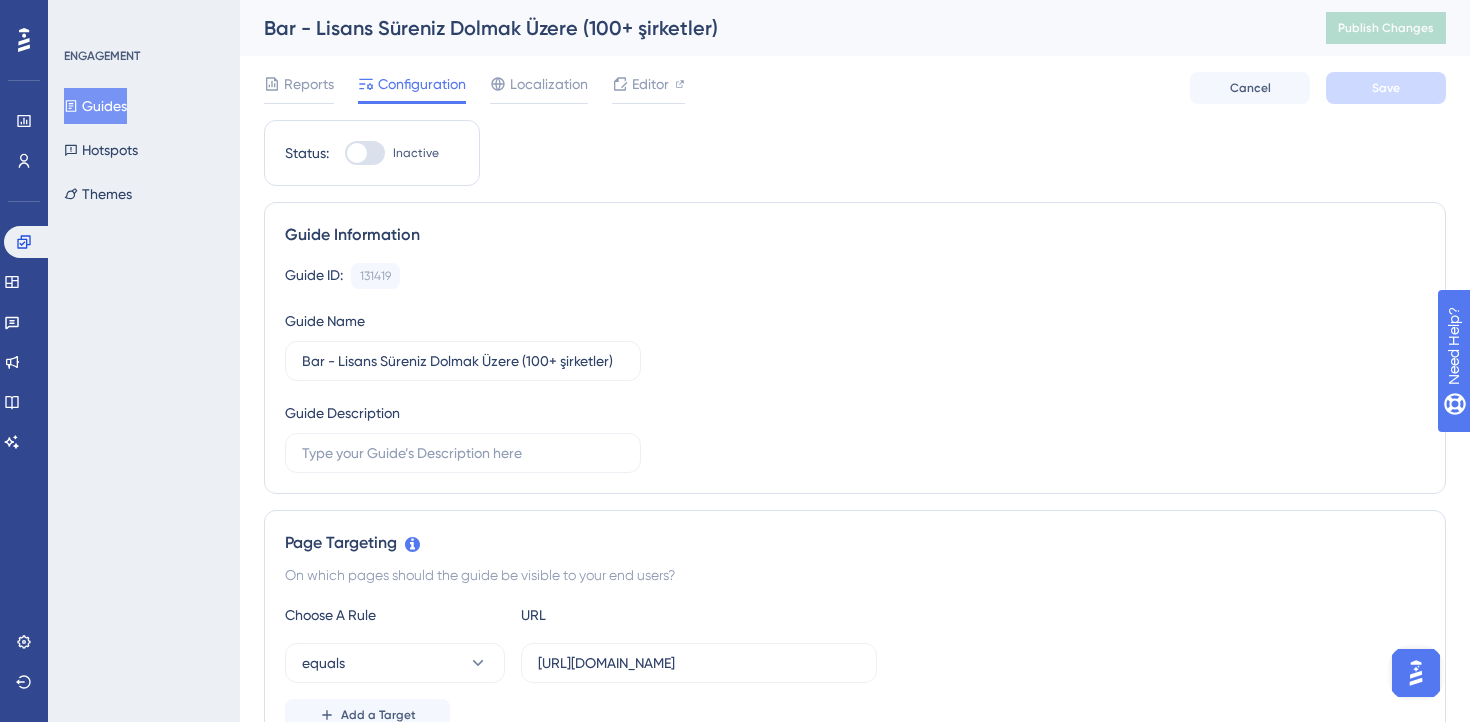 click on "Configuration" at bounding box center (422, 84) 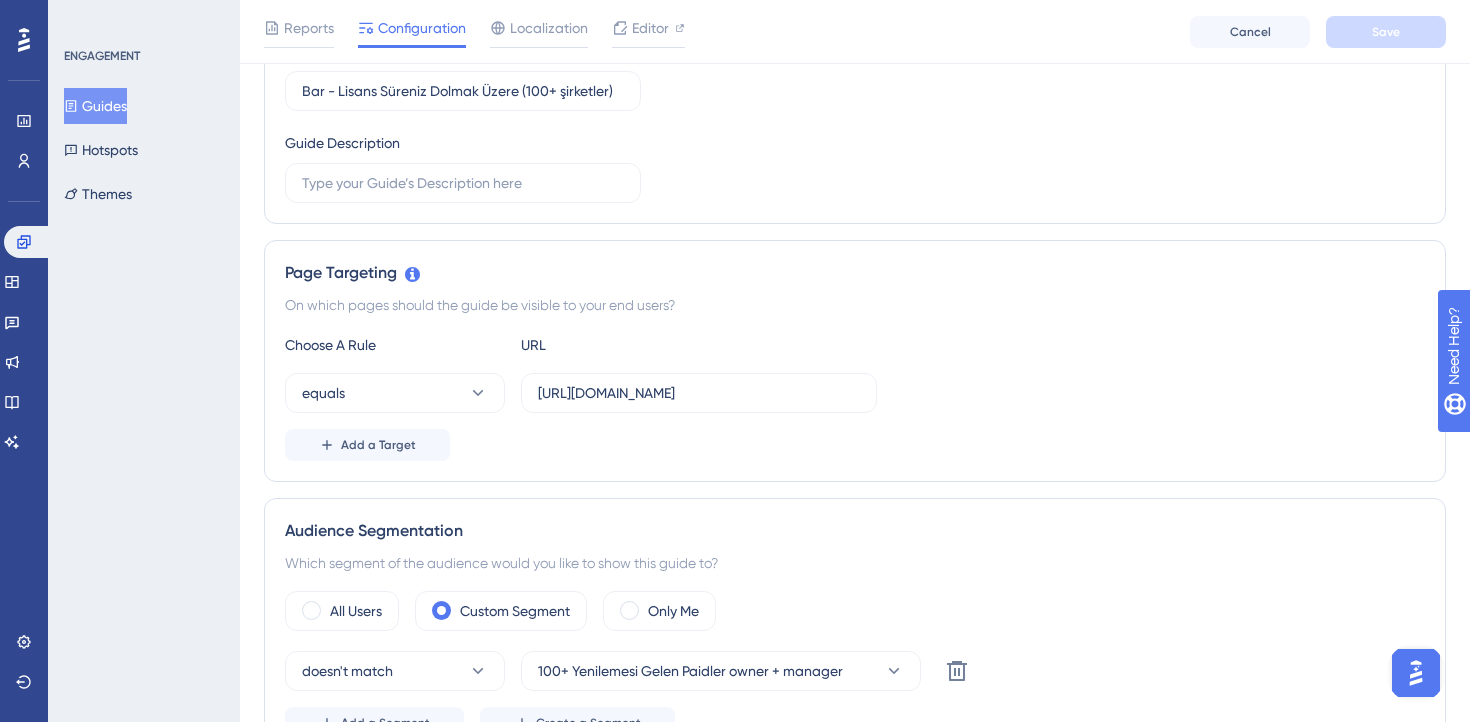 scroll, scrollTop: 263, scrollLeft: 0, axis: vertical 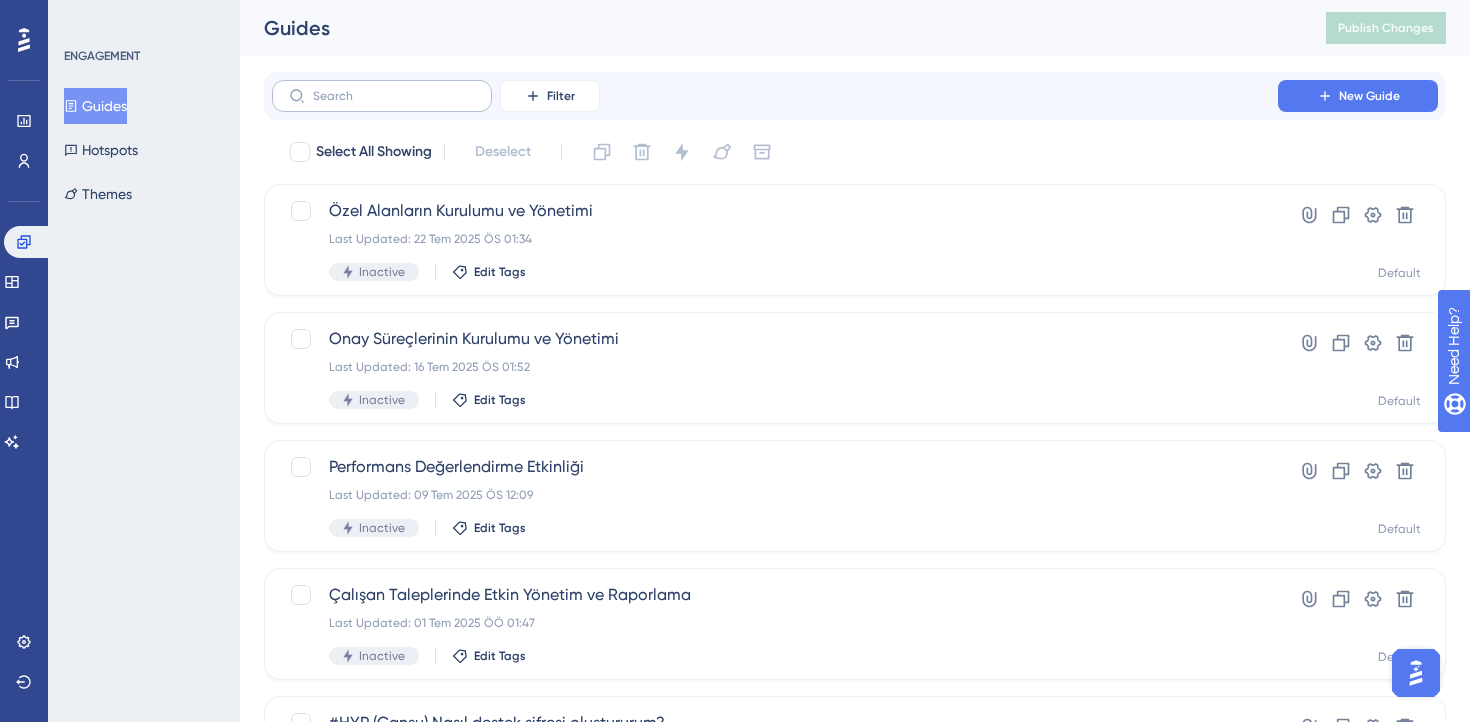 click at bounding box center [382, 96] 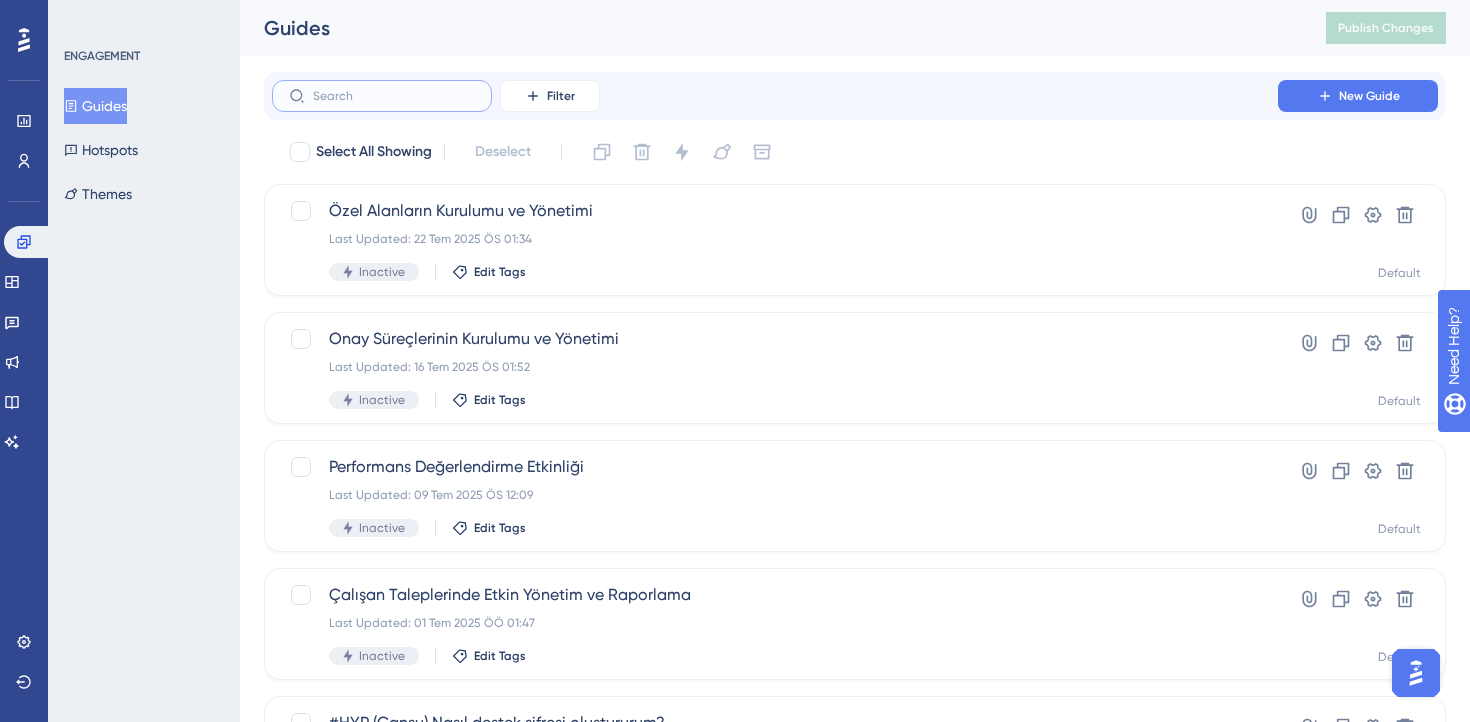 type on "ö" 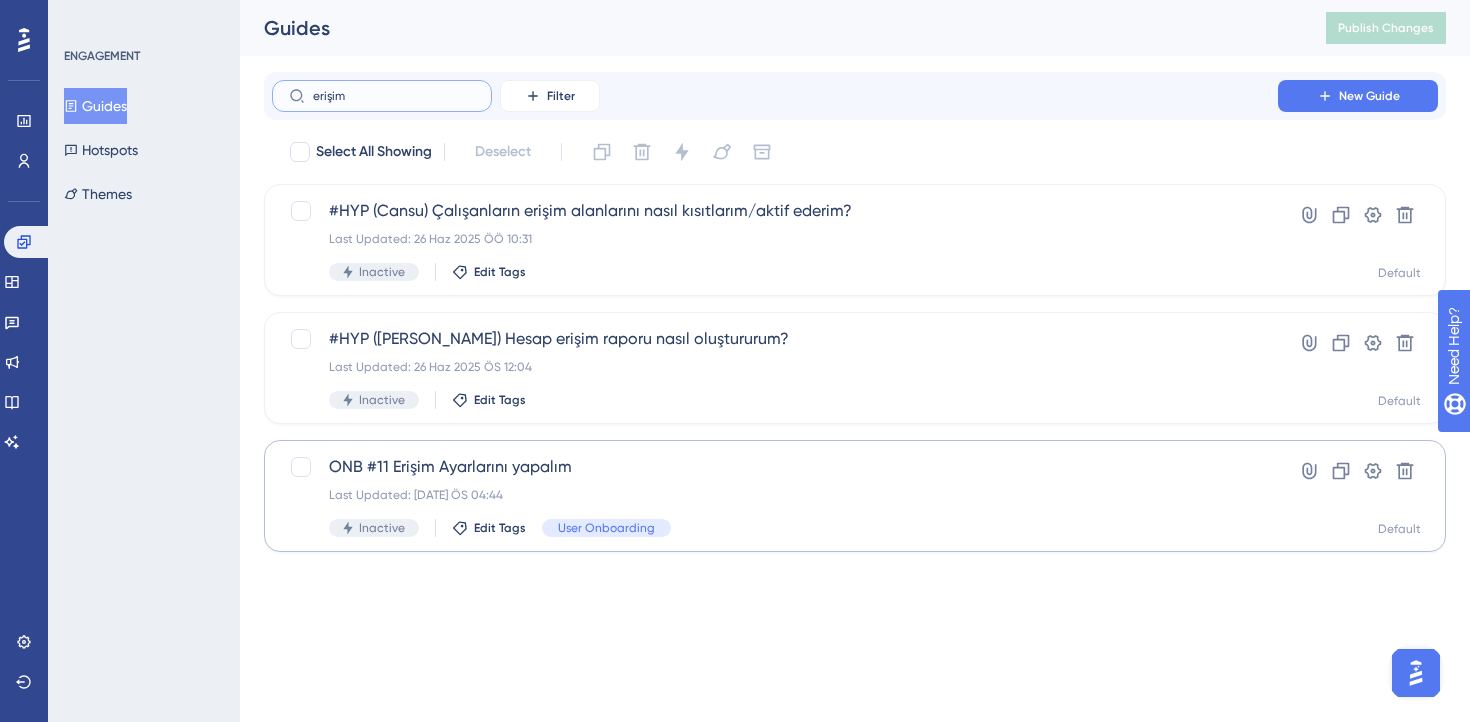 type on "erişim" 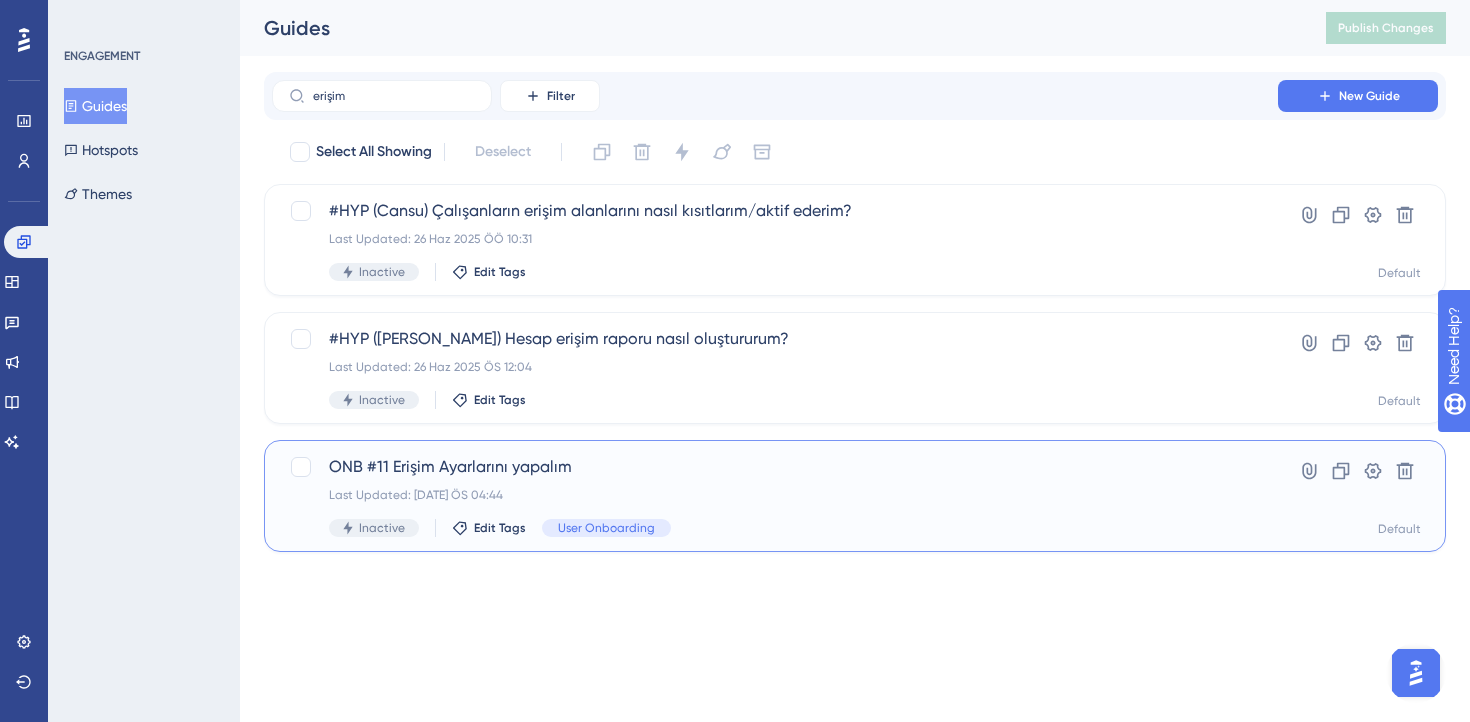 click on "ONB #11 Erişim Ayarlarını yapalım" at bounding box center (775, 467) 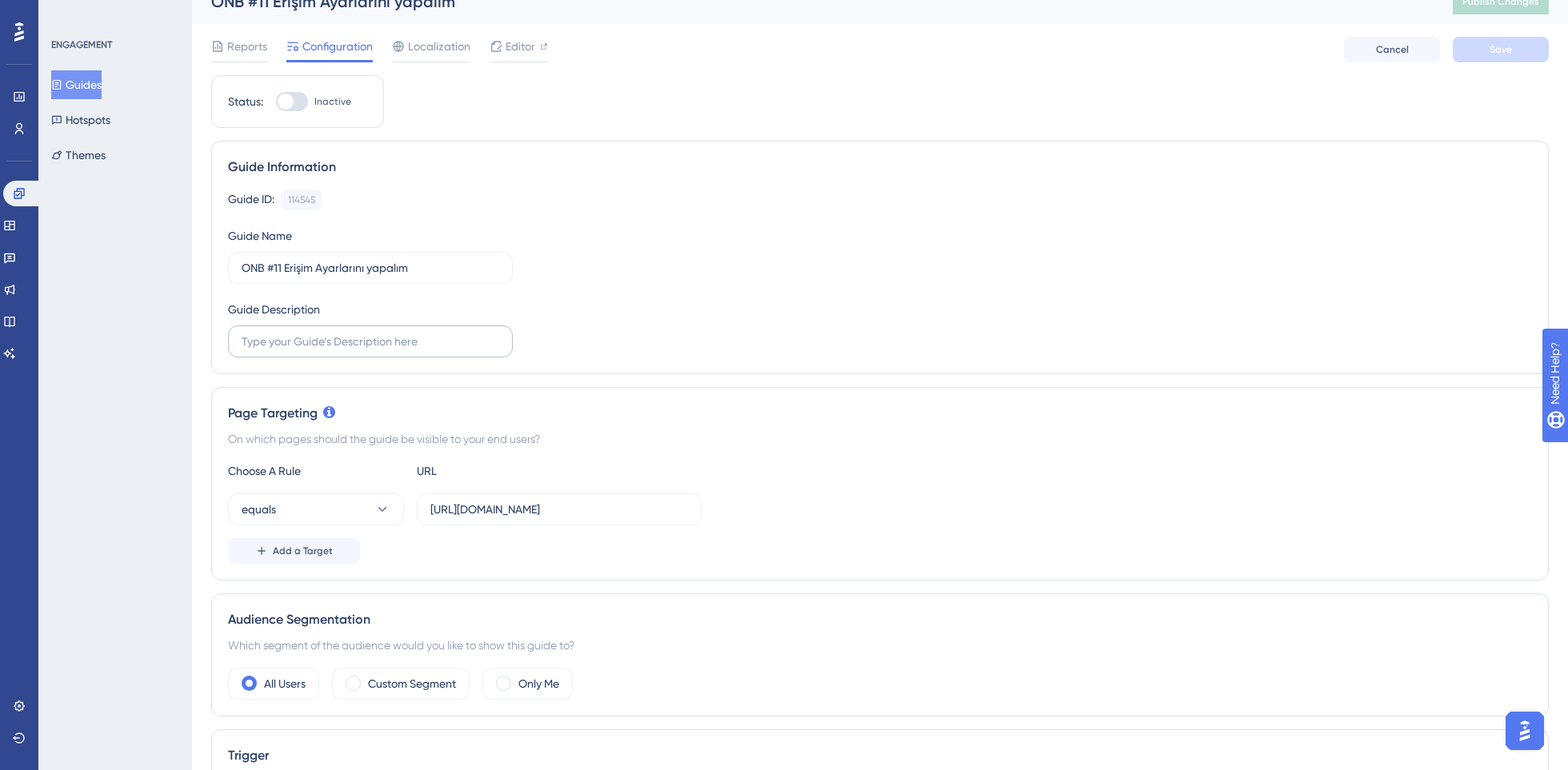 scroll, scrollTop: 0, scrollLeft: 0, axis: both 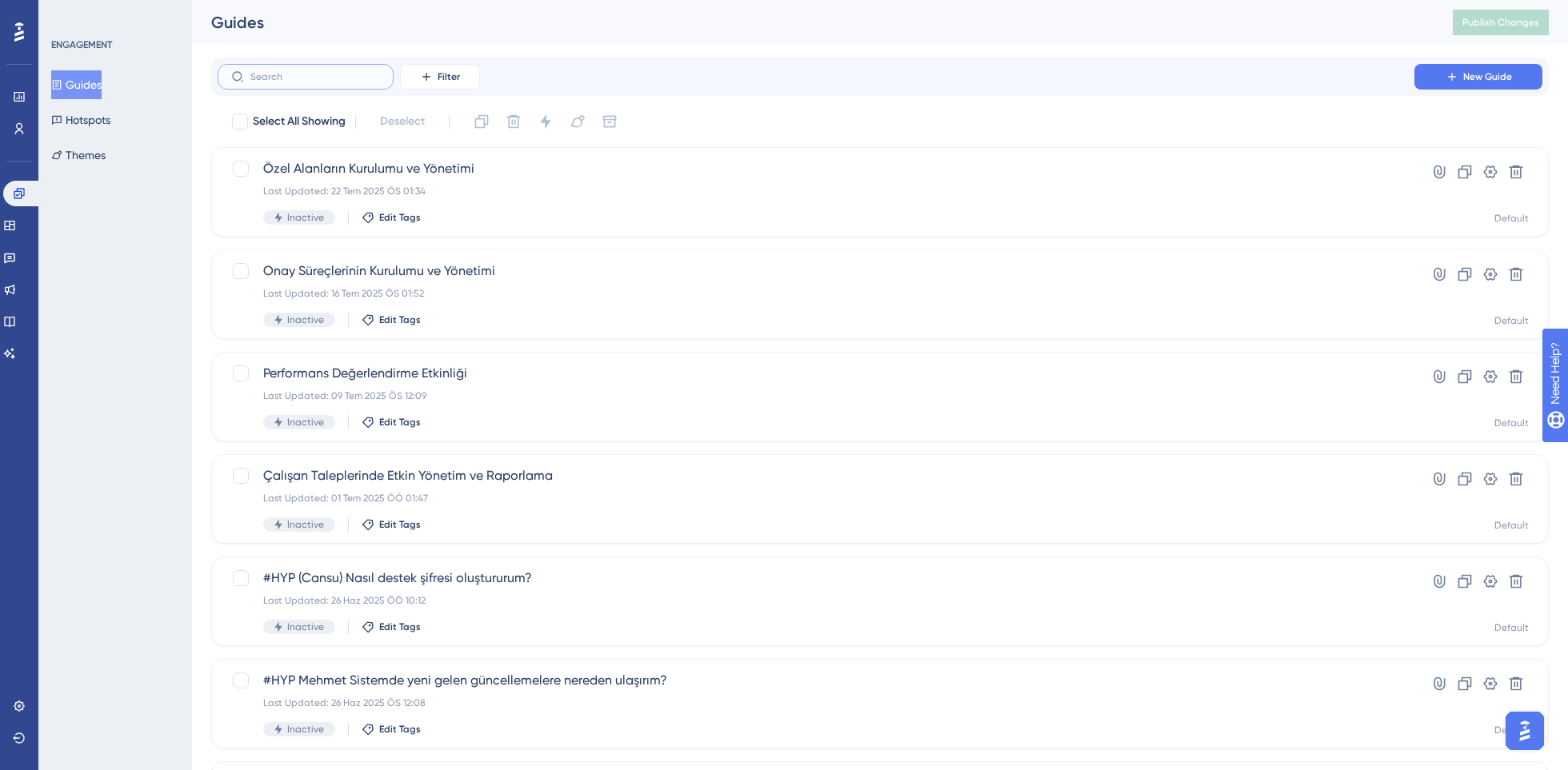 click at bounding box center [315, 77] 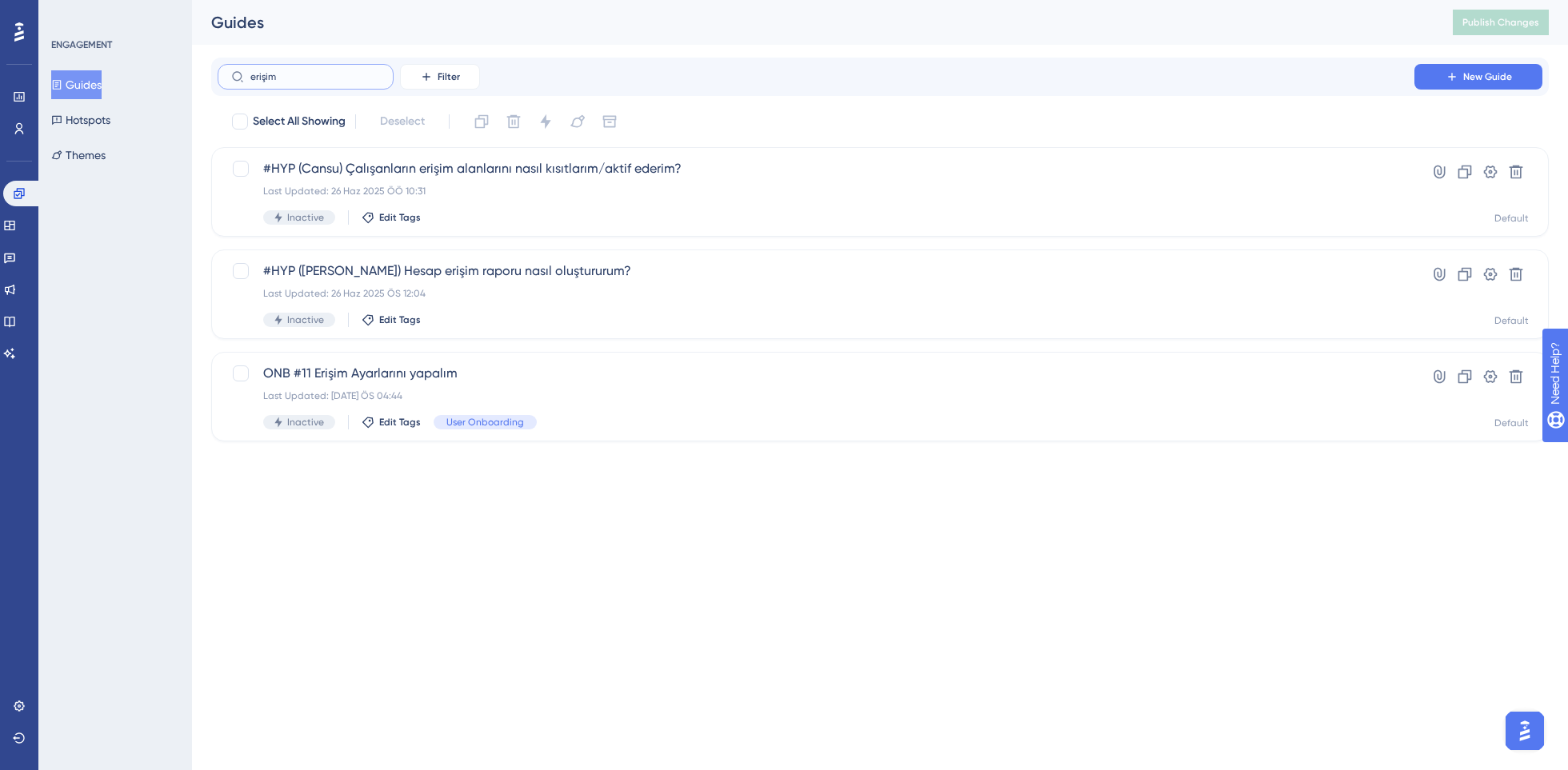 paste on "Raporlar" 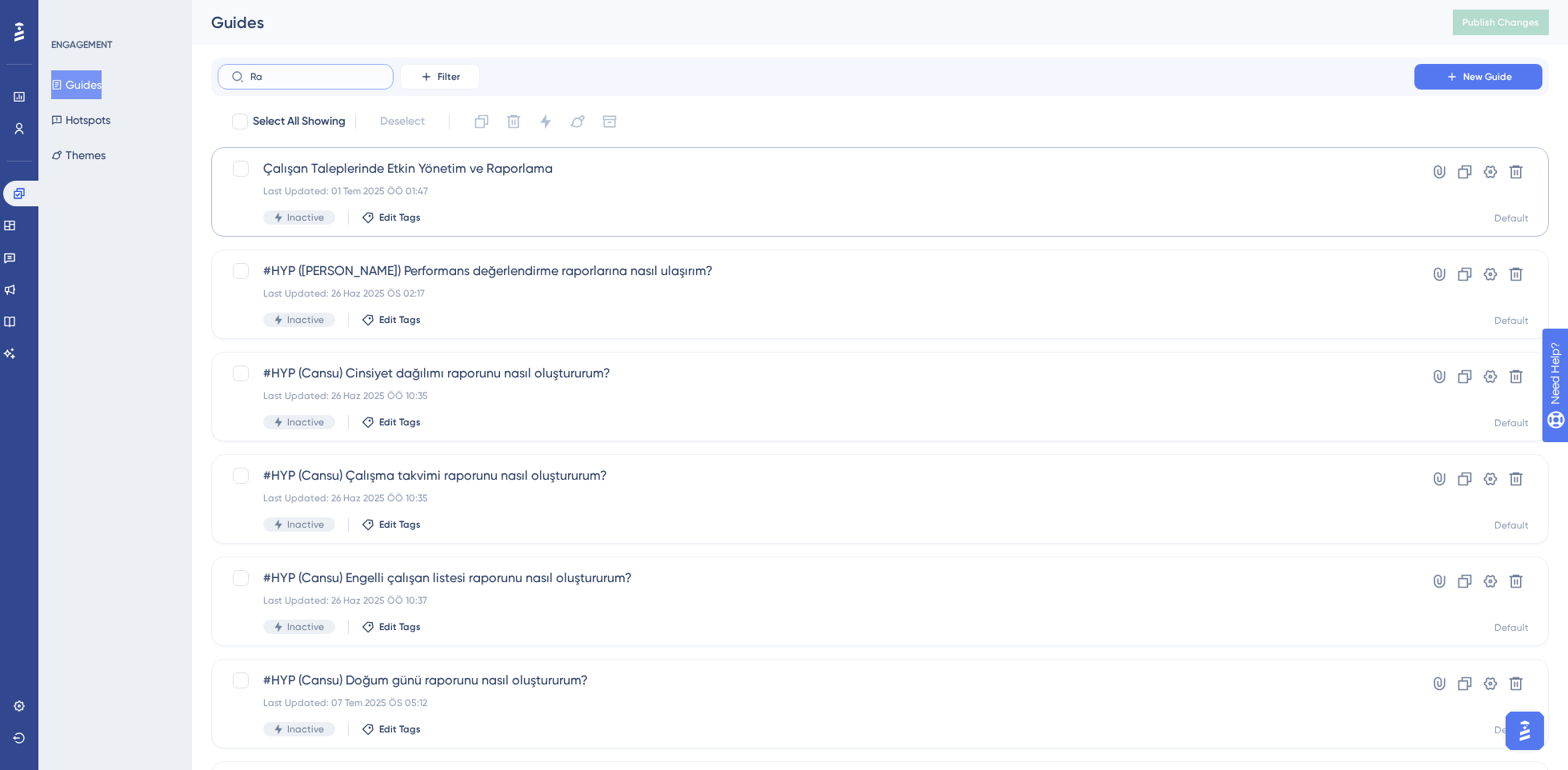 type on "R" 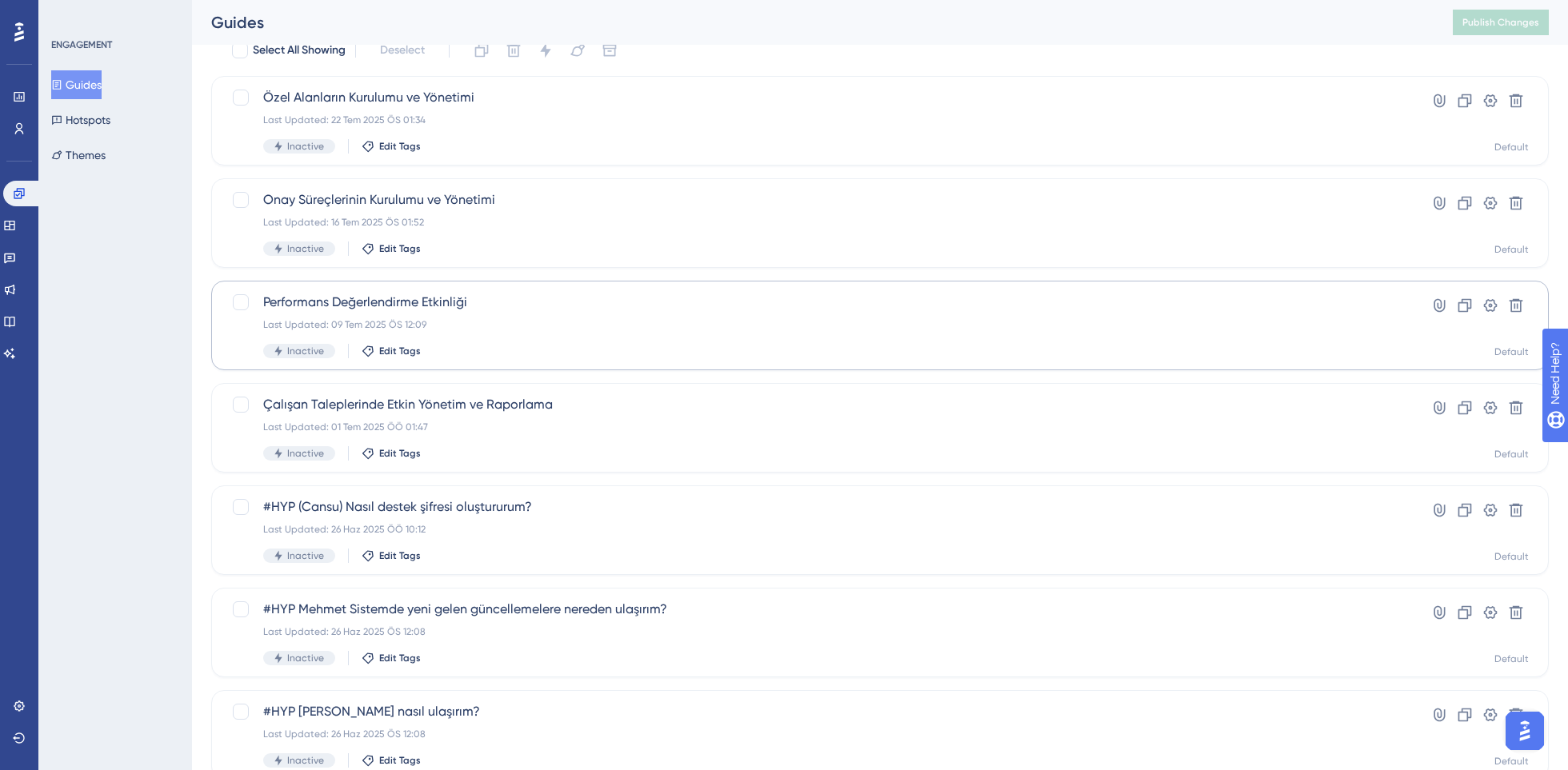 scroll, scrollTop: 75, scrollLeft: 0, axis: vertical 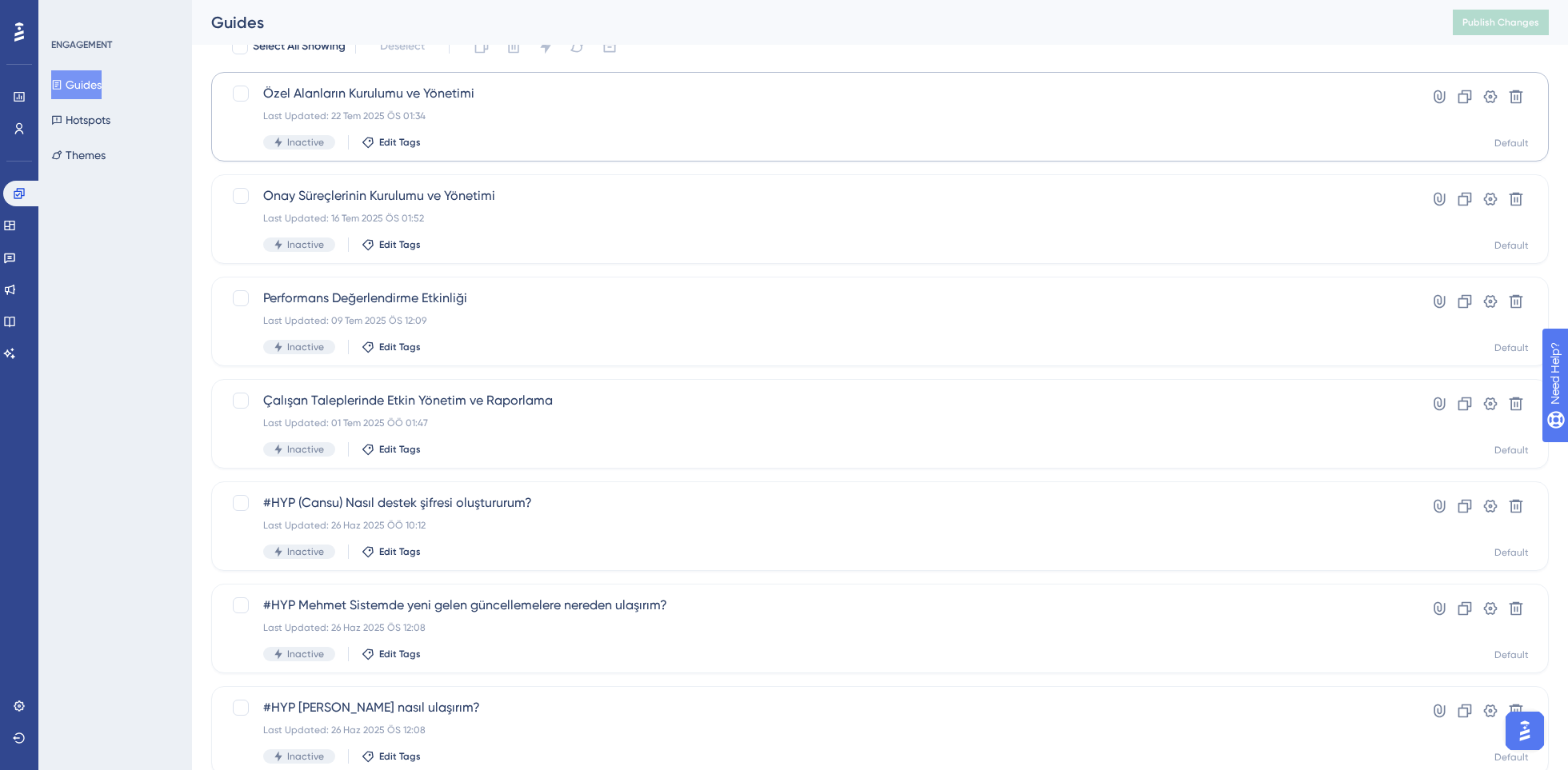 type 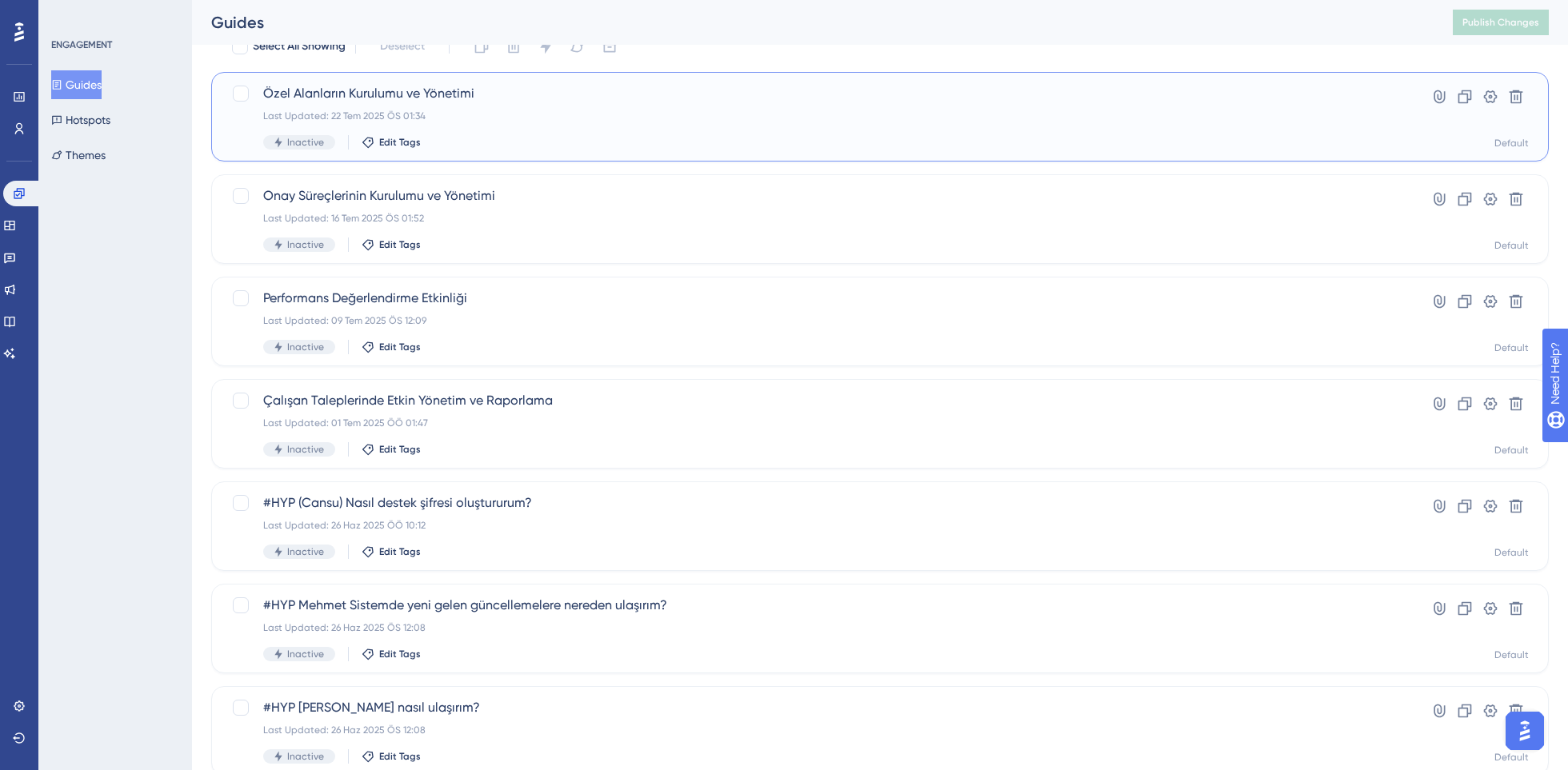 click on "Özel Alanların Kurulumu ve Yönetimi Last Updated: 22 Tem 2025 ÖS 01:34 Inactive Edit Tags Hyperlink Clone Settings Delete Default" at bounding box center [880, 117] 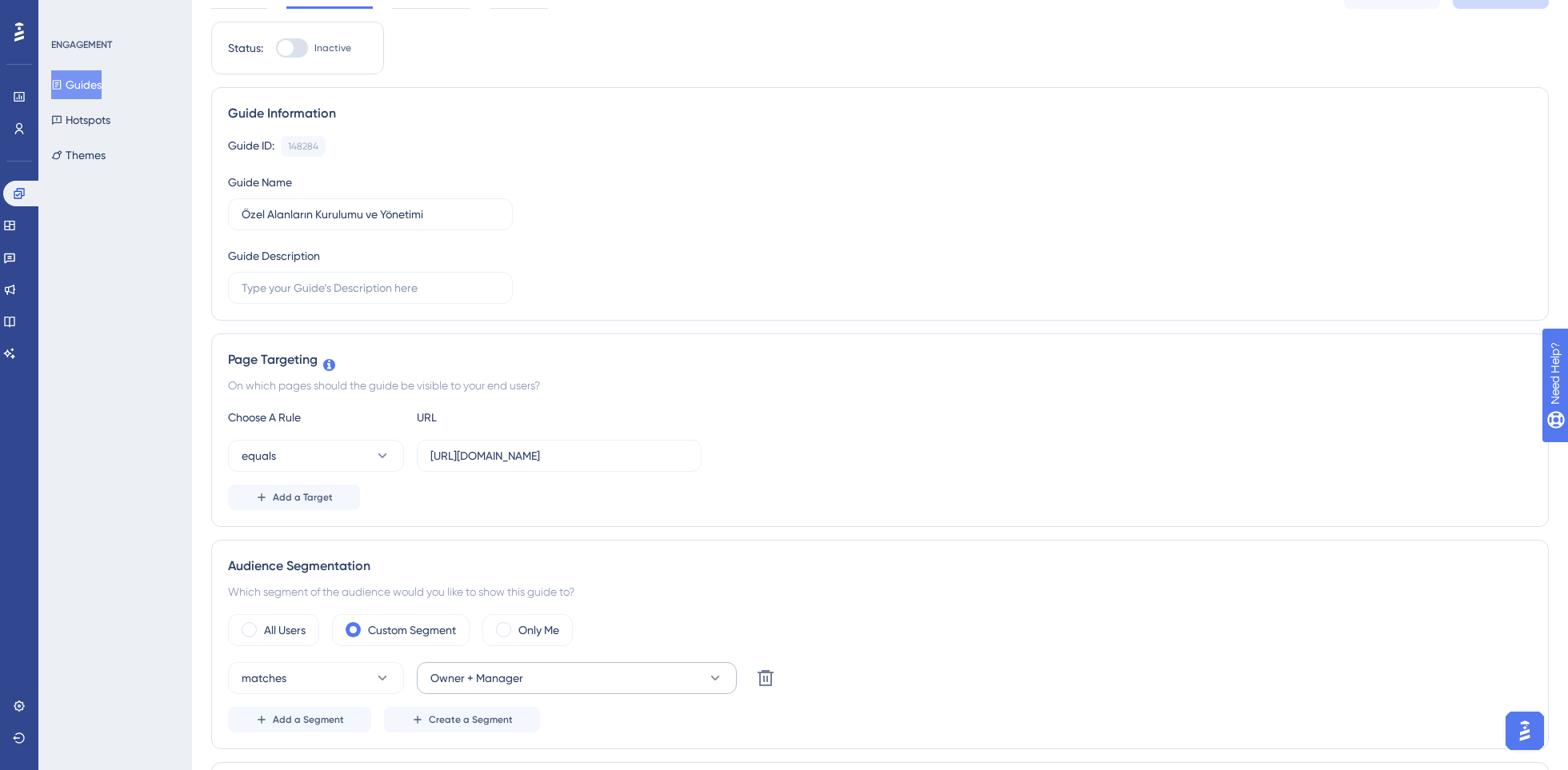 scroll, scrollTop: 0, scrollLeft: 0, axis: both 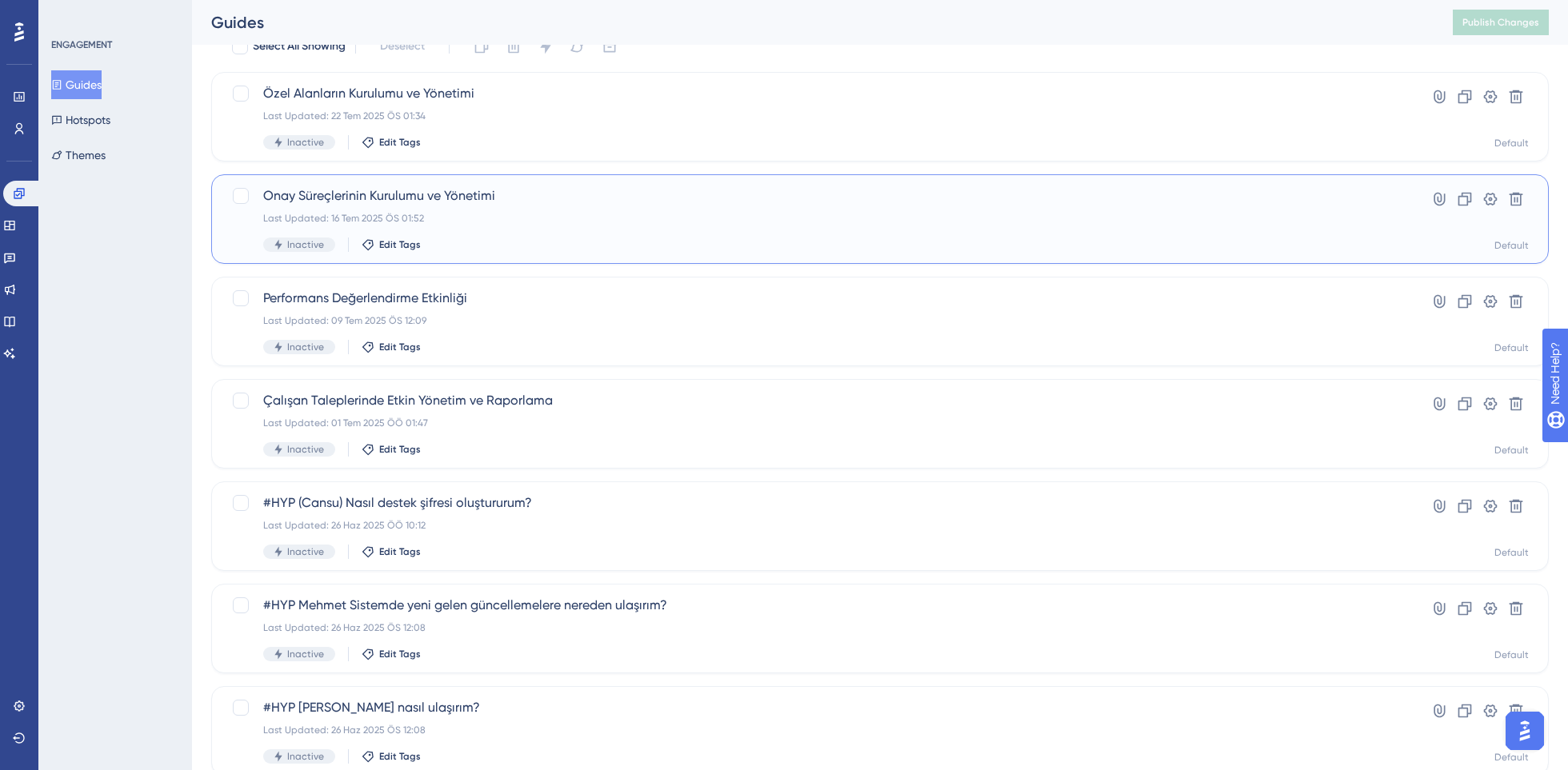 click on "[PERSON_NAME] Kurulumu ve Yönetimi Last Updated: 16 Tem 2025 ÖS 01:52 Inactive Edit Tags" at bounding box center (816, 219) 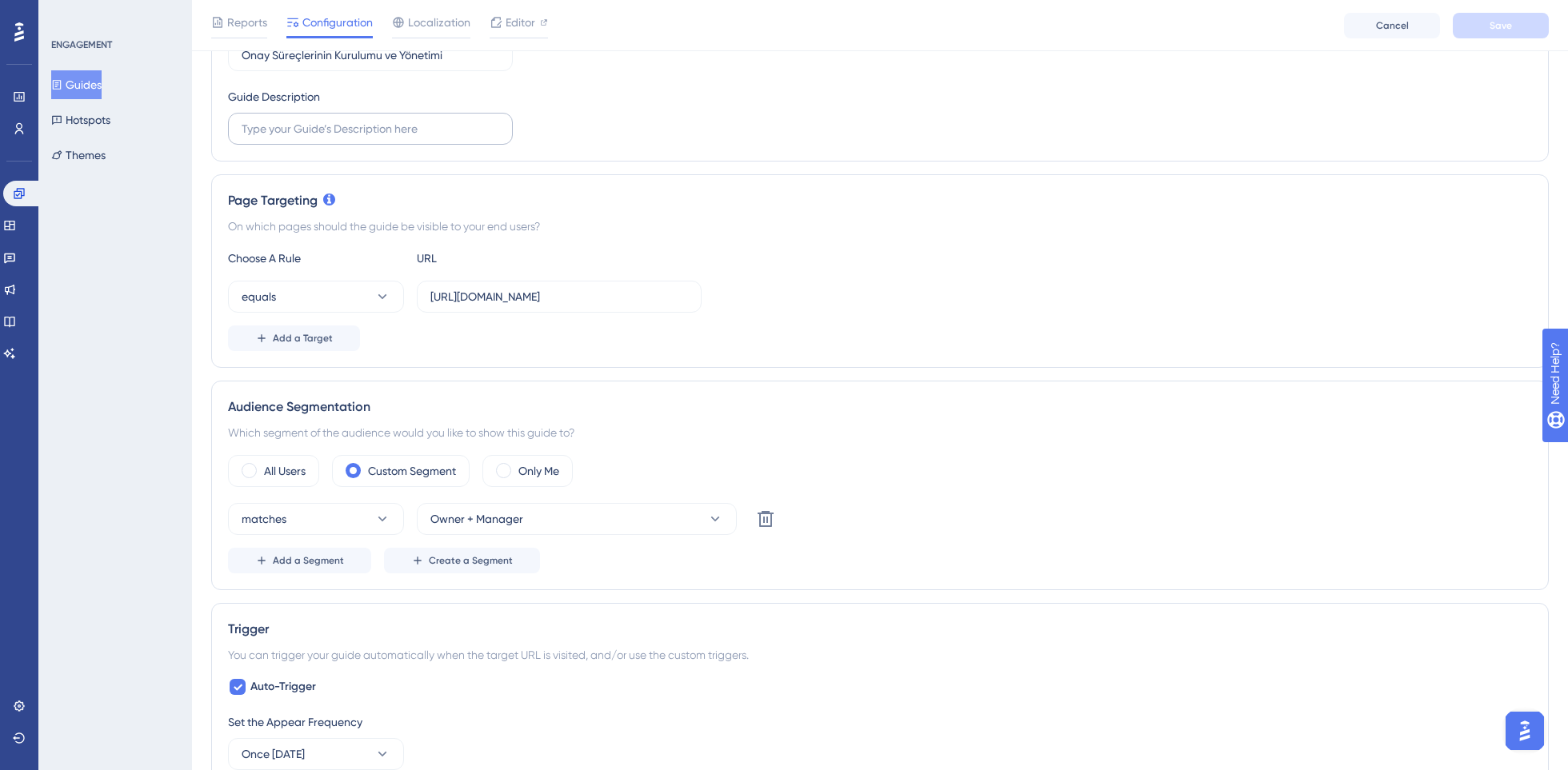 scroll, scrollTop: 0, scrollLeft: 0, axis: both 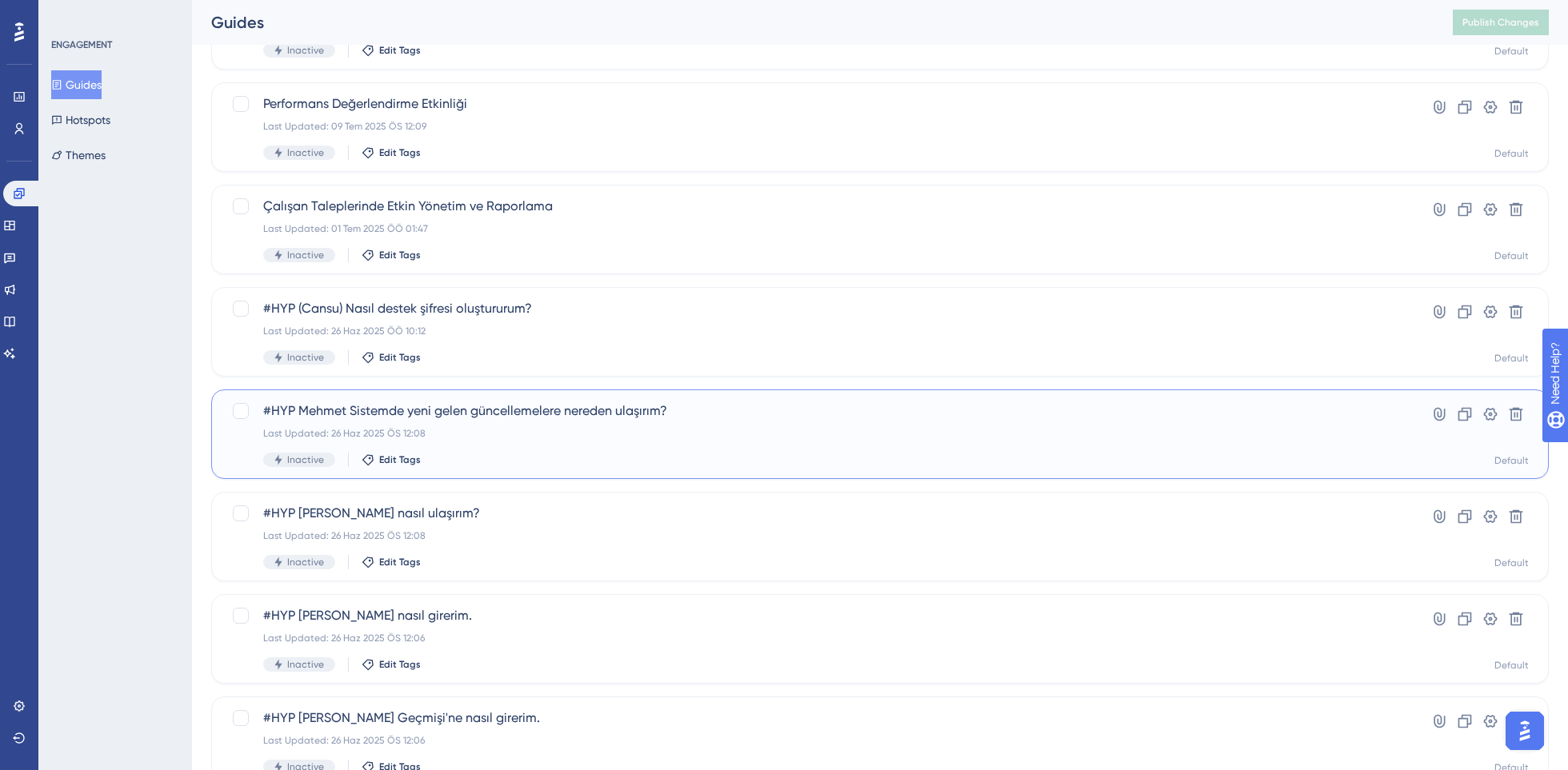 click on "#HYP Mehmet Sistemde yeni gelen güncellemelere nereden ulaşırım? Last Updated: 26 Haz 2025 ÖS 12:08 Inactive Edit Tags" at bounding box center [816, 434] 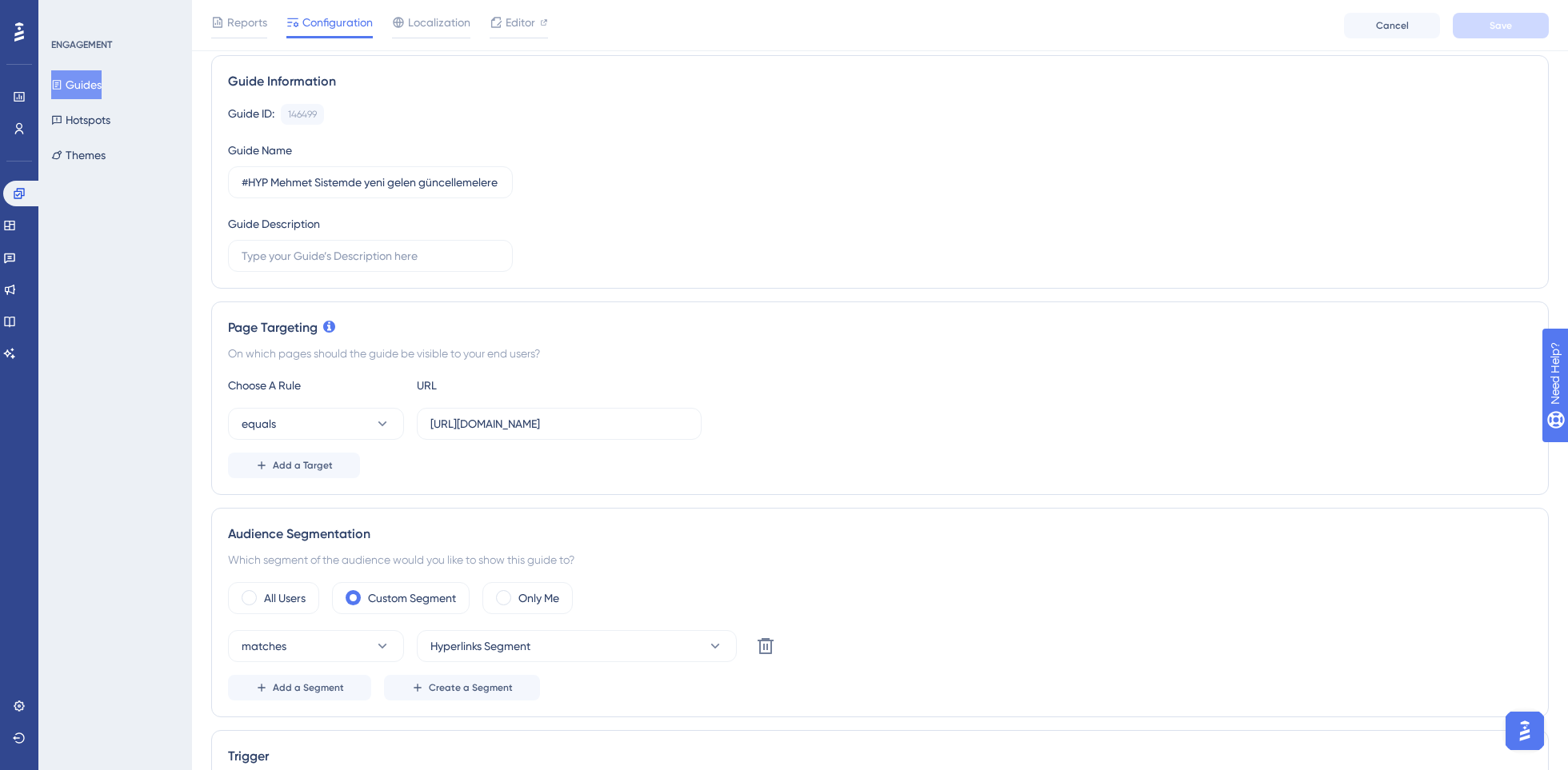 scroll, scrollTop: 0, scrollLeft: 0, axis: both 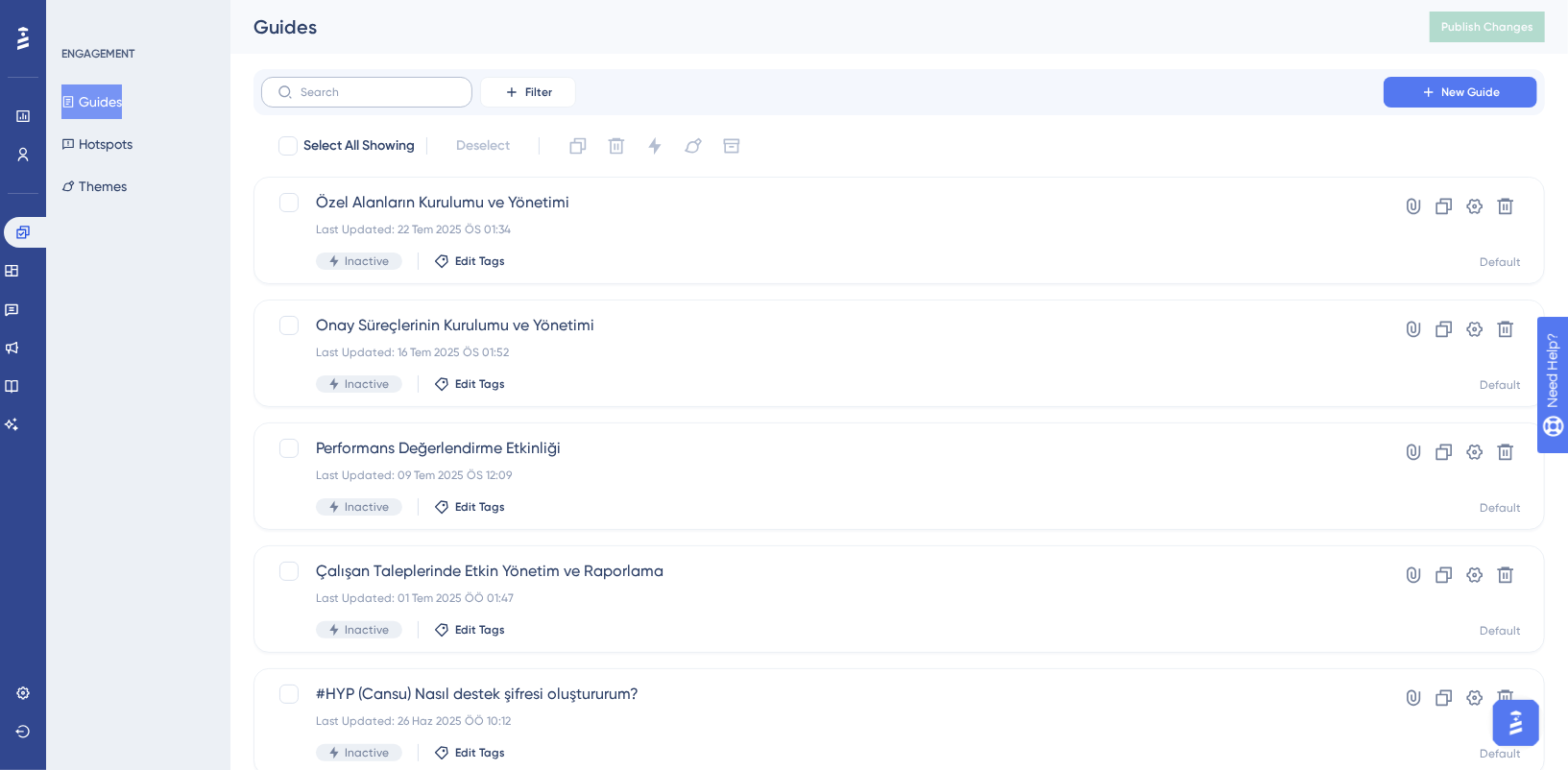 click at bounding box center (367, 92) 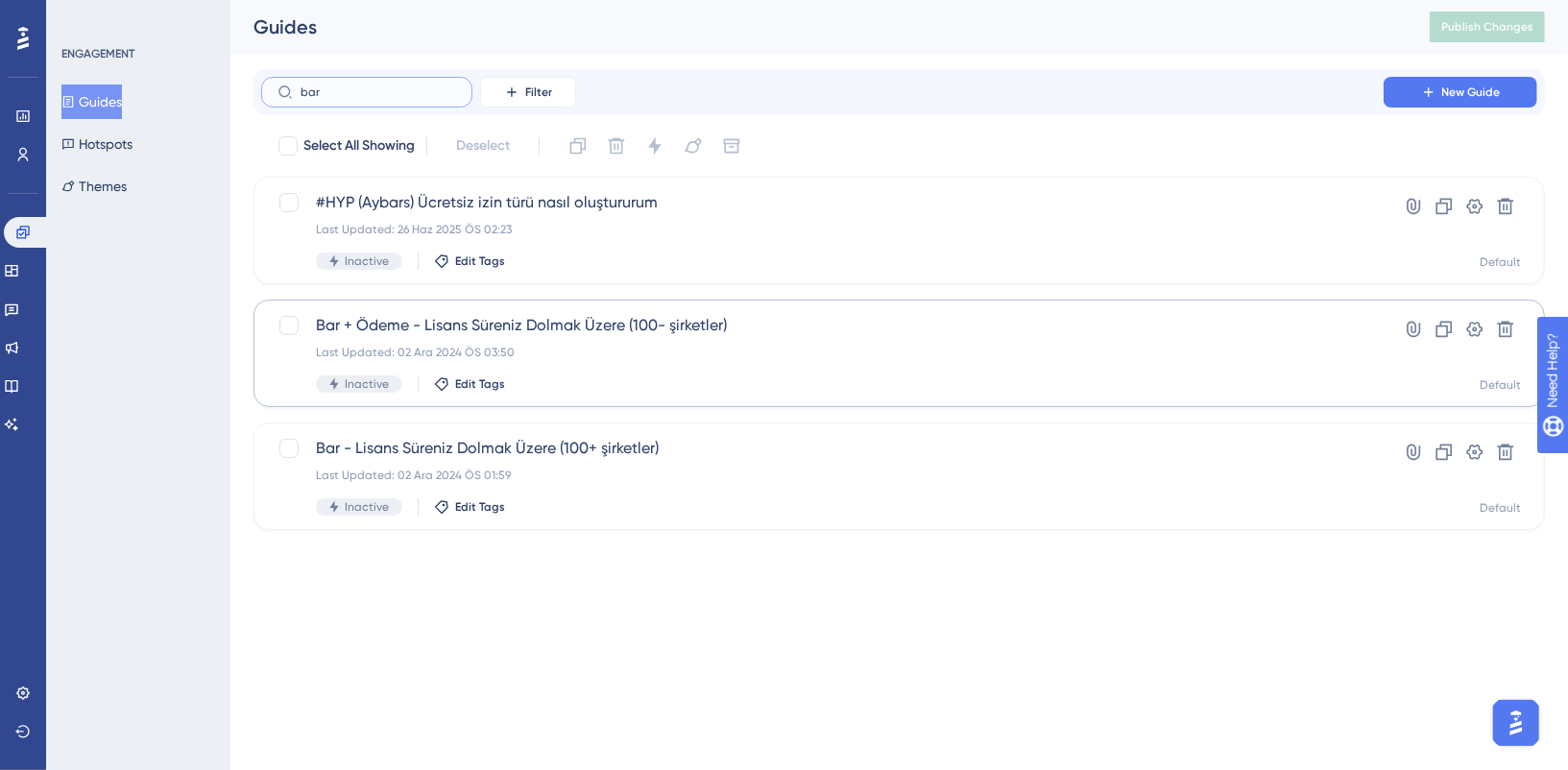 type on "bar" 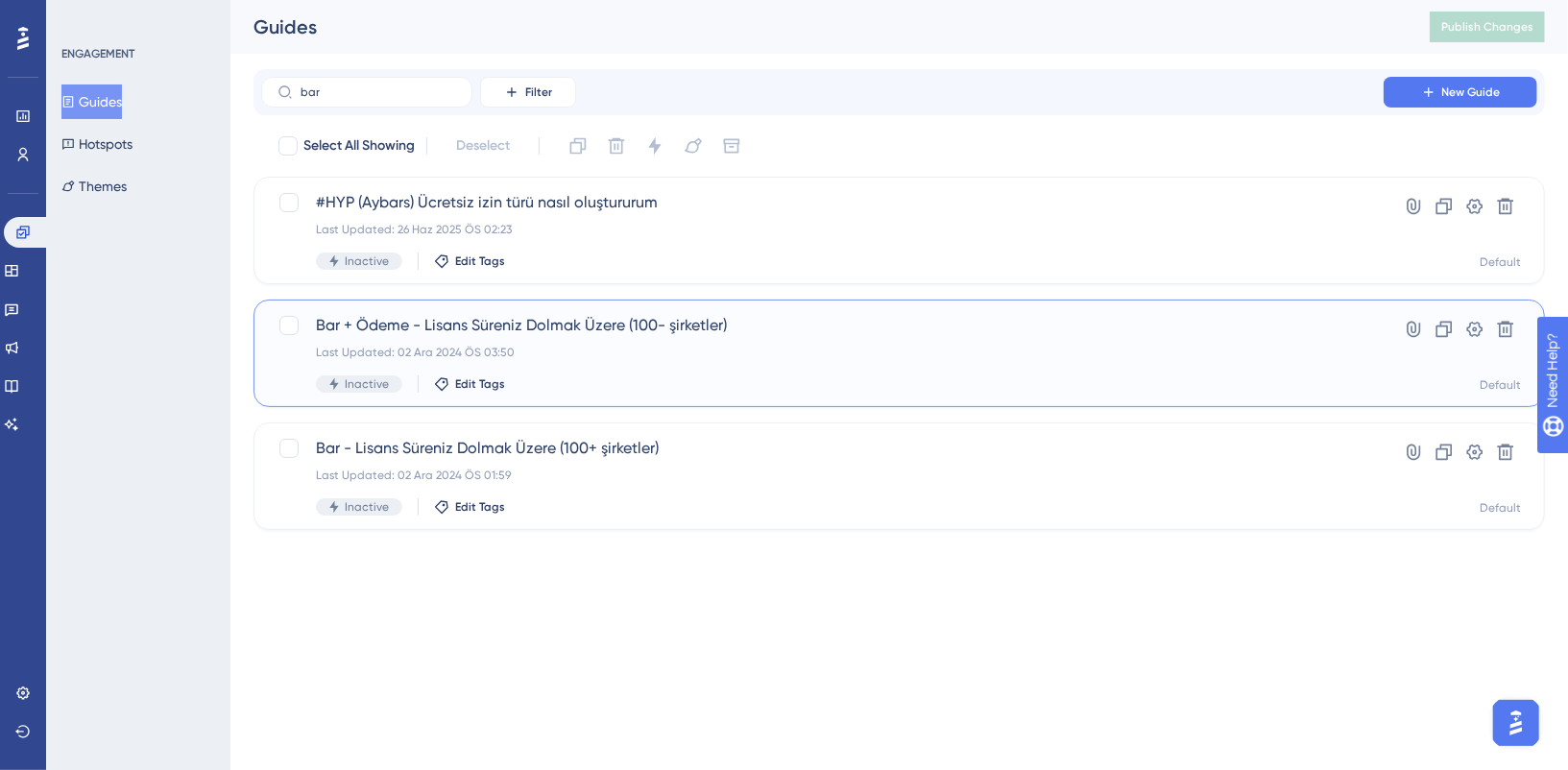 click on "Last Updated: 02 Ara 2024 ÖS 03:50" at bounding box center [822, 352] 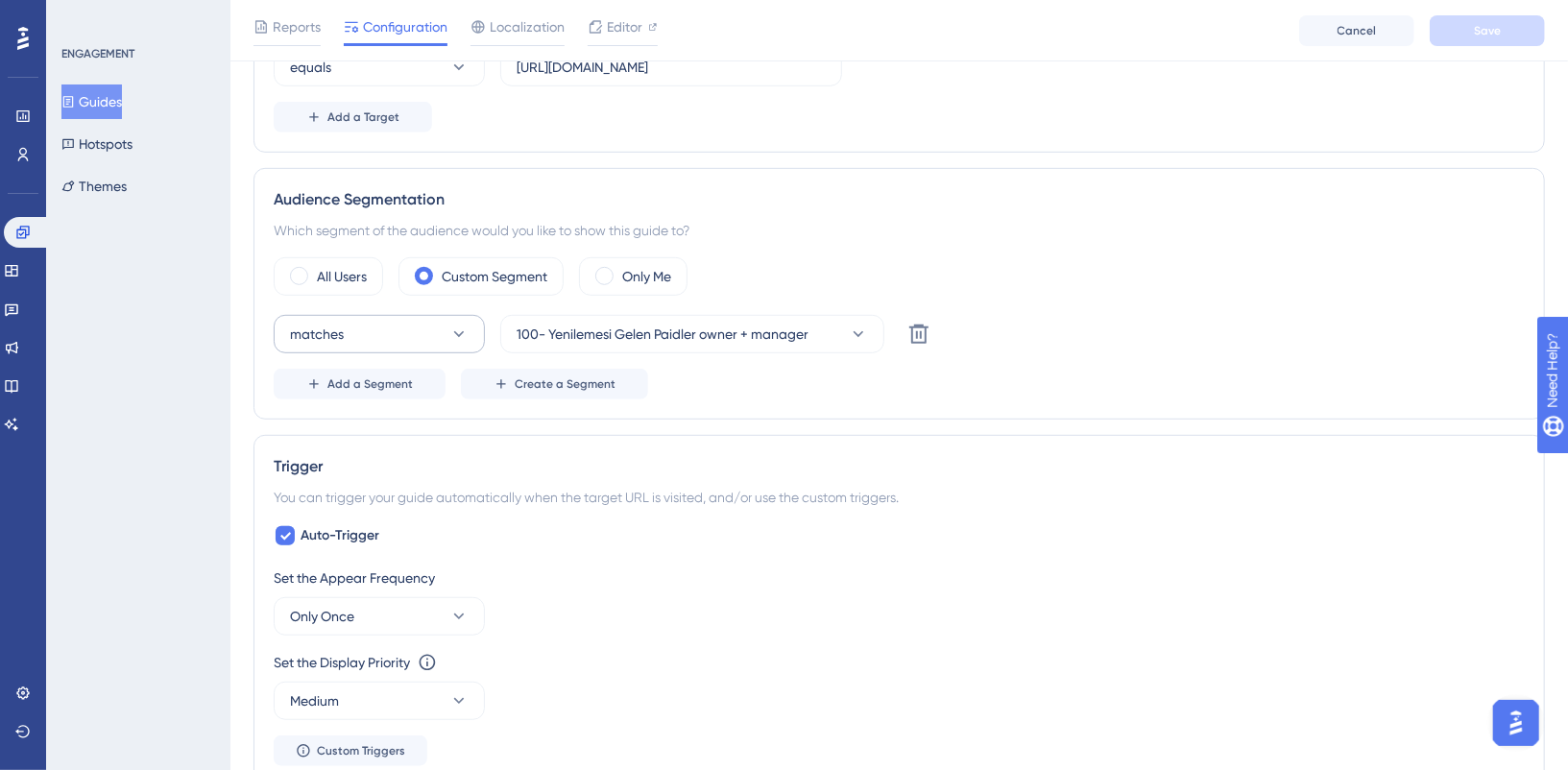 scroll, scrollTop: 571, scrollLeft: 0, axis: vertical 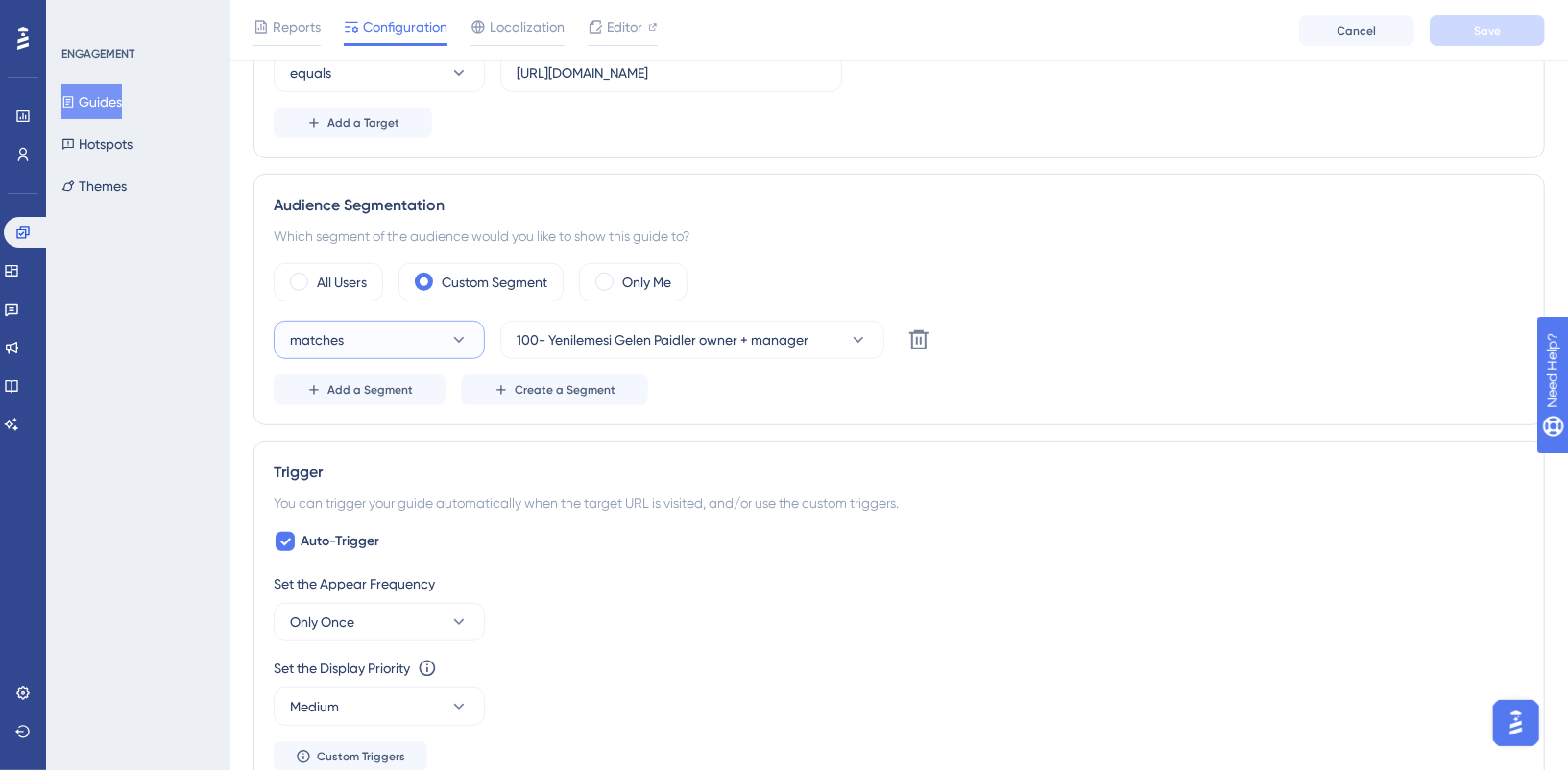 click on "matches" at bounding box center (379, 340) 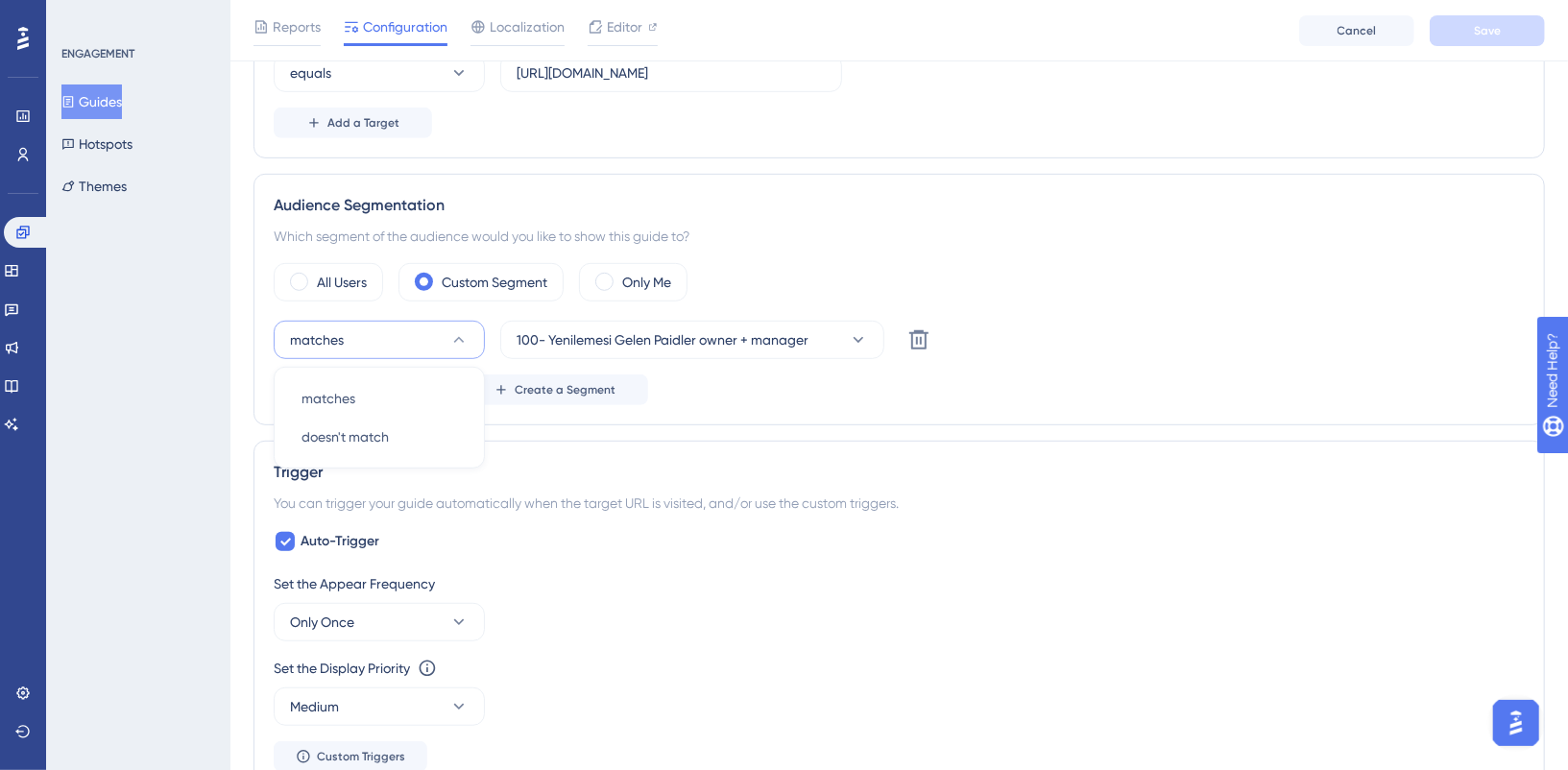 click on "Which segment of the audience would you like to show this guide to?" at bounding box center (899, 236) 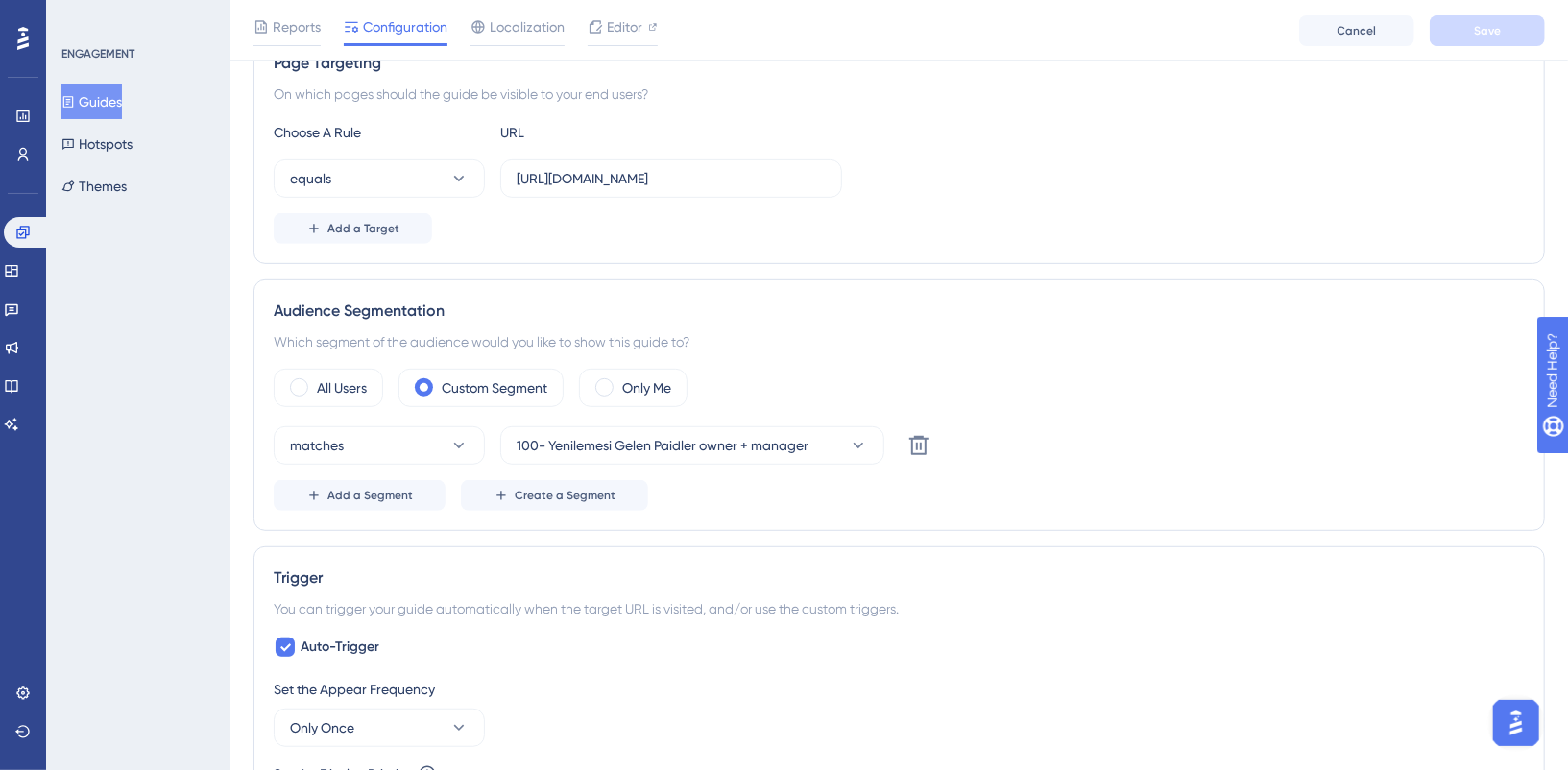 scroll, scrollTop: 467, scrollLeft: 0, axis: vertical 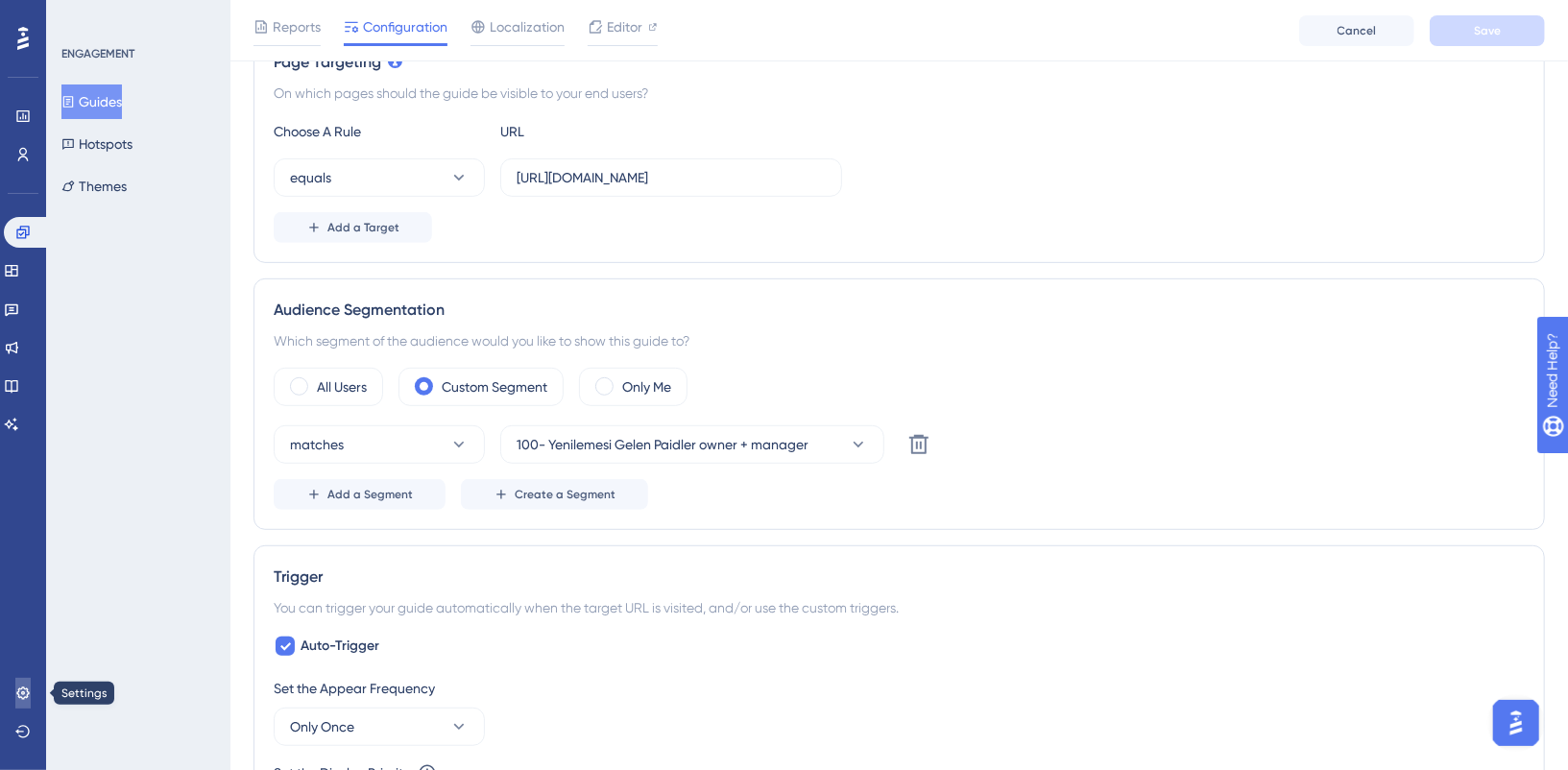 click 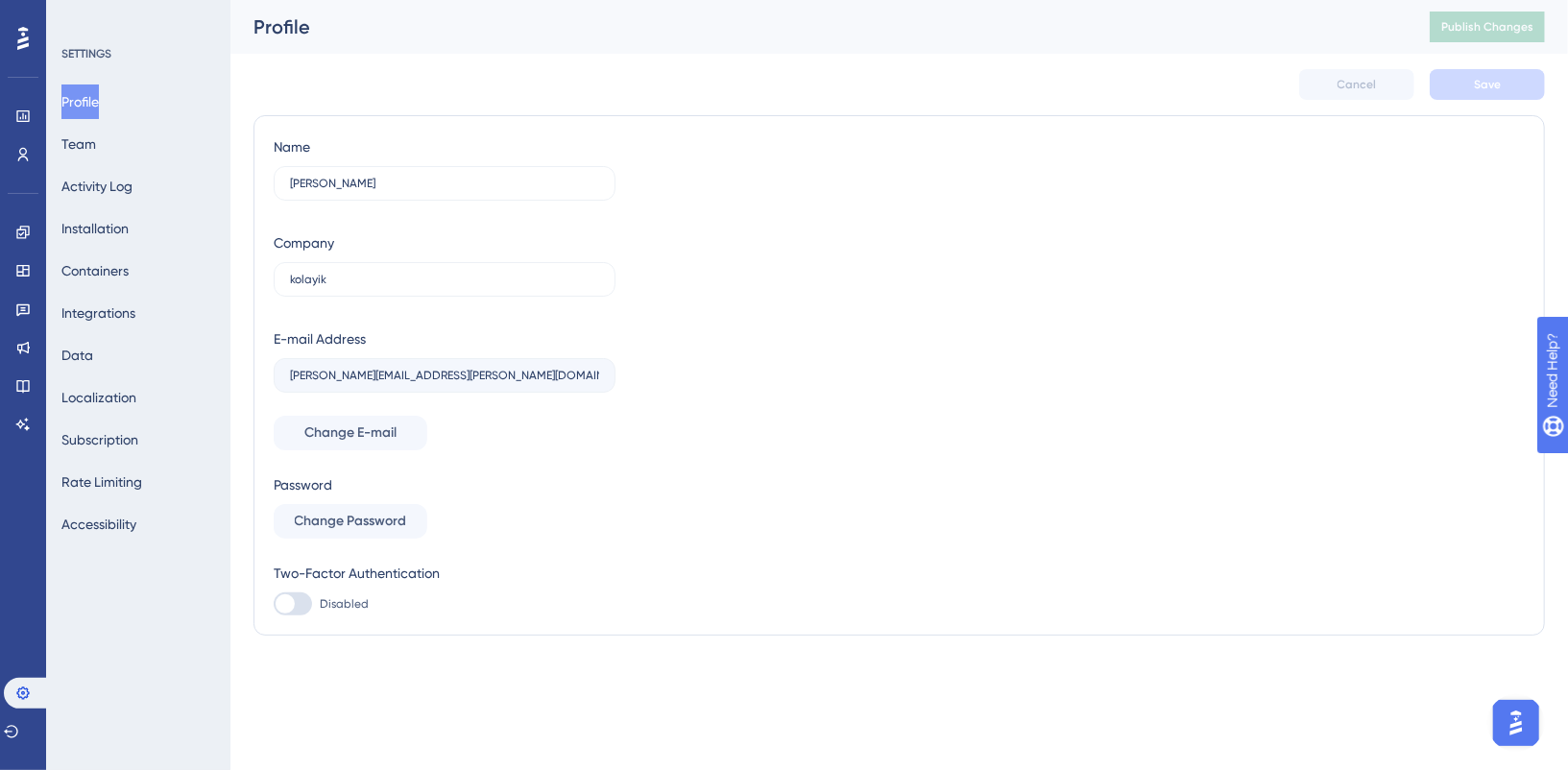 scroll, scrollTop: 0, scrollLeft: 0, axis: both 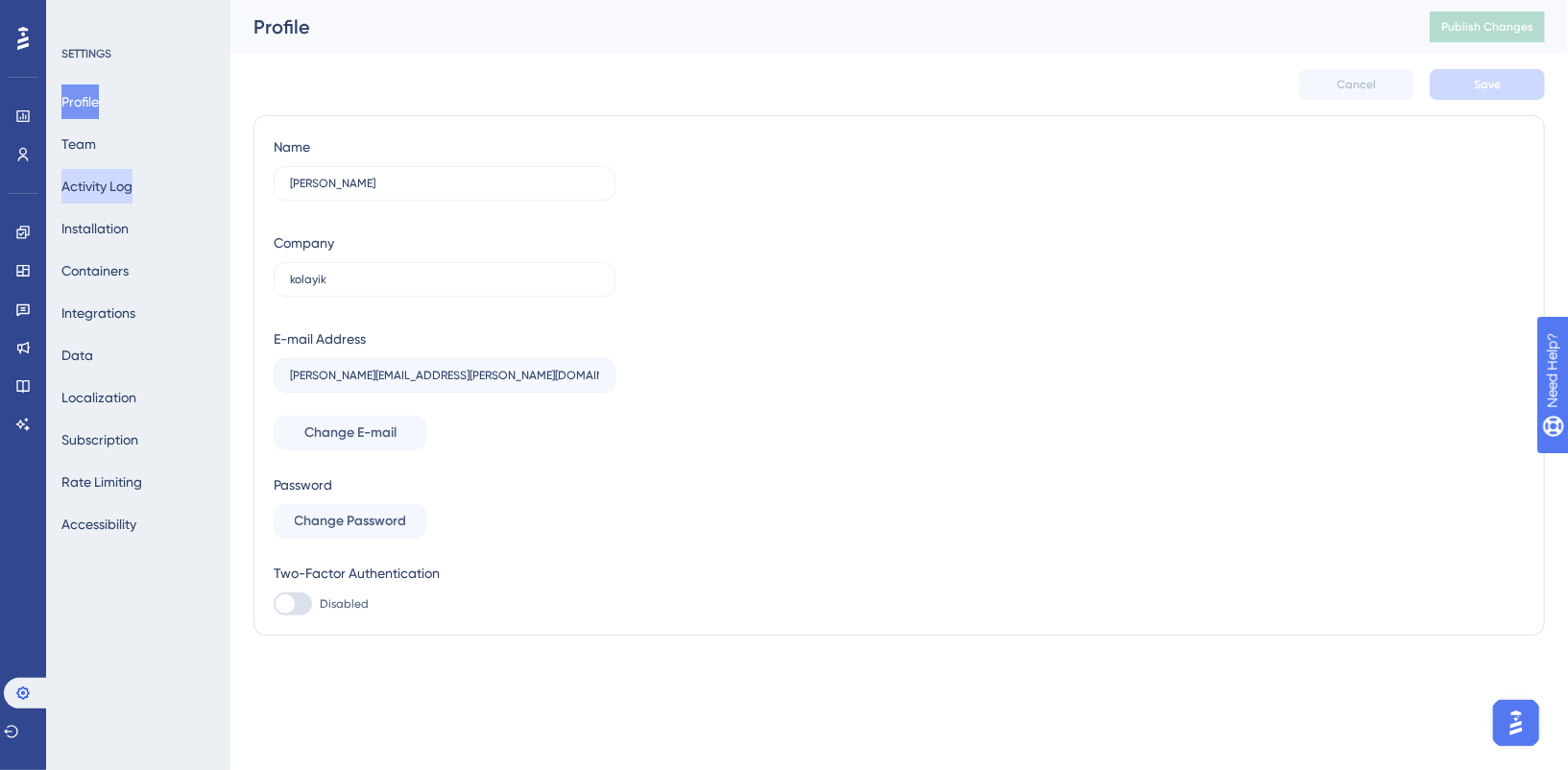 click on "Activity Log" at bounding box center [97, 186] 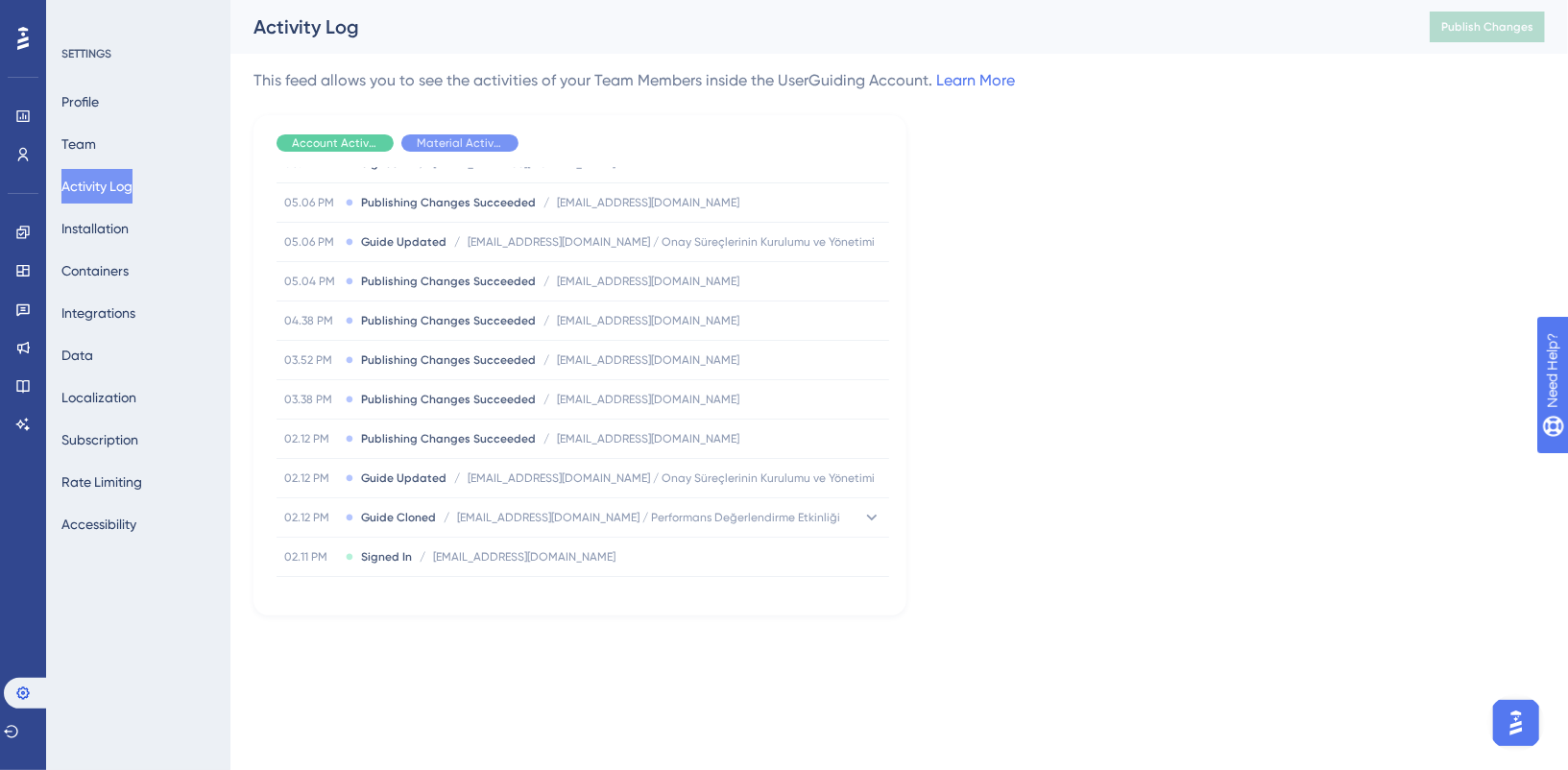 scroll, scrollTop: 1786, scrollLeft: 0, axis: vertical 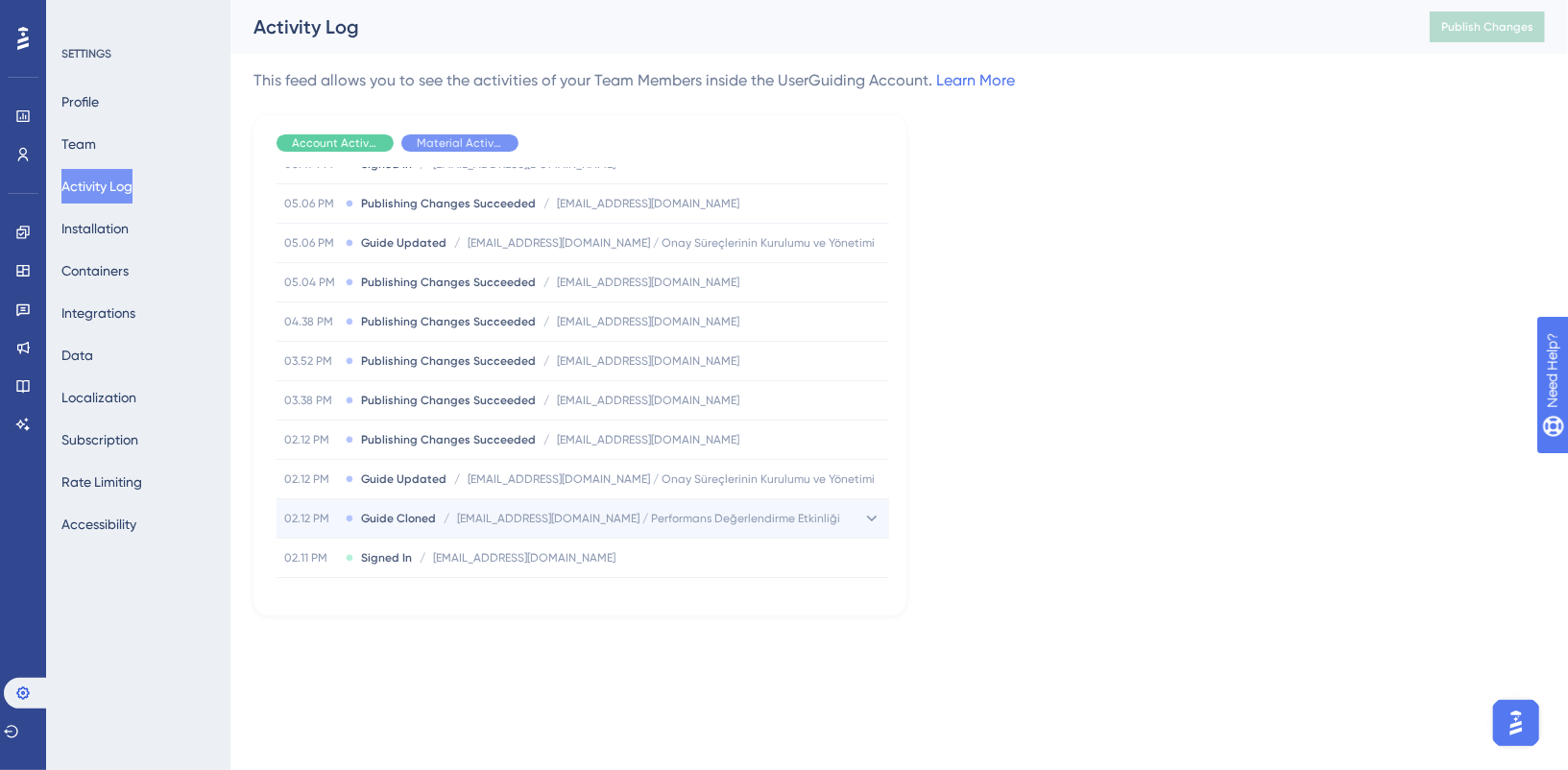 click on "[EMAIL_ADDRESS][DOMAIN_NAME] / Performans Değerlendirme Etkinliği" at bounding box center (648, 518) 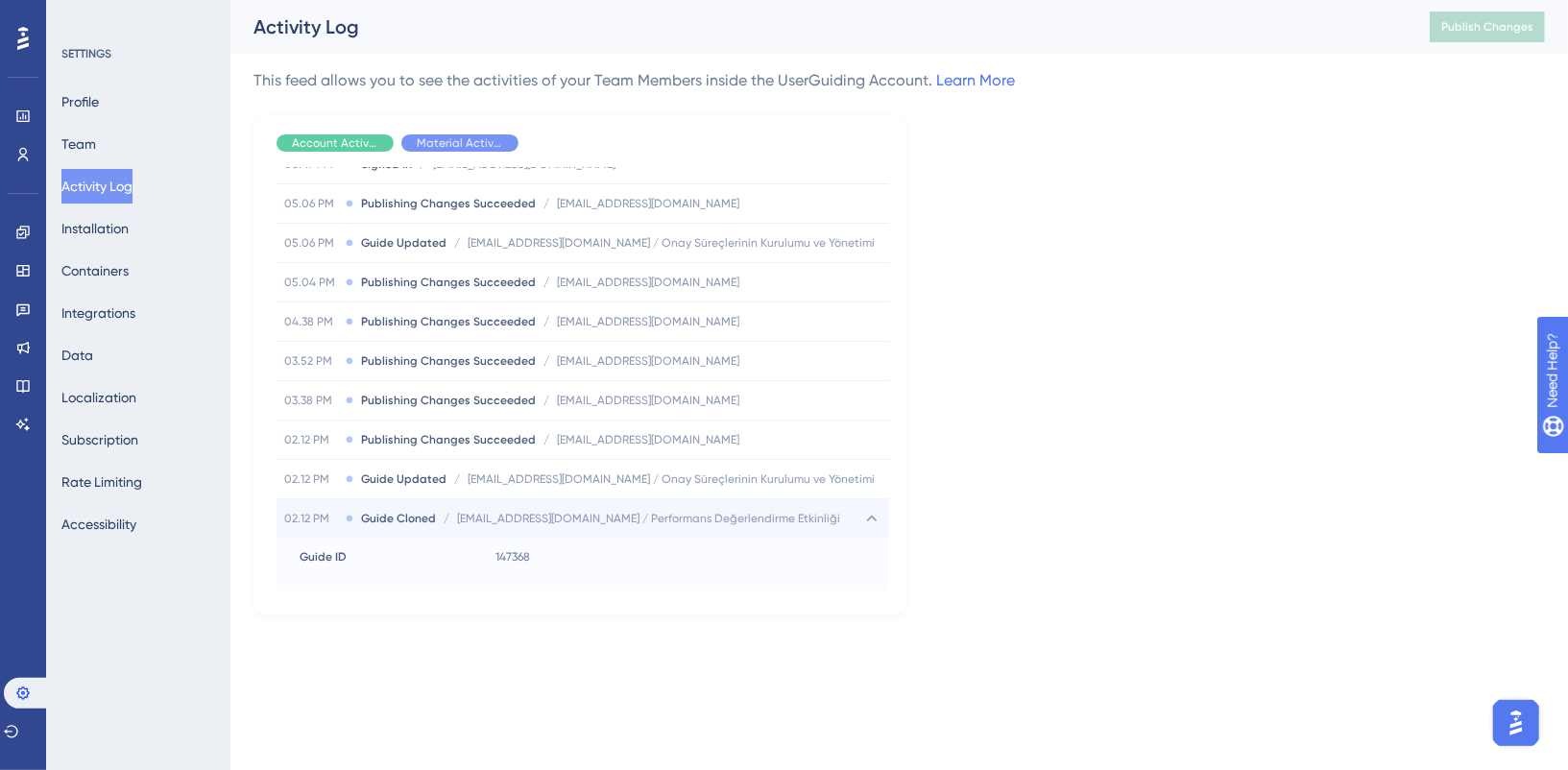 click on "[EMAIL_ADDRESS][DOMAIN_NAME] / Performans Değerlendirme Etkinliği" at bounding box center (648, 518) 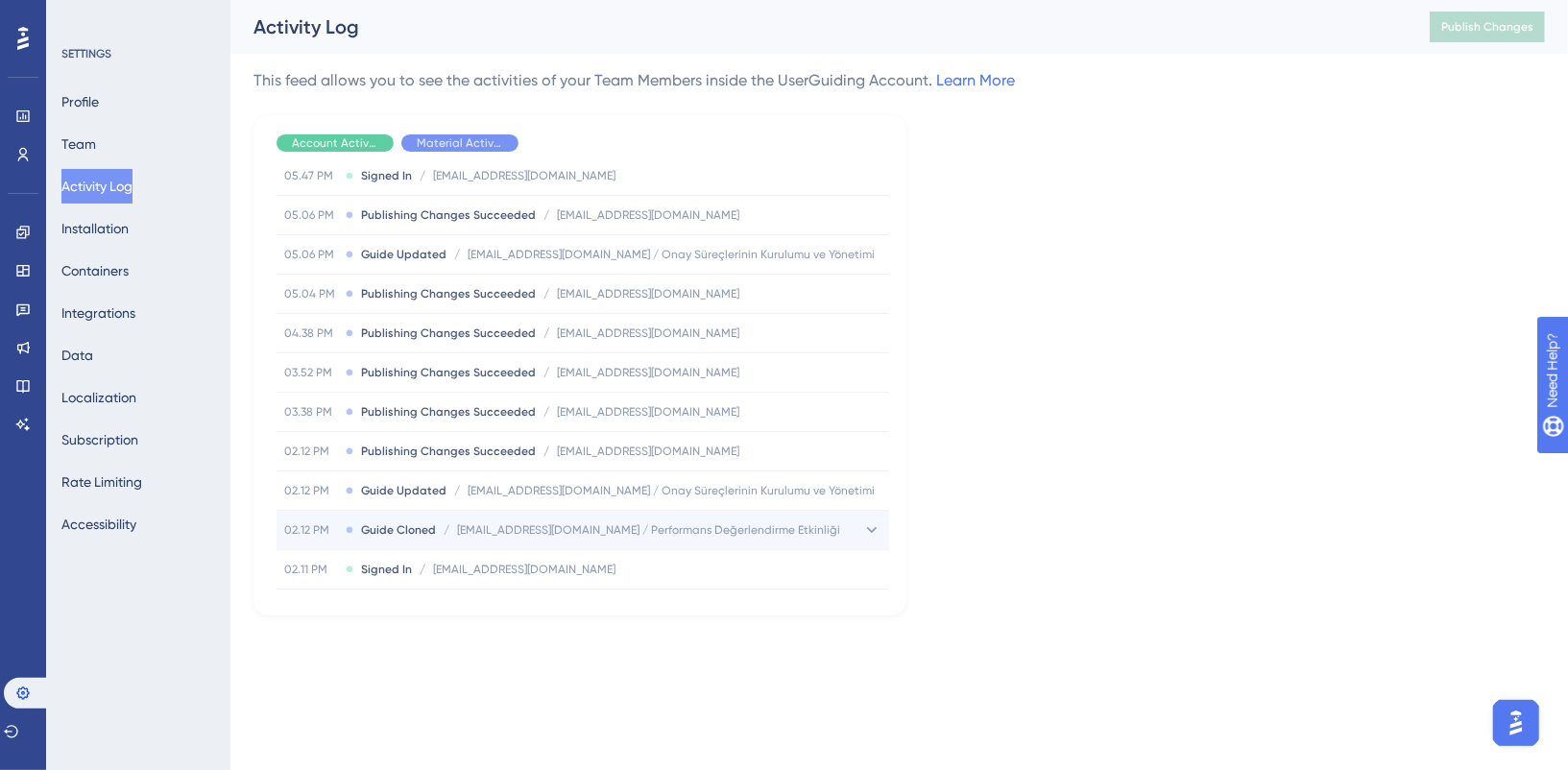 scroll, scrollTop: 1757, scrollLeft: 0, axis: vertical 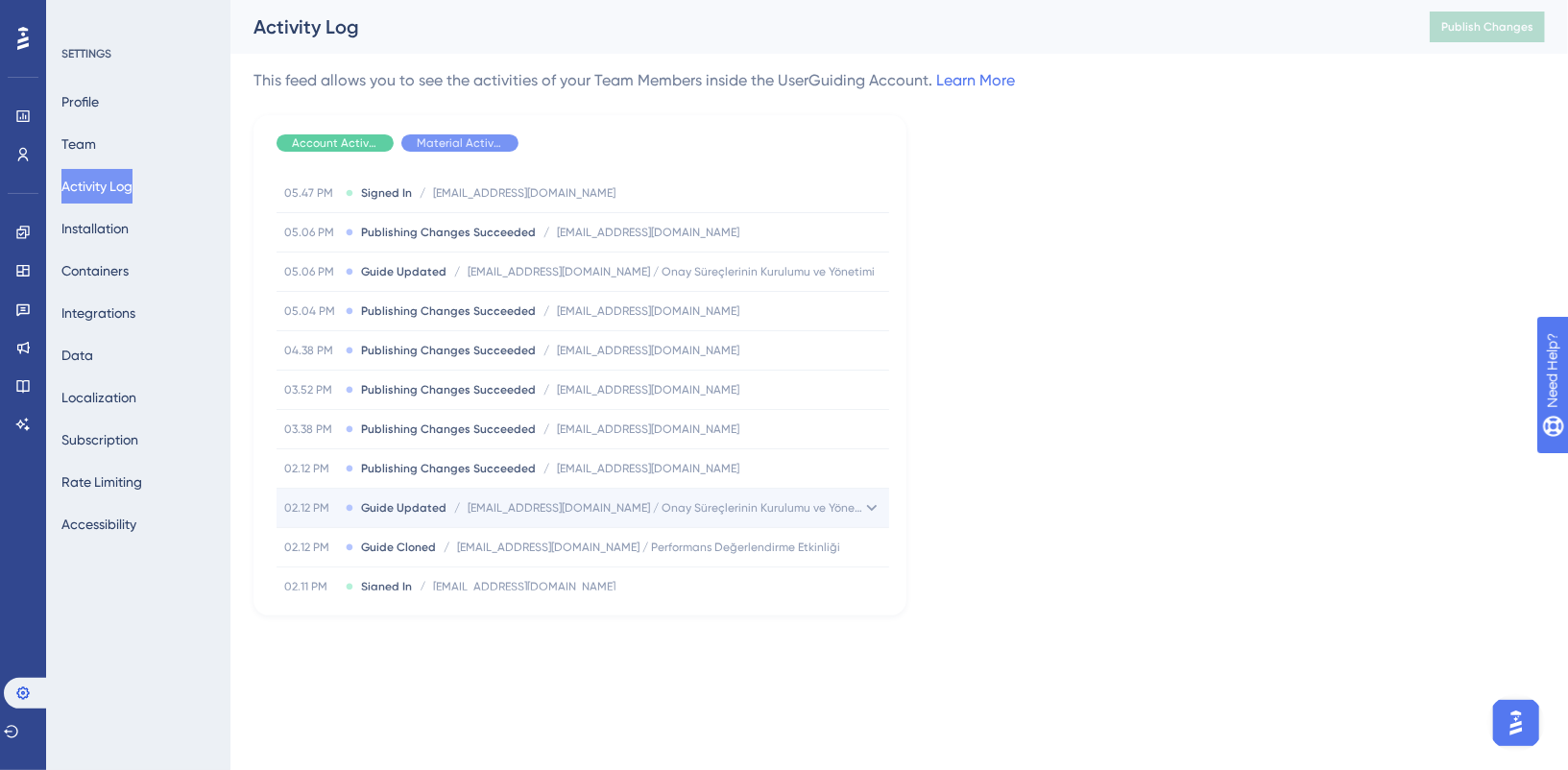 click on "[EMAIL_ADDRESS][DOMAIN_NAME] / Onay Süreçlerinin Kurulumu ve Yönetimi" at bounding box center (664, 508) 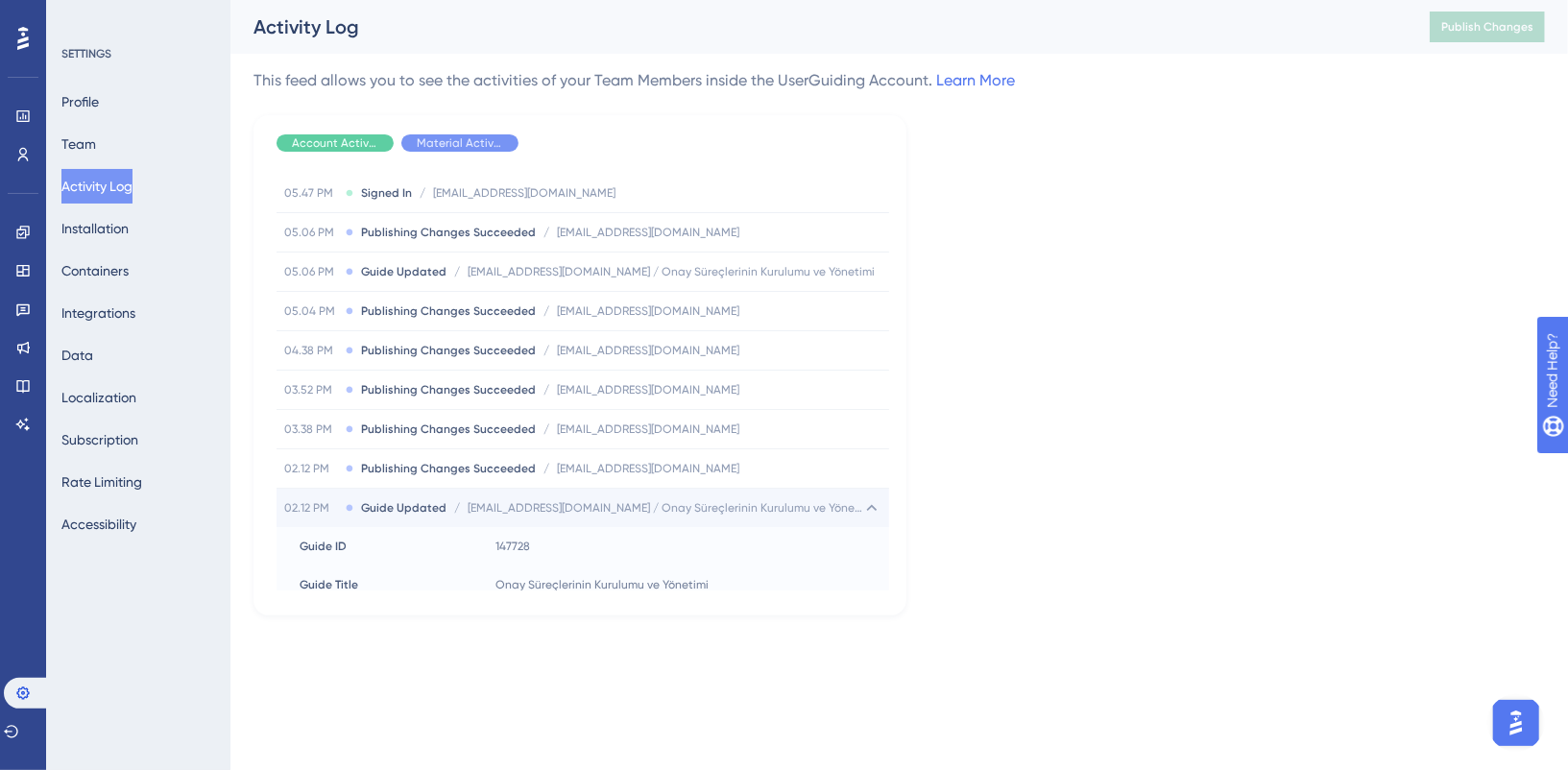 click on "[EMAIL_ADDRESS][DOMAIN_NAME] / Onay Süreçlerinin Kurulumu ve Yönetimi" at bounding box center [664, 508] 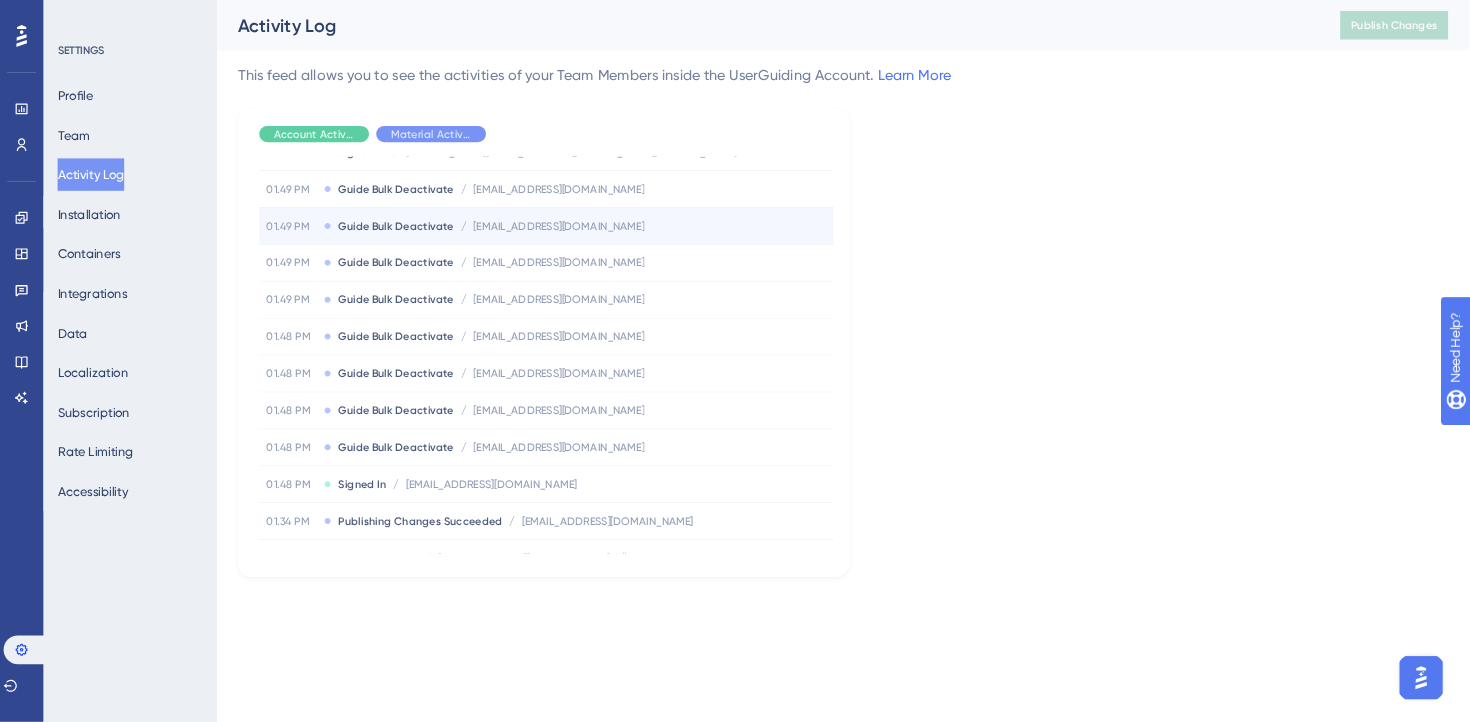 scroll, scrollTop: 0, scrollLeft: 0, axis: both 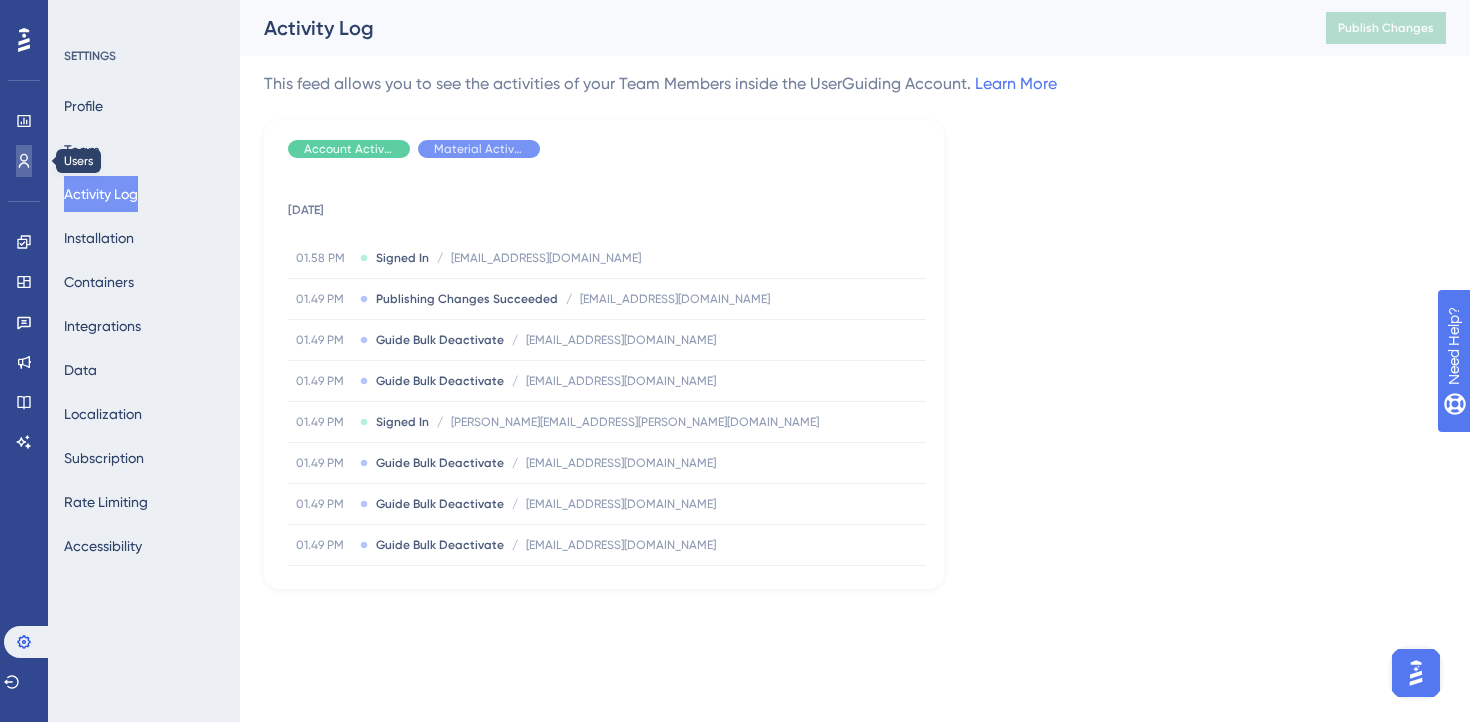 click 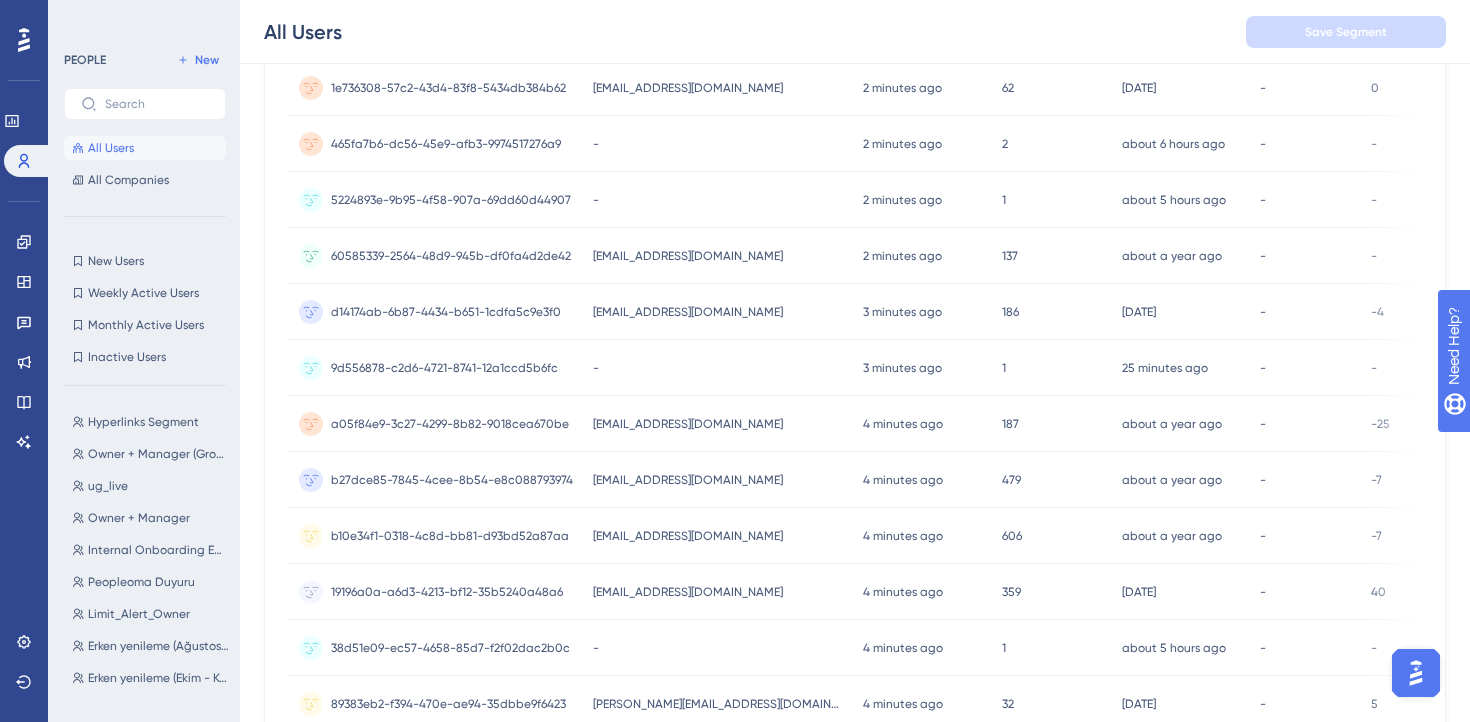 scroll, scrollTop: 263, scrollLeft: 0, axis: vertical 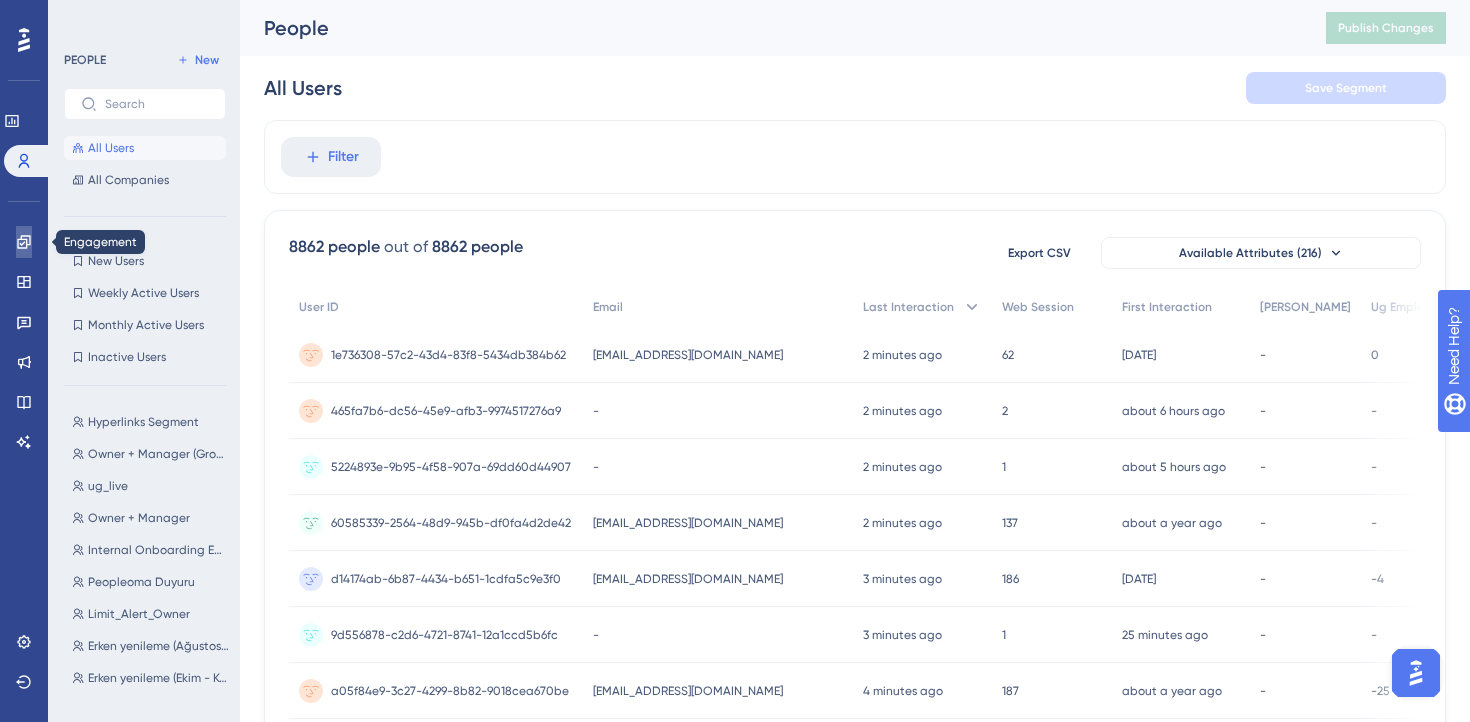 click 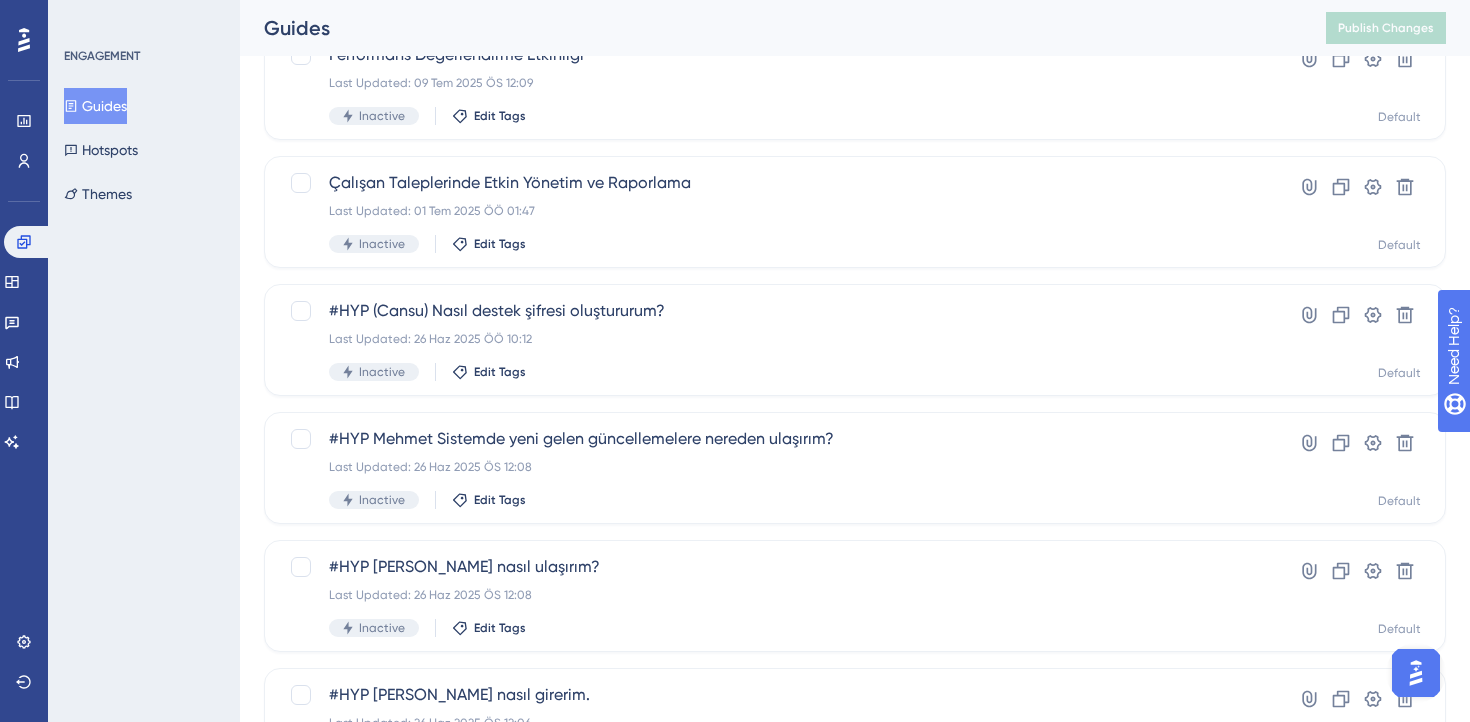 scroll, scrollTop: 423, scrollLeft: 0, axis: vertical 